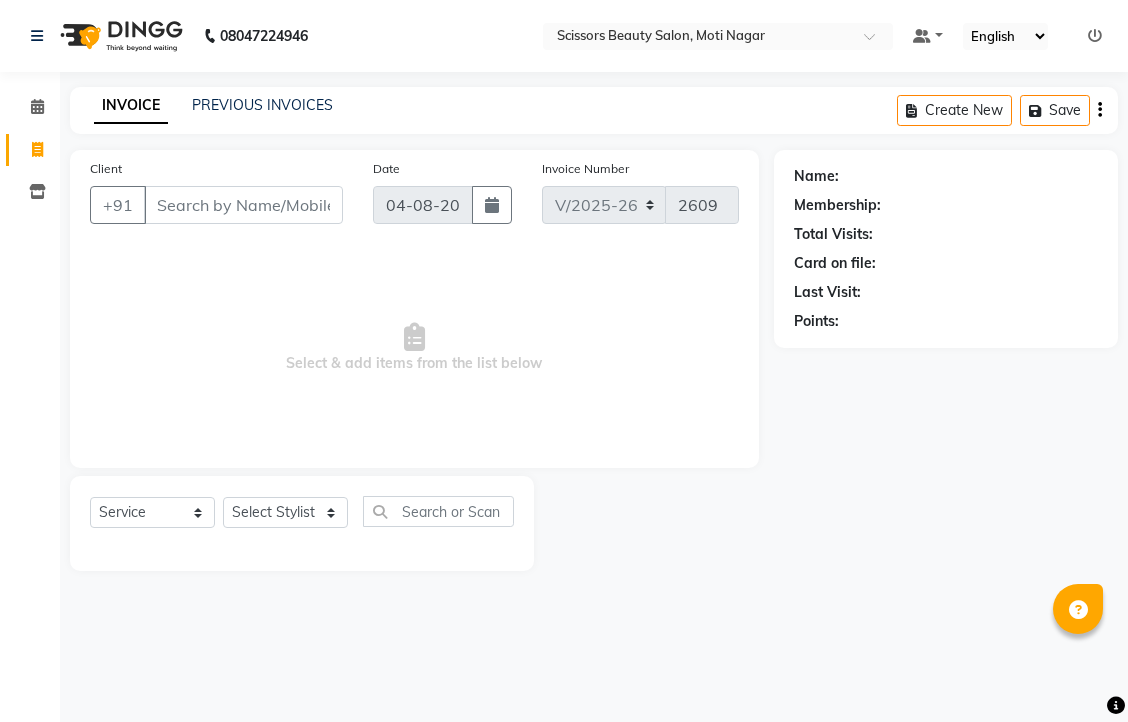 select on "7057" 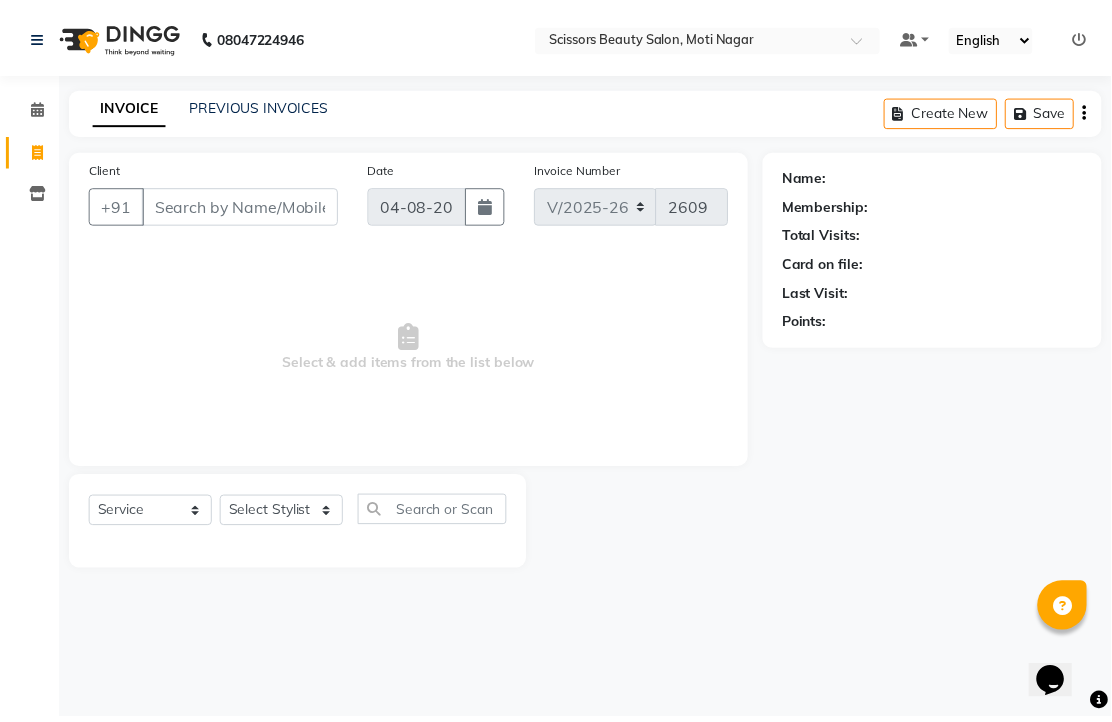 scroll, scrollTop: 0, scrollLeft: 0, axis: both 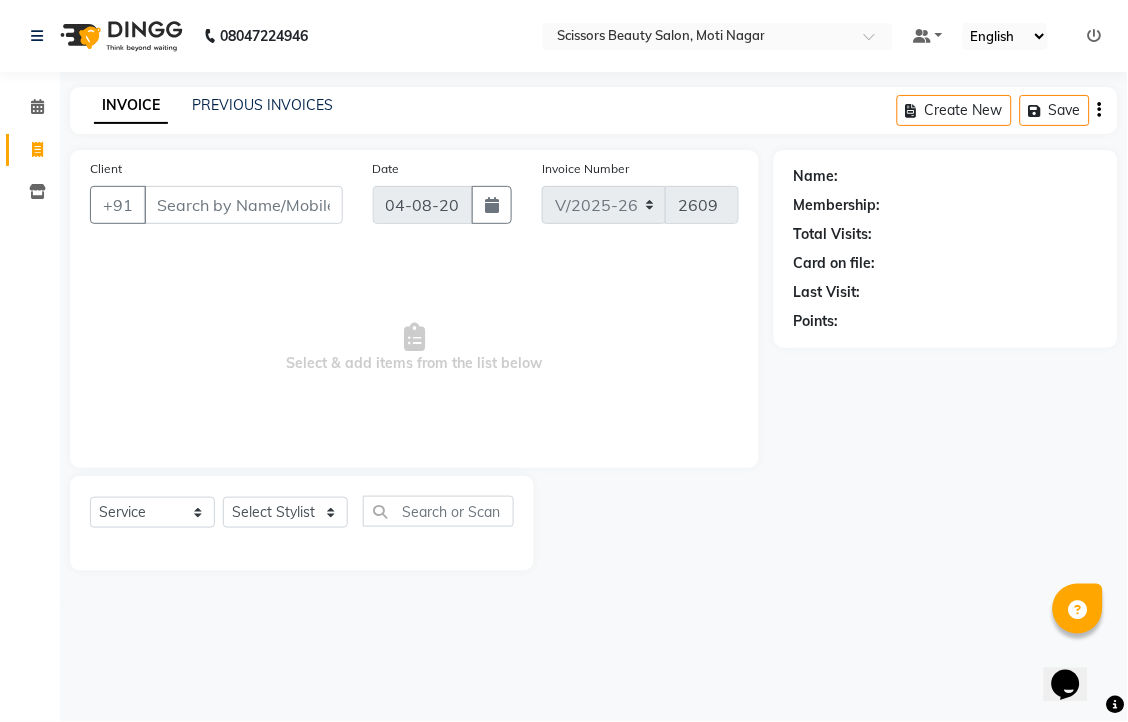 click on "Client" at bounding box center (243, 205) 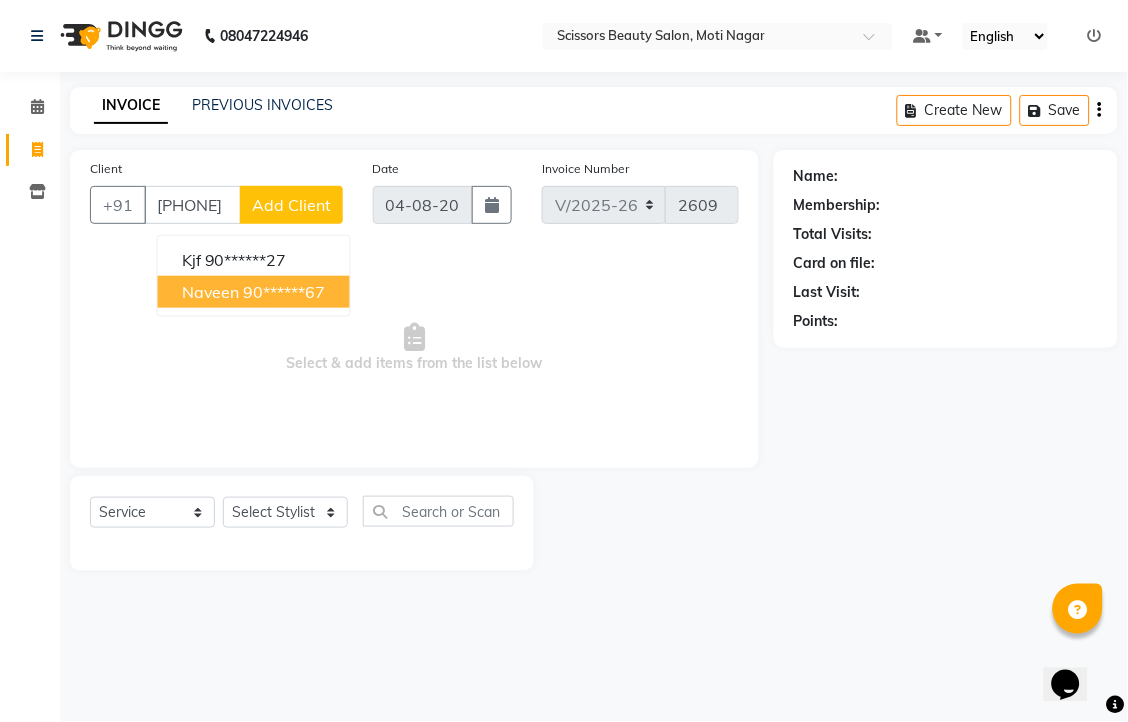 click on "90******67" at bounding box center (285, 292) 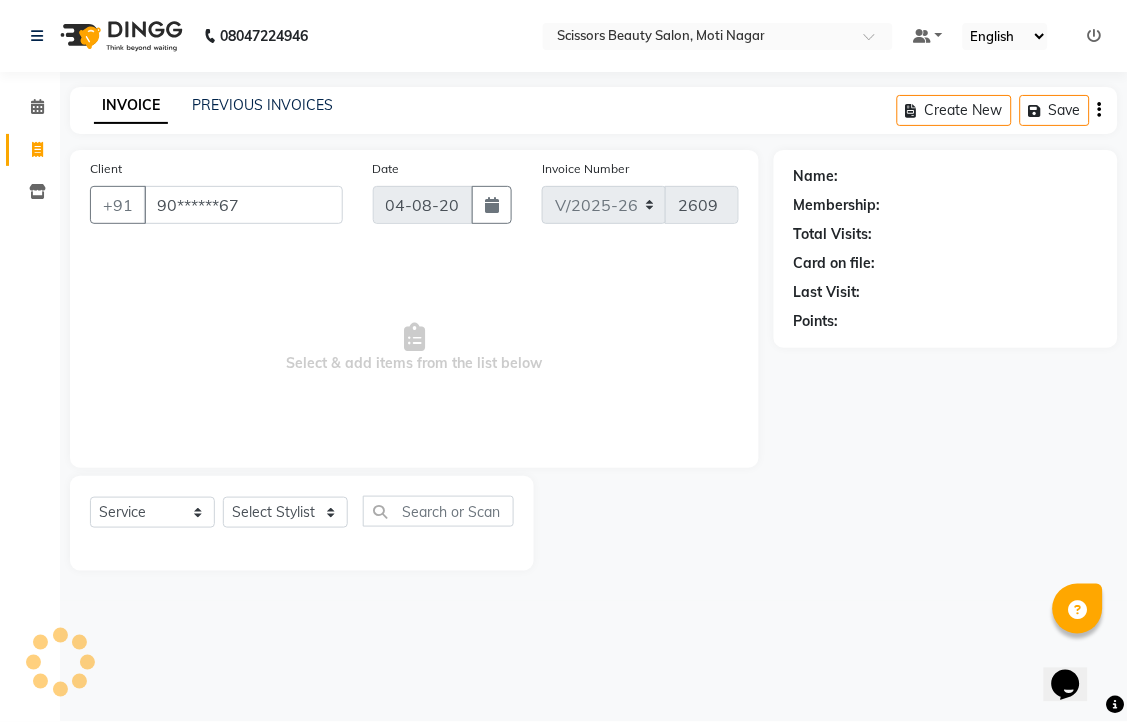 type on "90******67" 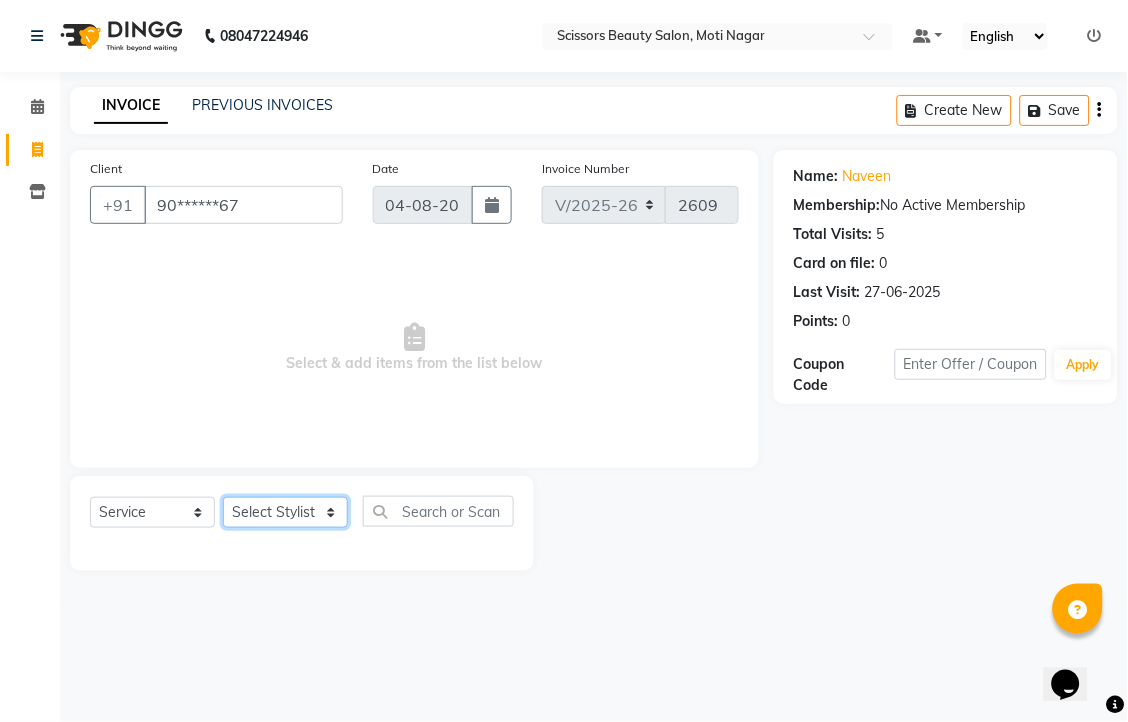 click on "Select Stylist Dominic Francis Nagesh Satish Sir Staff" 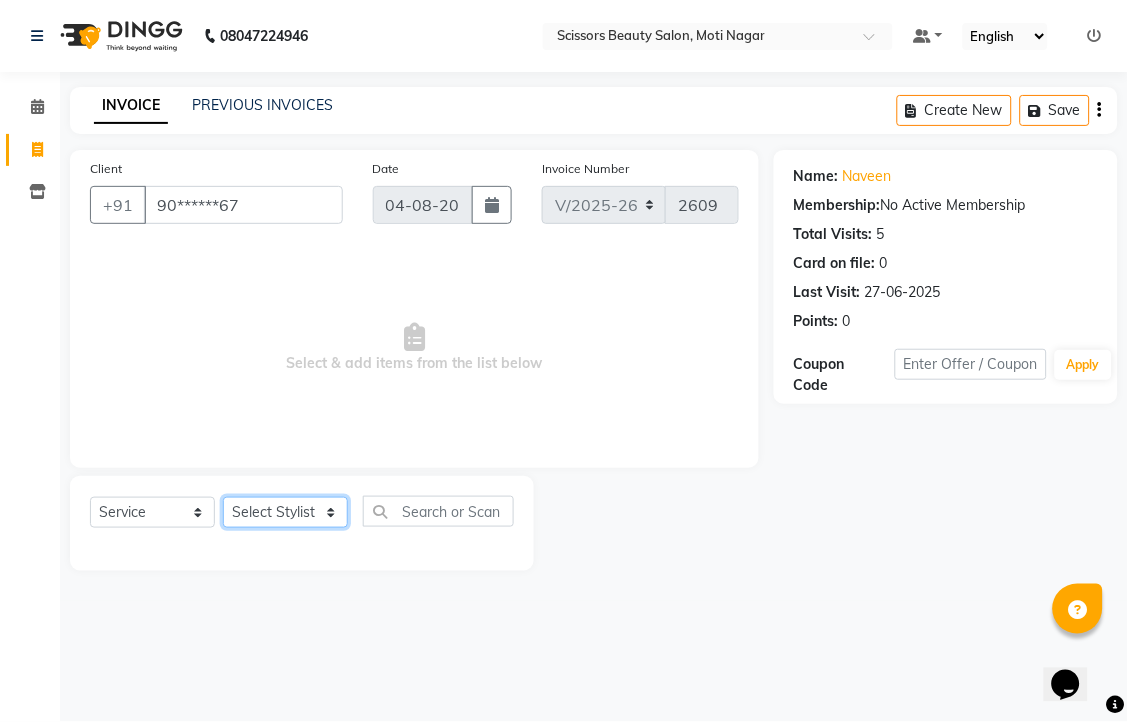 select on "81450" 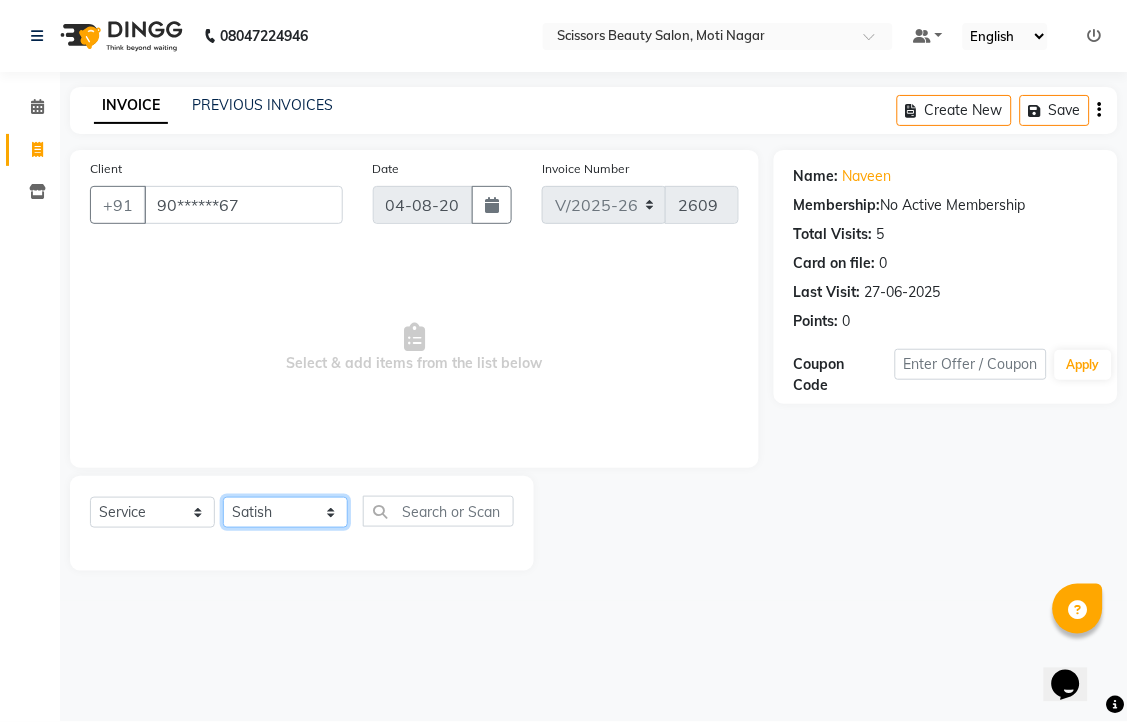 click on "Select Stylist Dominic Francis Nagesh Satish Sir Staff" 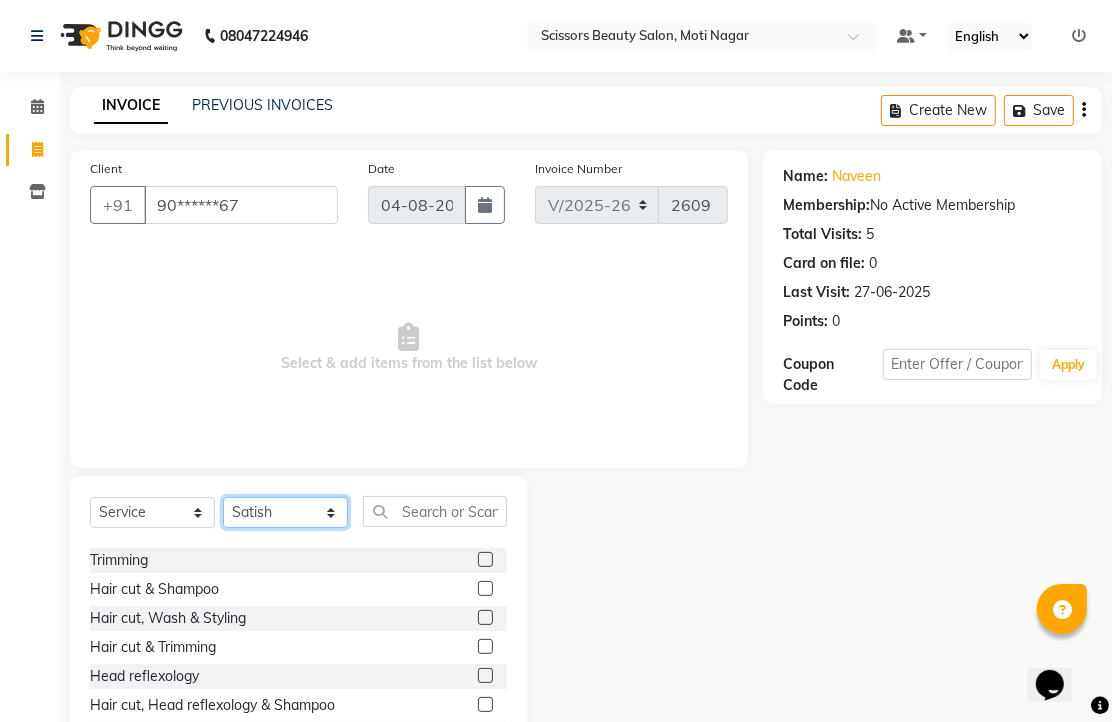 scroll, scrollTop: 222, scrollLeft: 0, axis: vertical 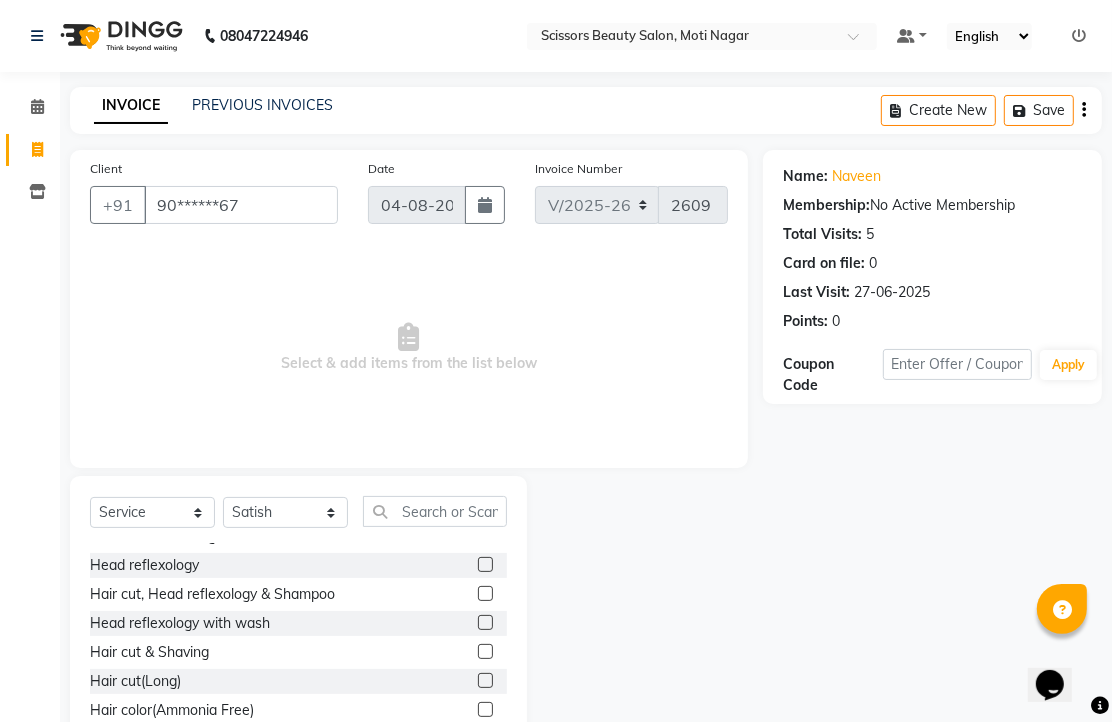 click 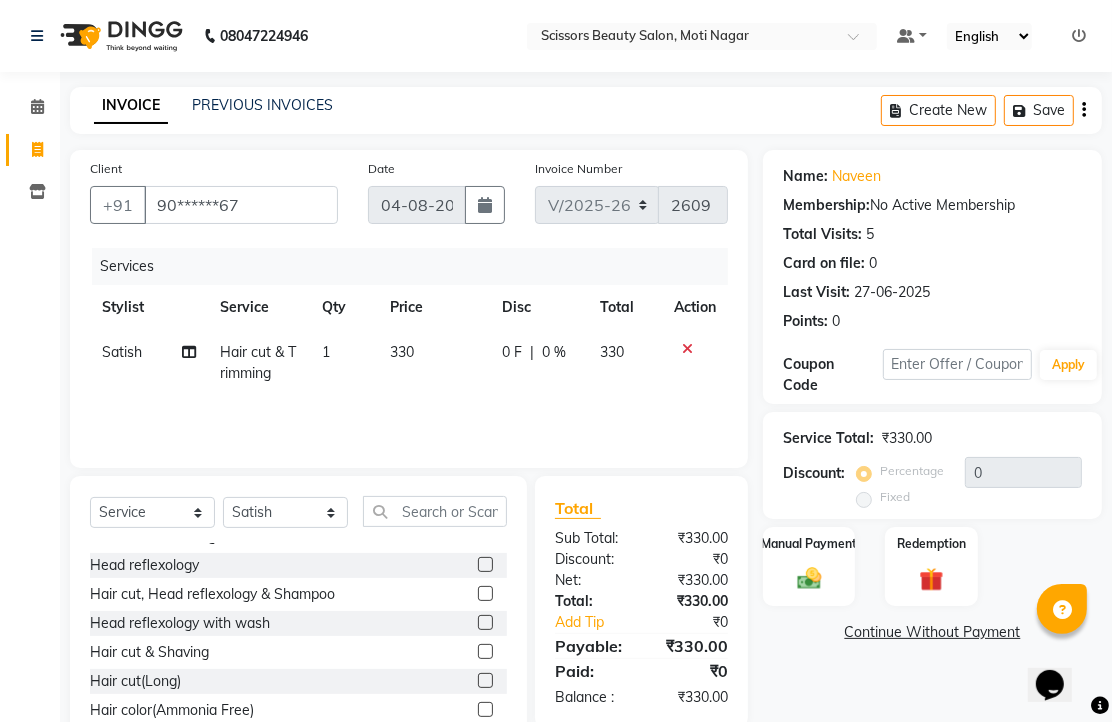 checkbox on "false" 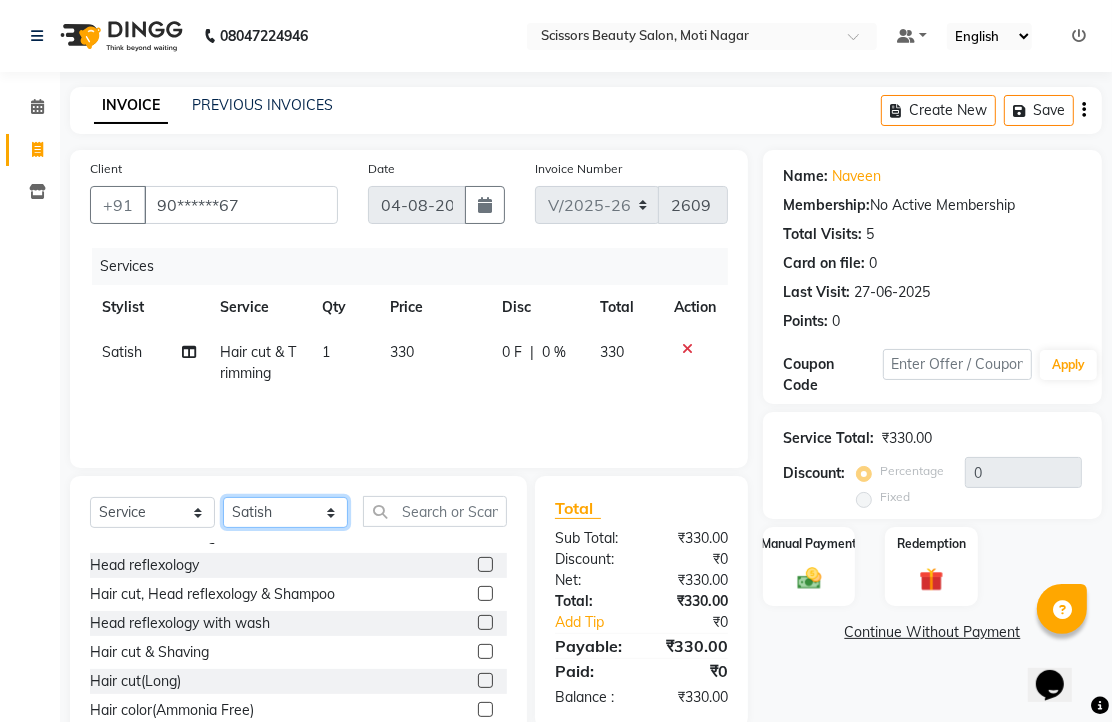 click on "Select Stylist Dominic Francis Nagesh Satish Sir Staff" 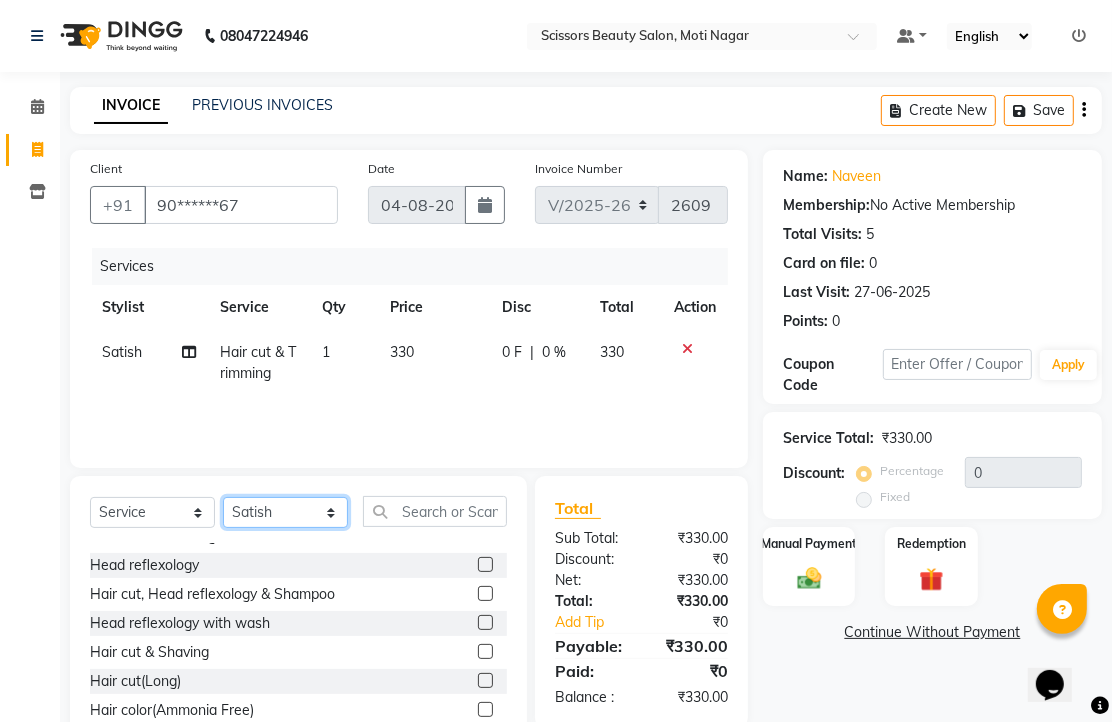 select on "78710" 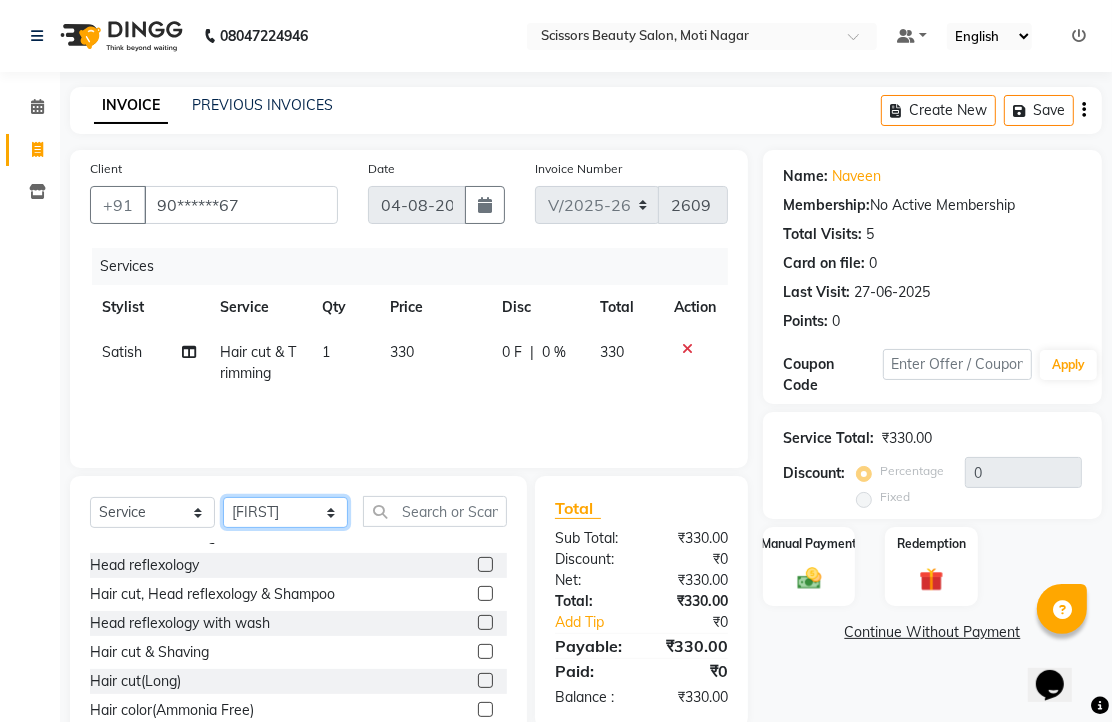 click on "Select Stylist Dominic Francis Nagesh Satish Sir Staff" 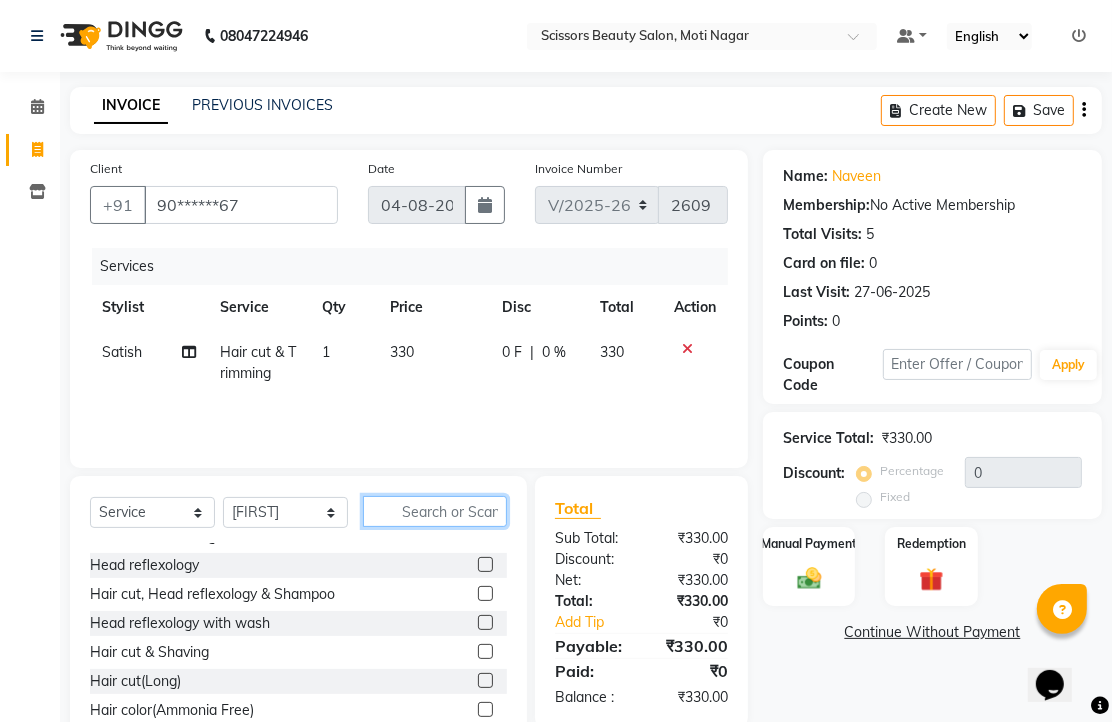 click 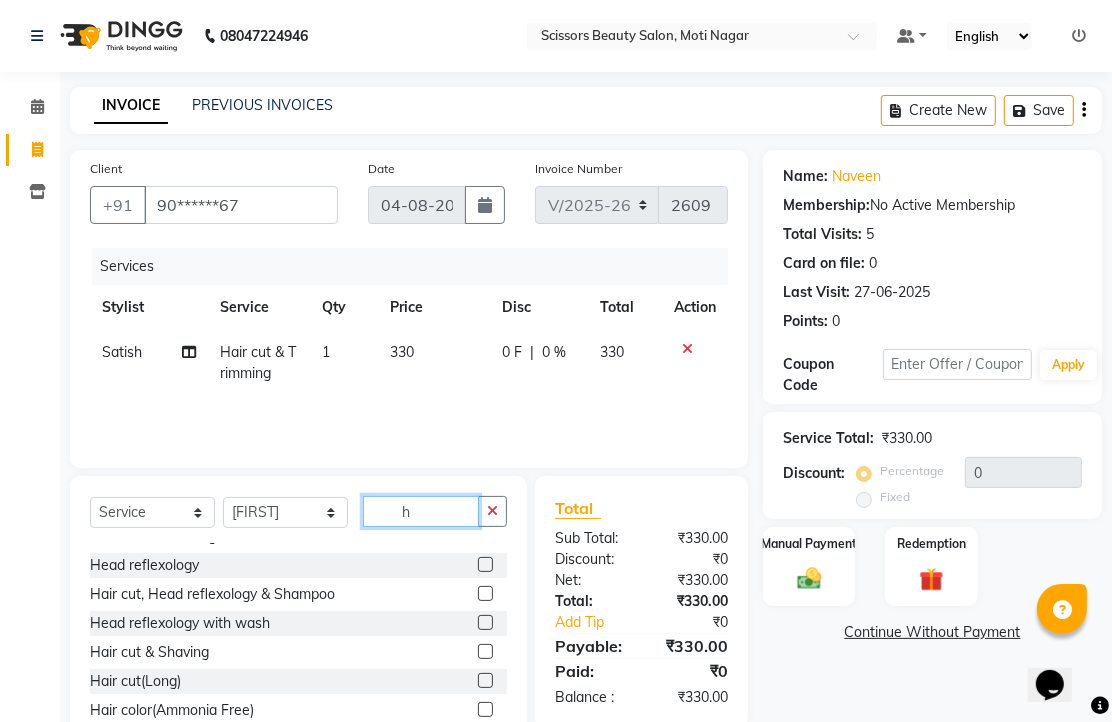 scroll, scrollTop: 161, scrollLeft: 0, axis: vertical 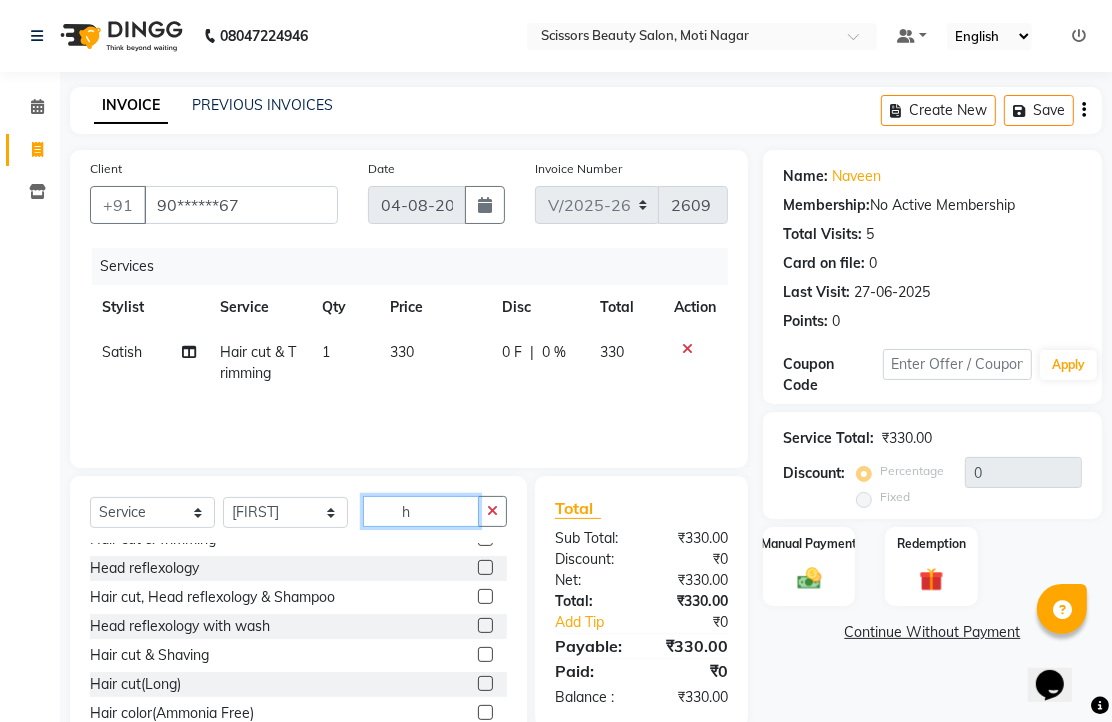 type on "h" 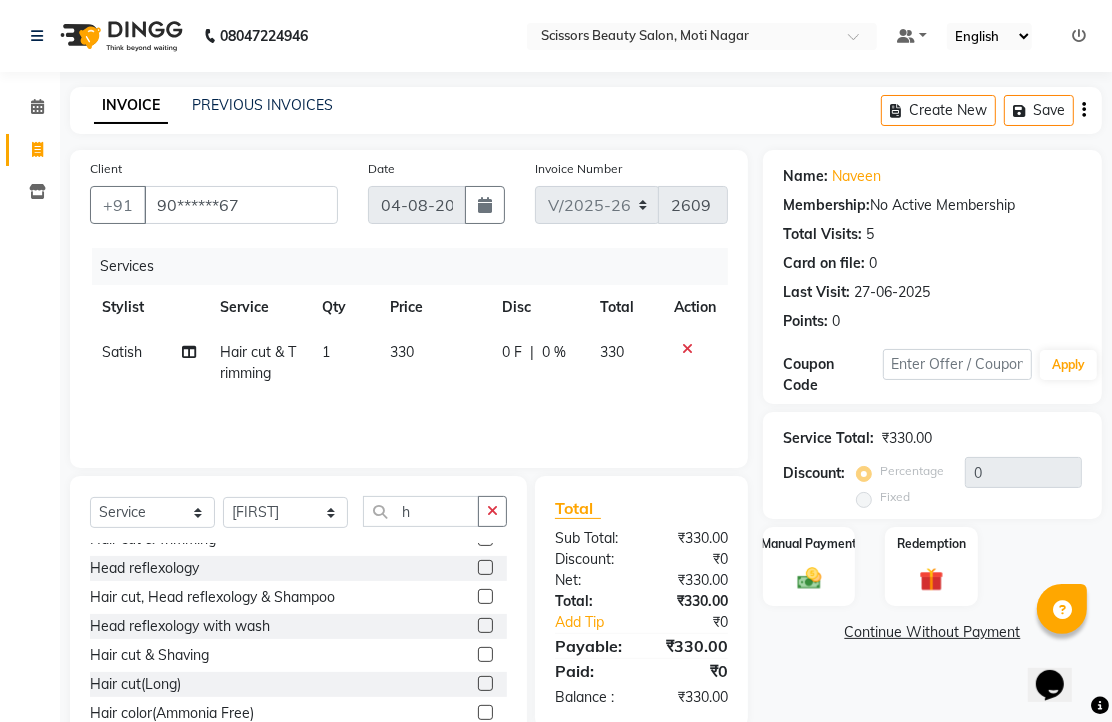 click 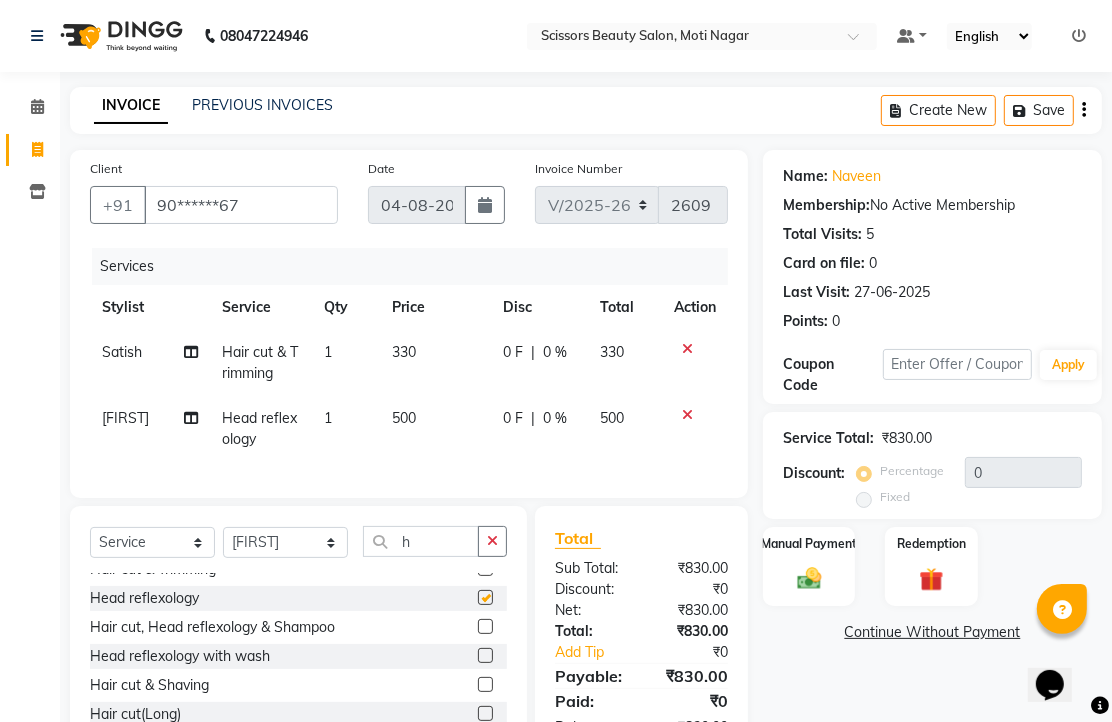 checkbox on "false" 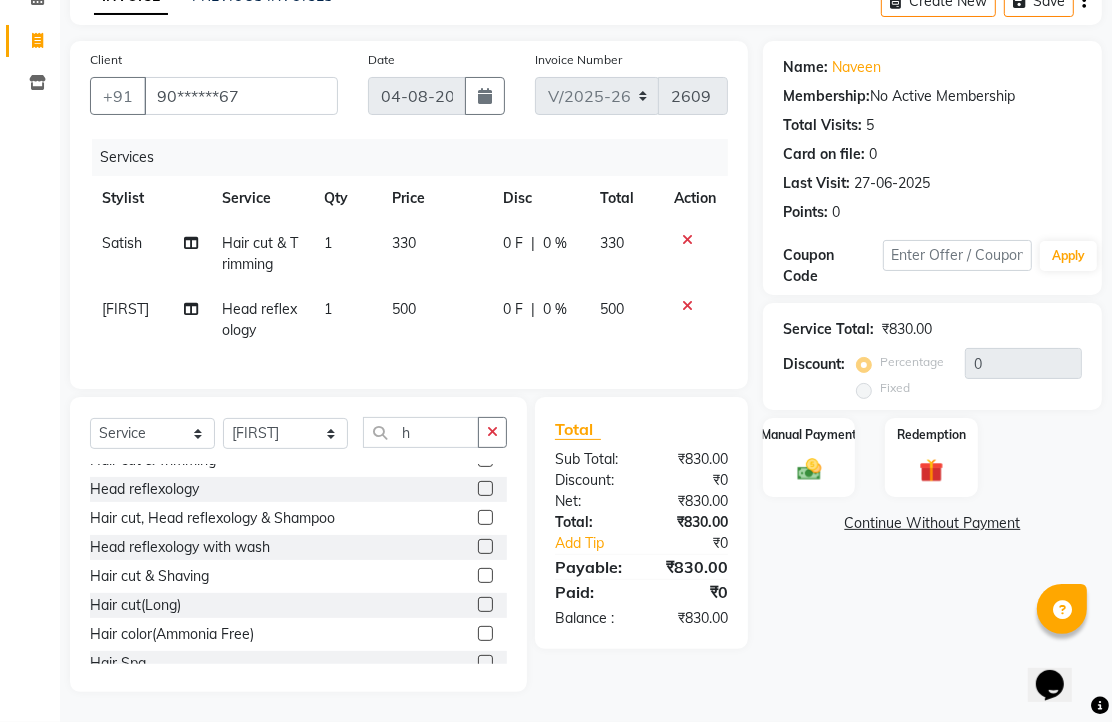scroll, scrollTop: 230, scrollLeft: 0, axis: vertical 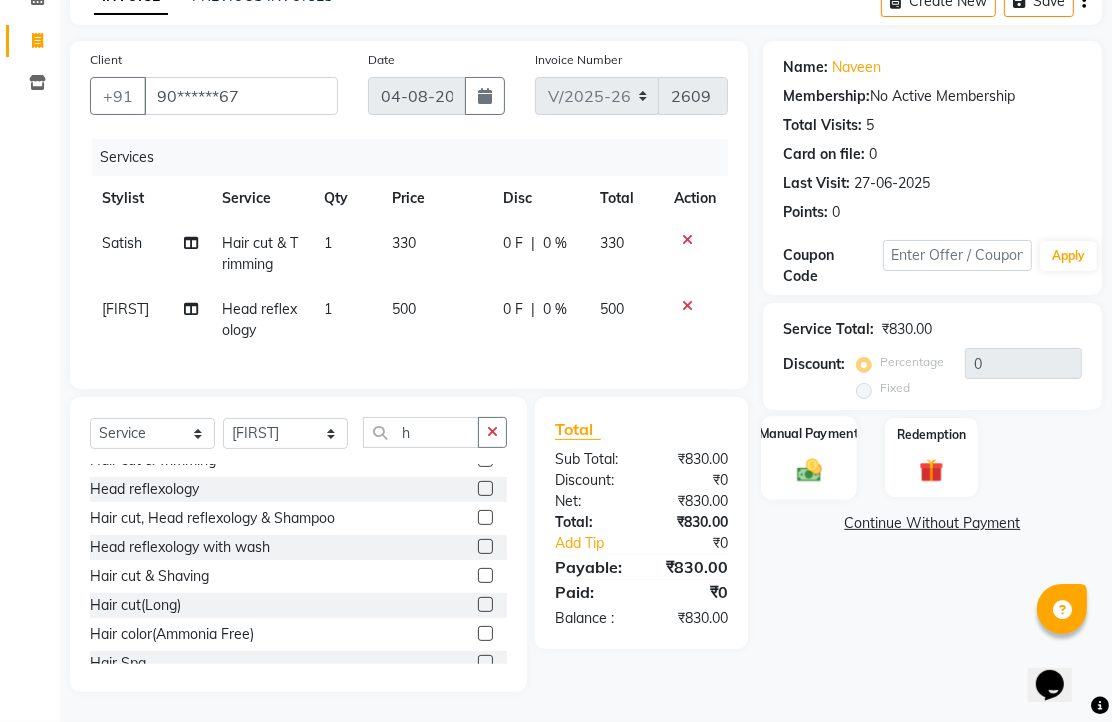 click 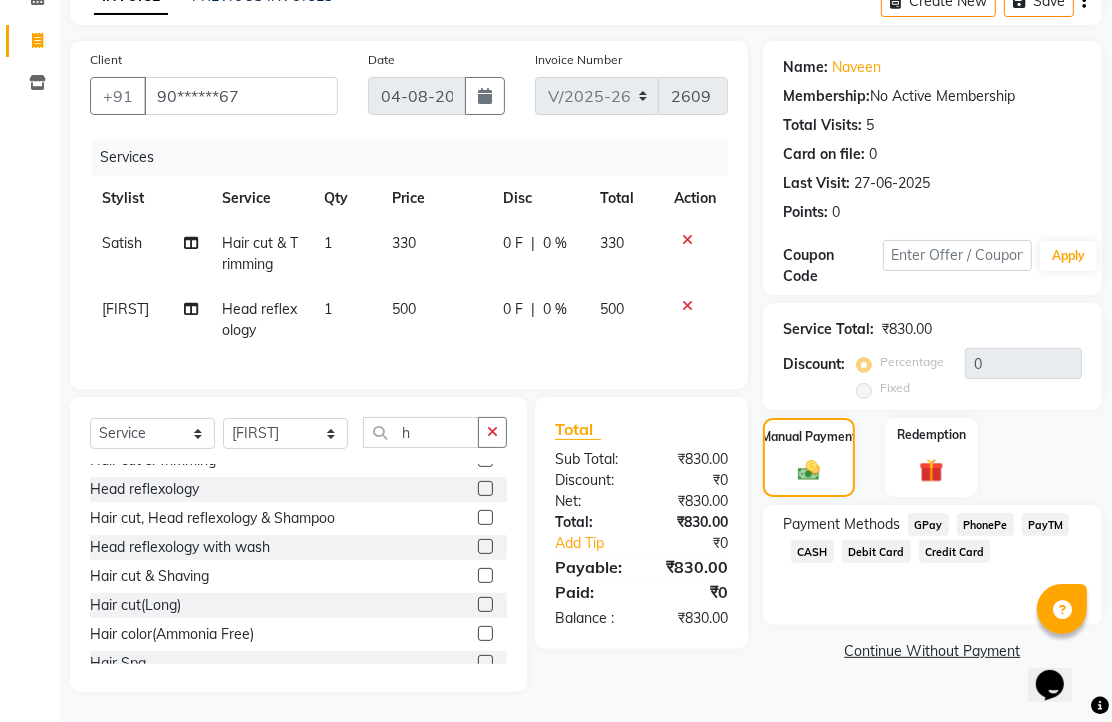 click on "PhonePe" 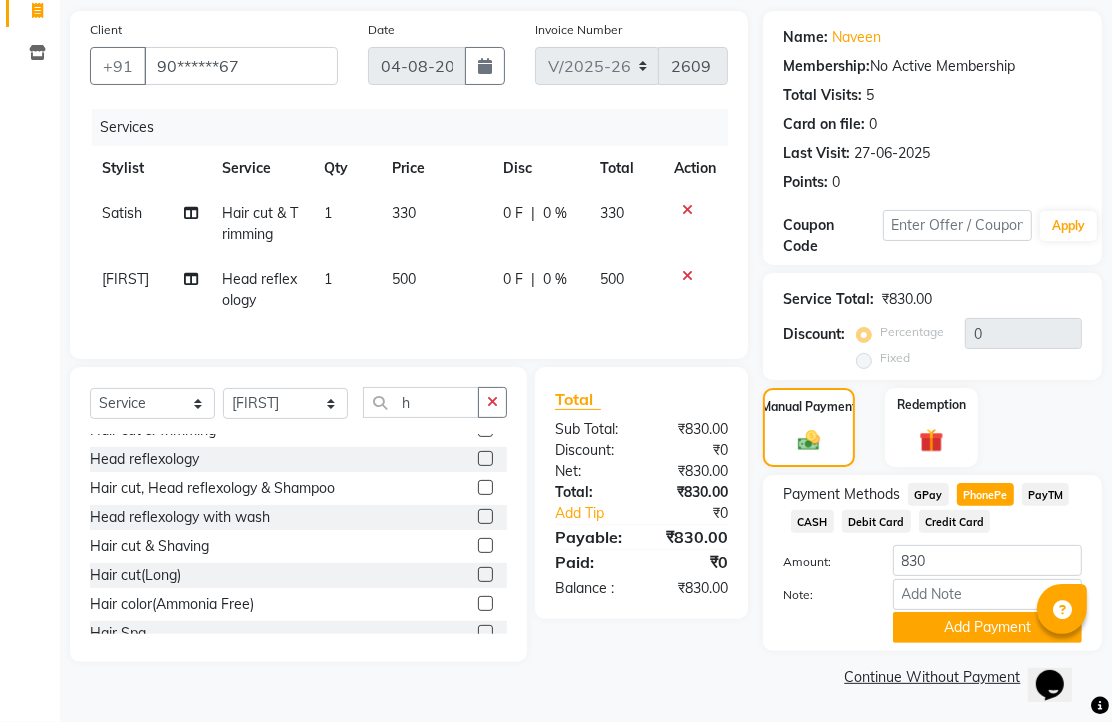 scroll, scrollTop: 248, scrollLeft: 0, axis: vertical 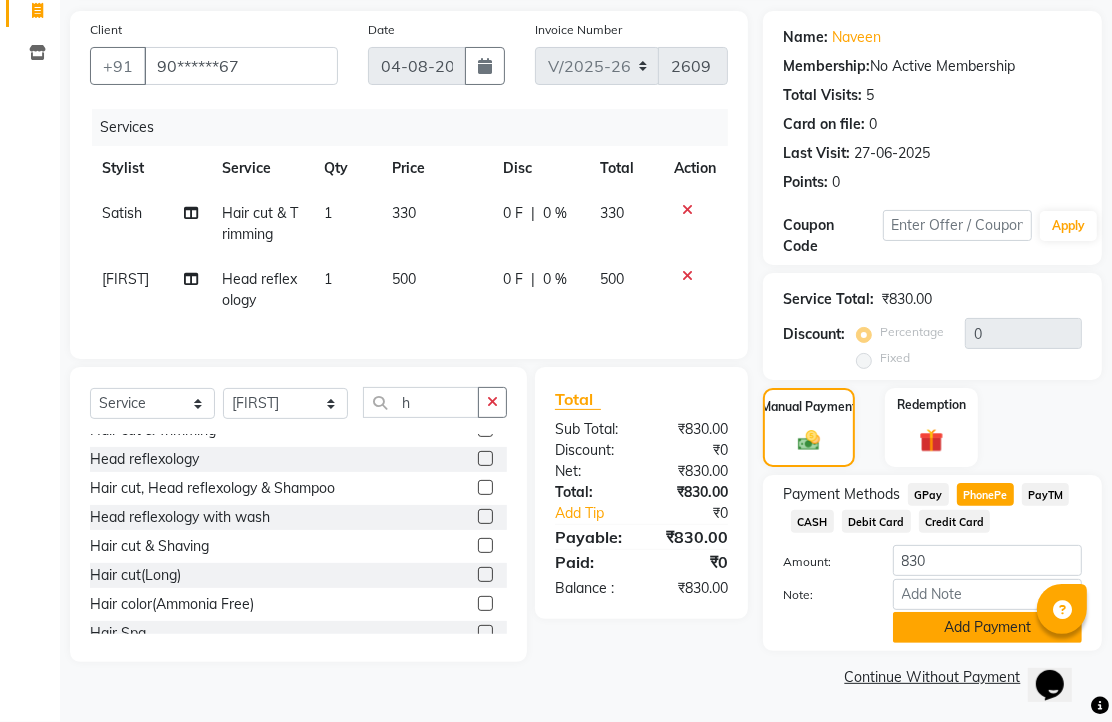 click on "Add Payment" 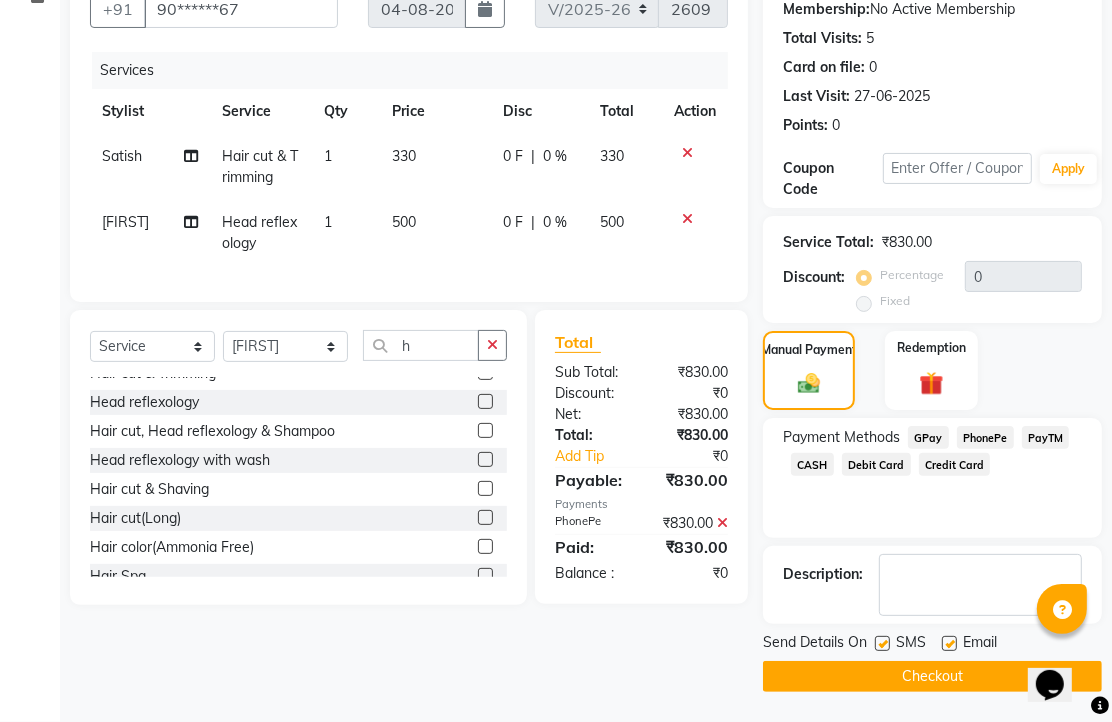 scroll, scrollTop: 304, scrollLeft: 0, axis: vertical 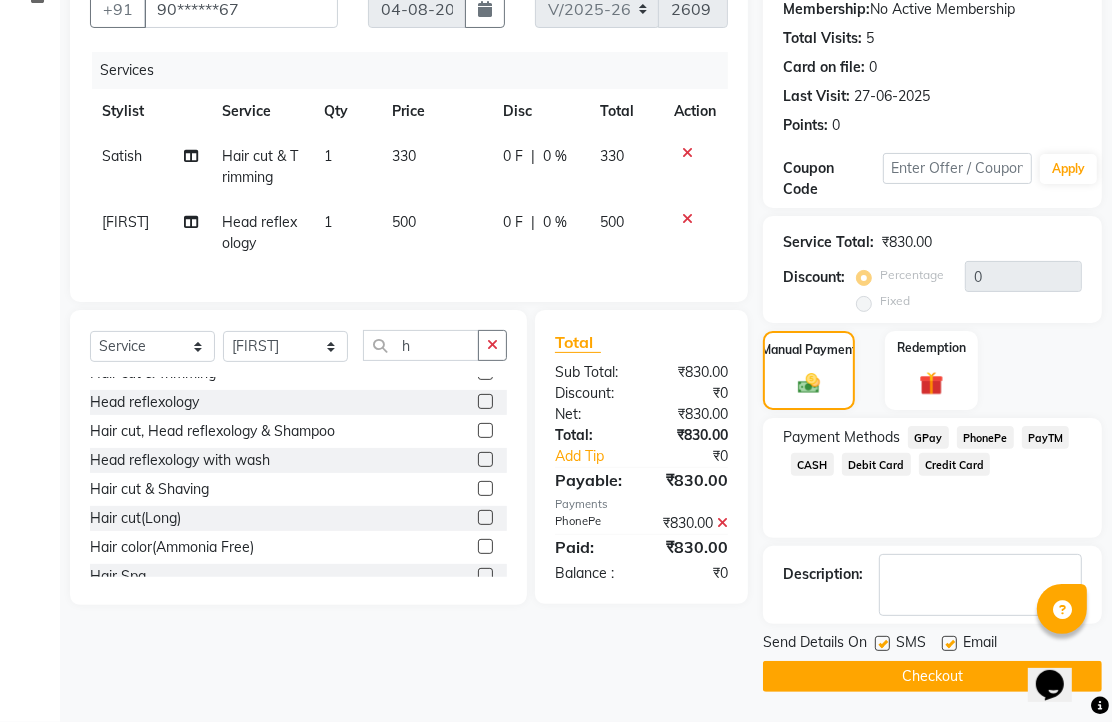 click 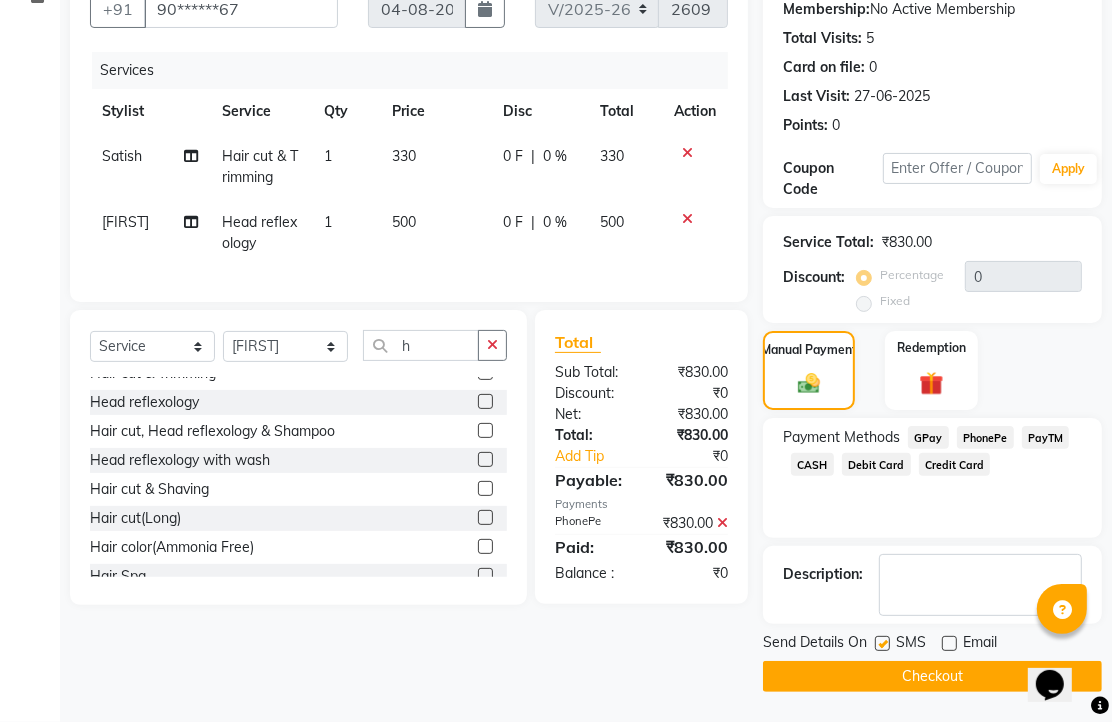 click on "Checkout" 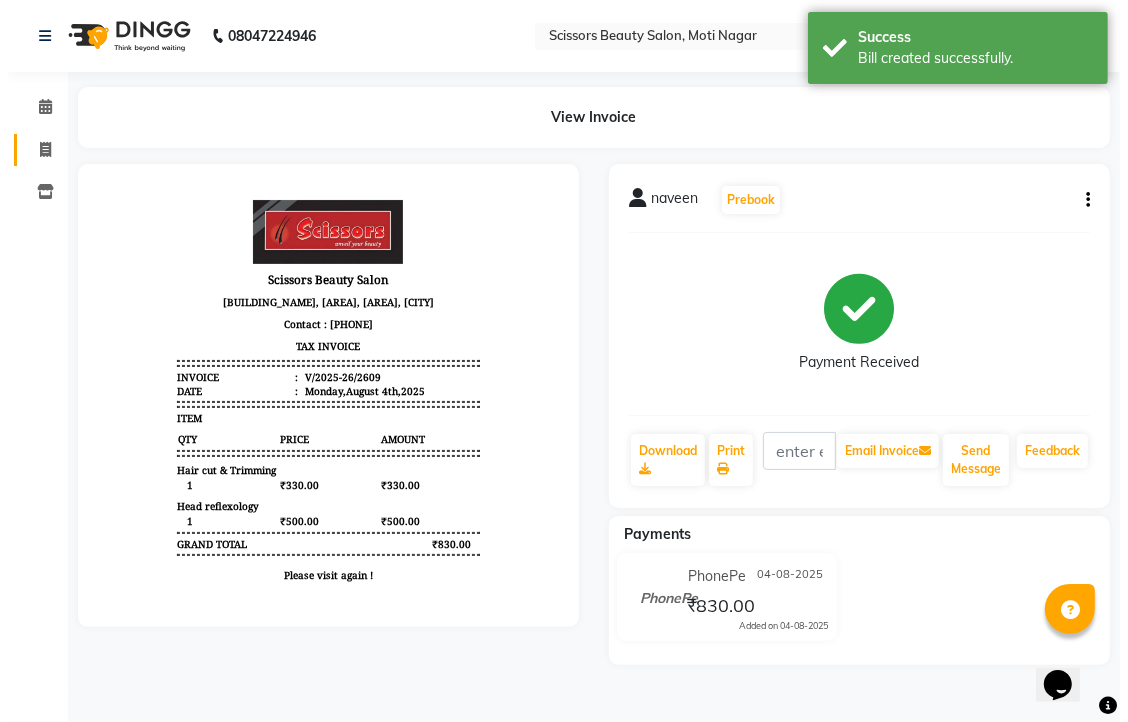 scroll, scrollTop: 0, scrollLeft: 0, axis: both 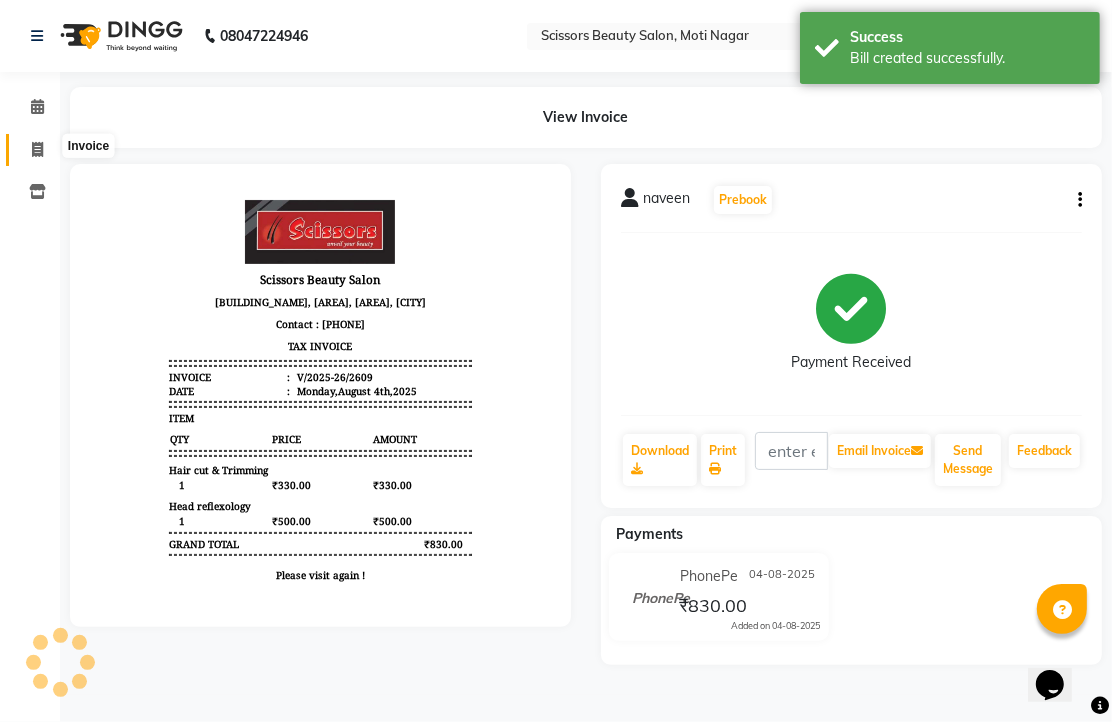 click 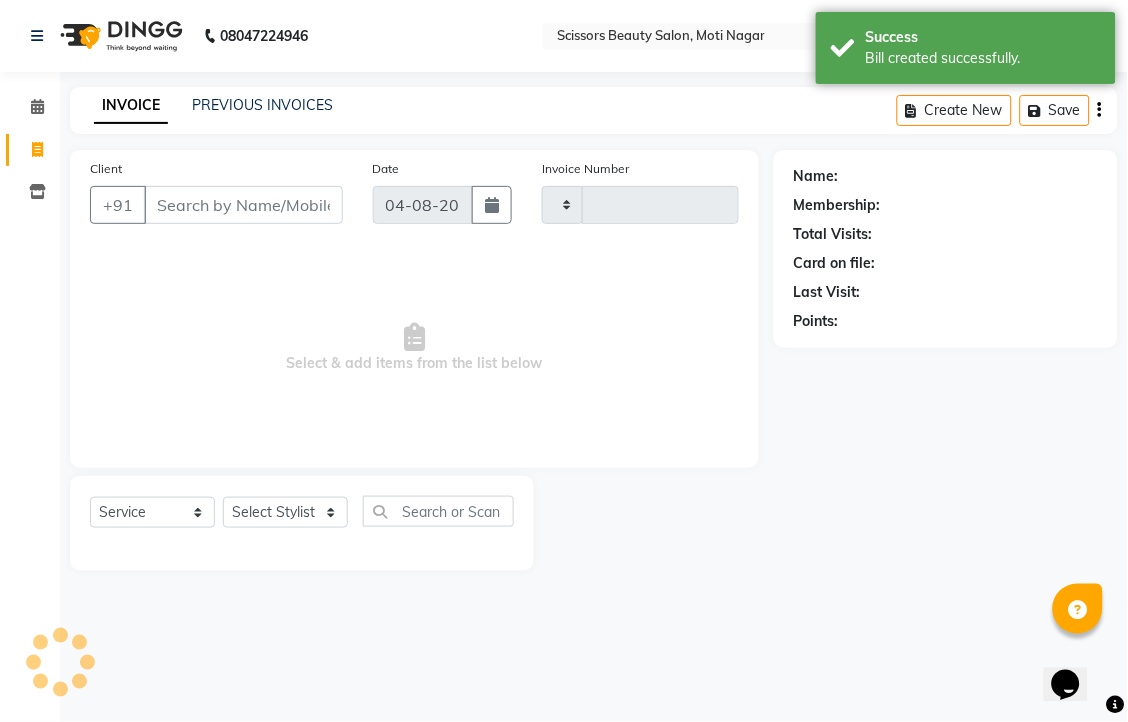 type on "2610" 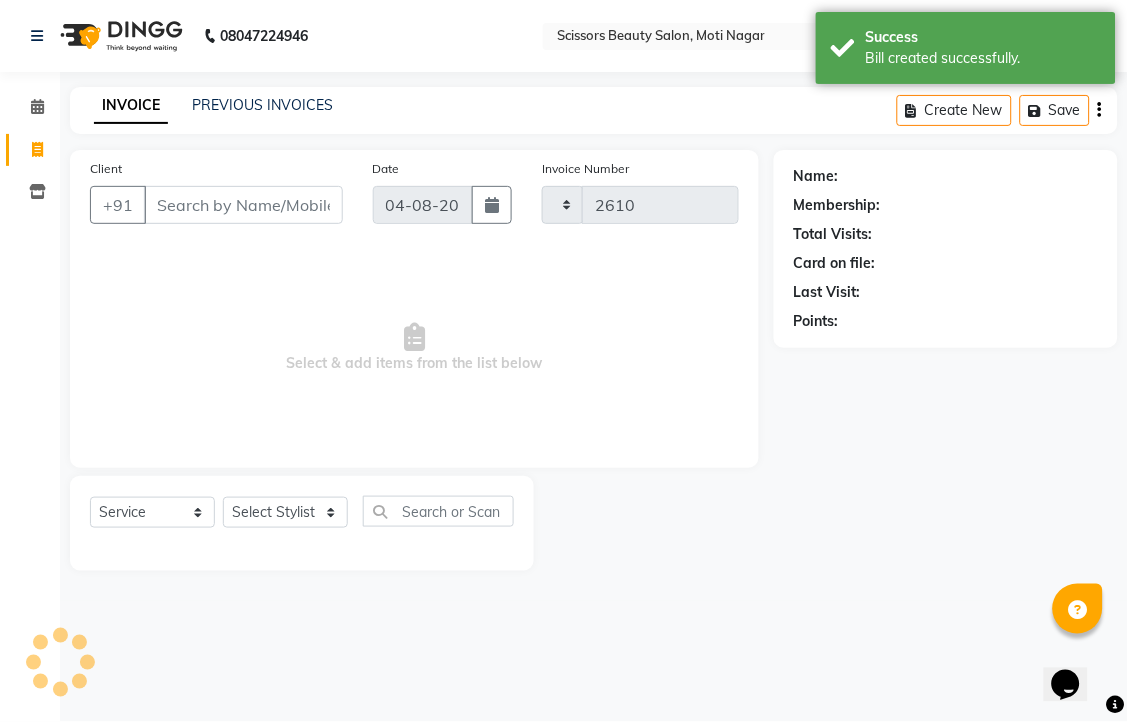 select on "7057" 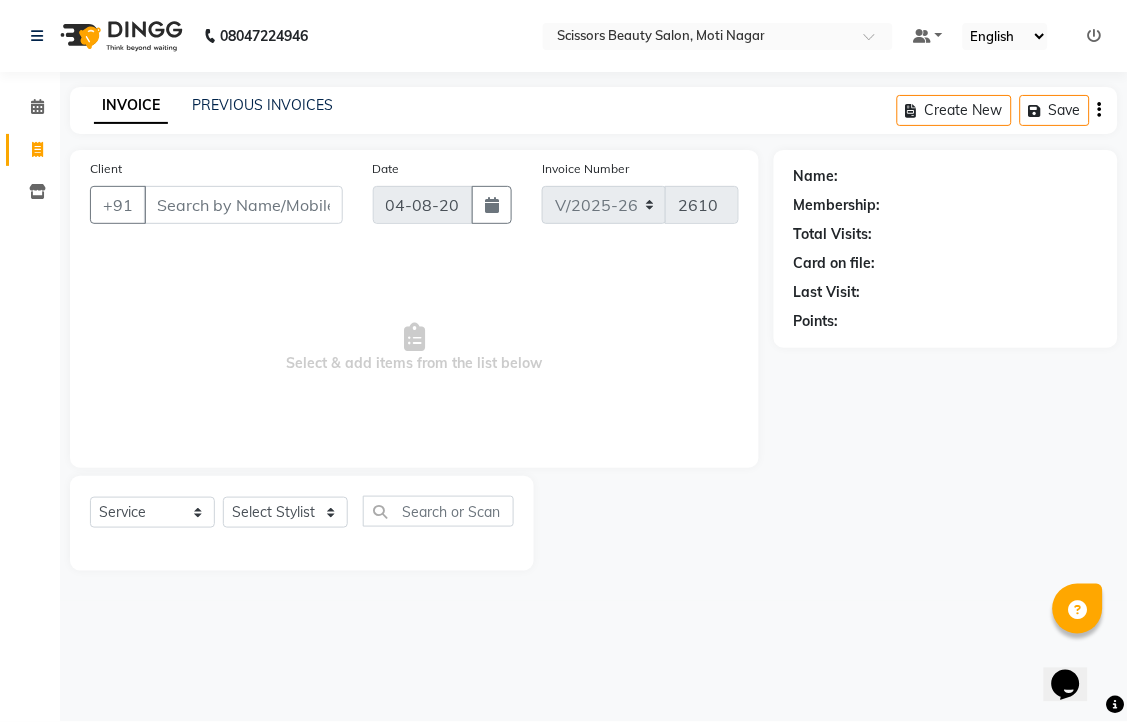 click on "Client" at bounding box center [243, 205] 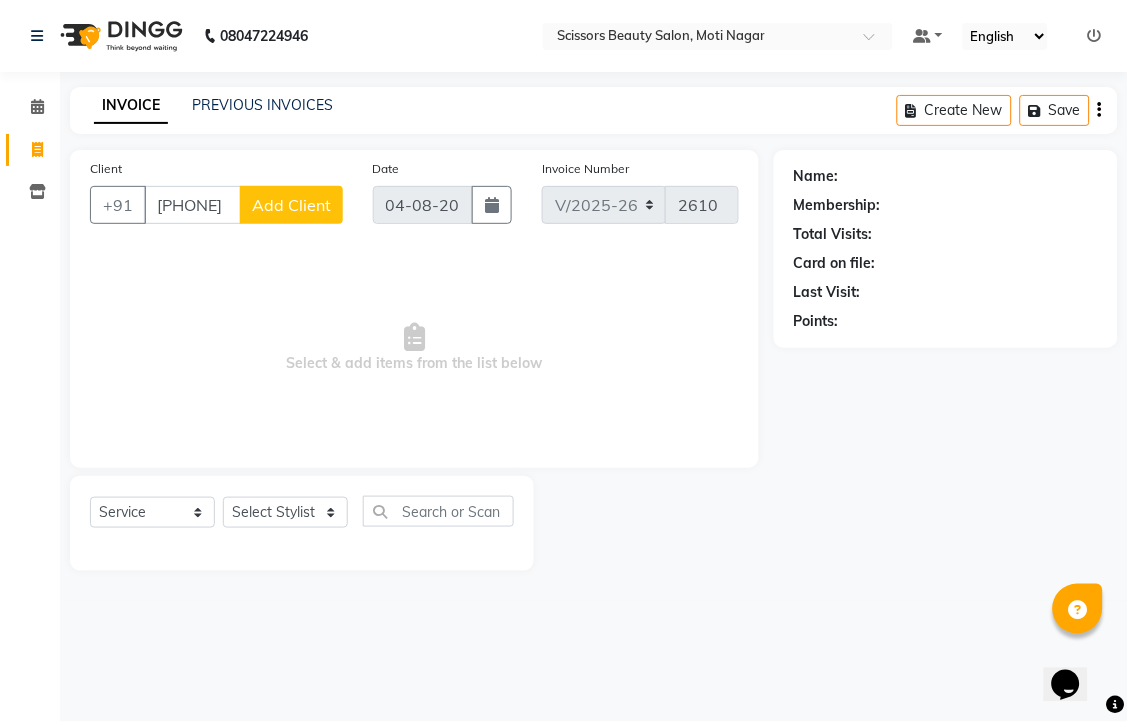 type on "[PHONE]" 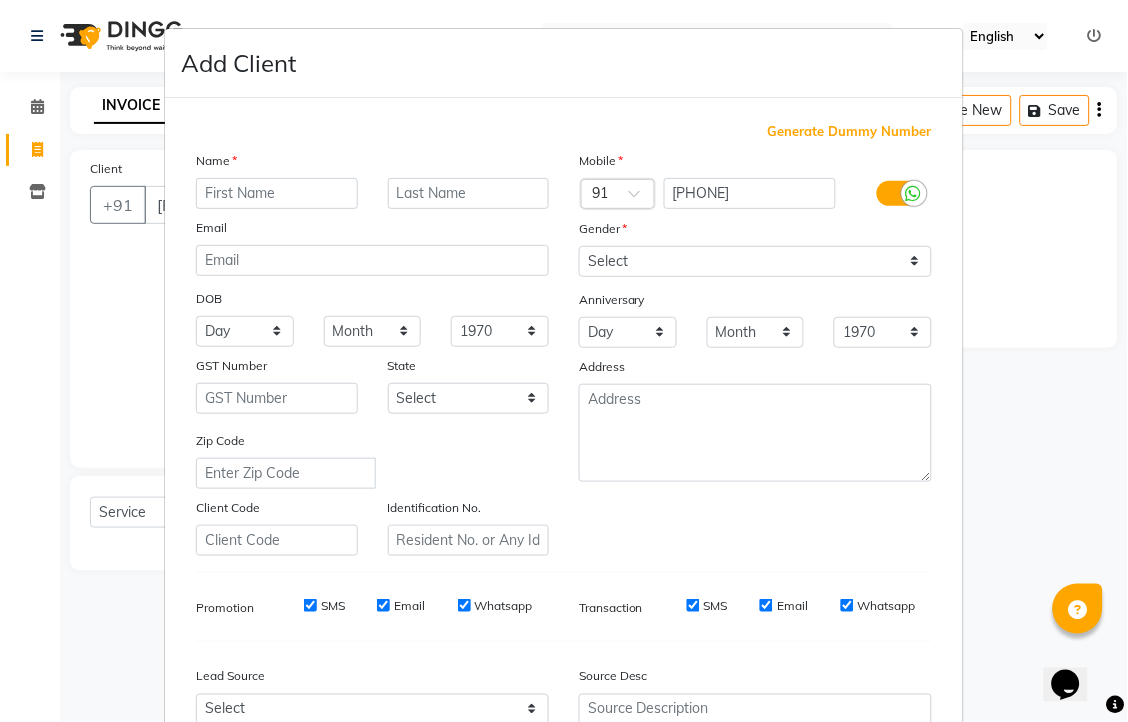 click at bounding box center [277, 193] 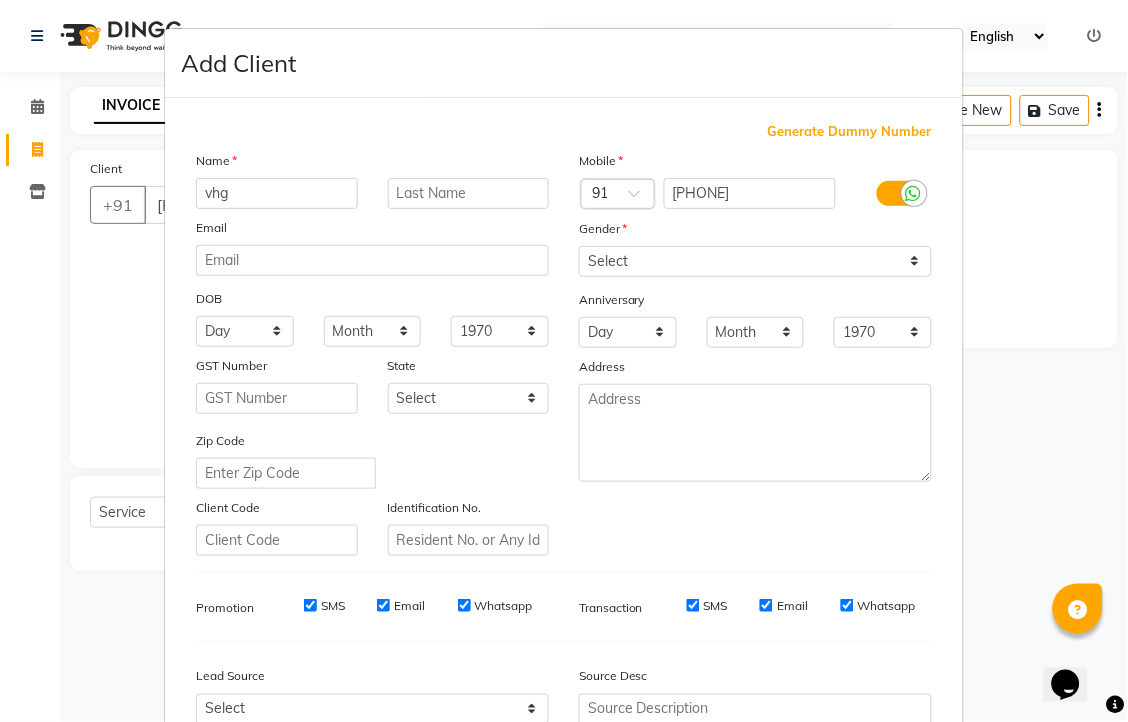 type on "vhg" 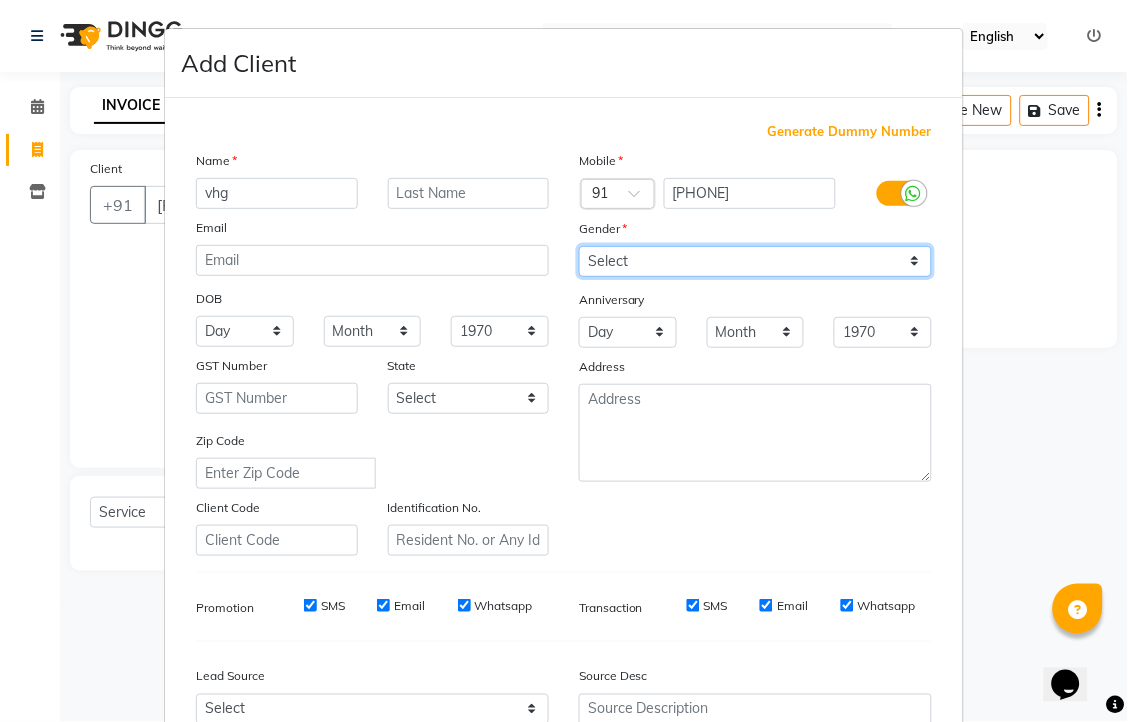 click on "Select Male Female Other Prefer Not To Say" at bounding box center [755, 261] 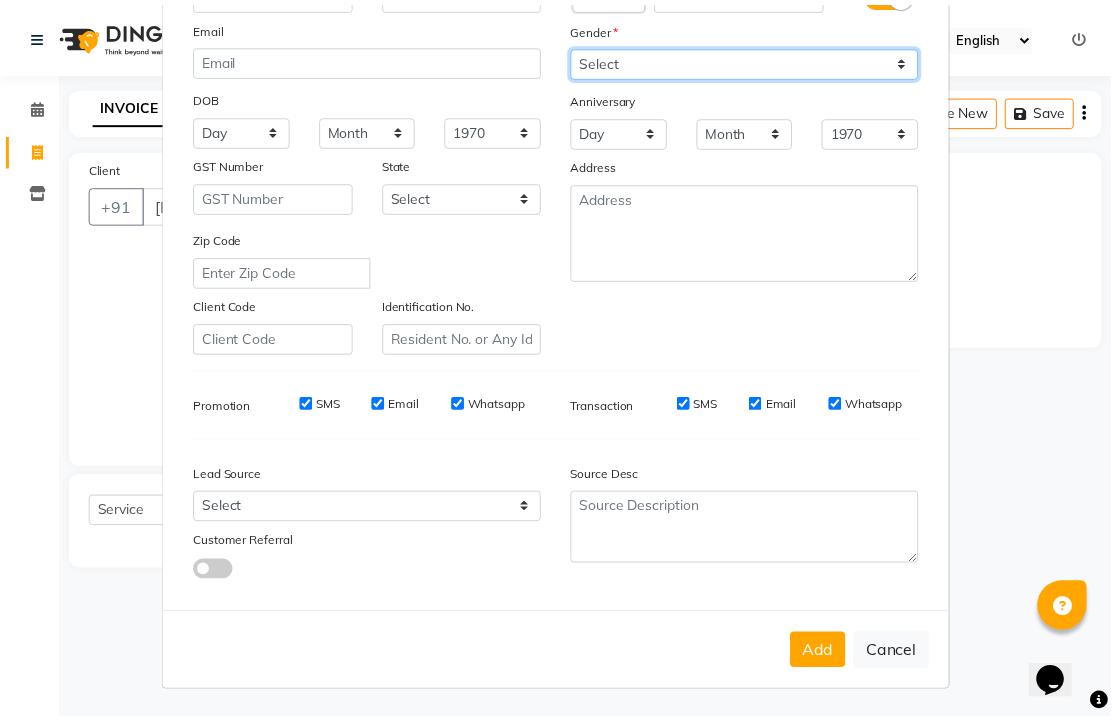 scroll, scrollTop: 380, scrollLeft: 0, axis: vertical 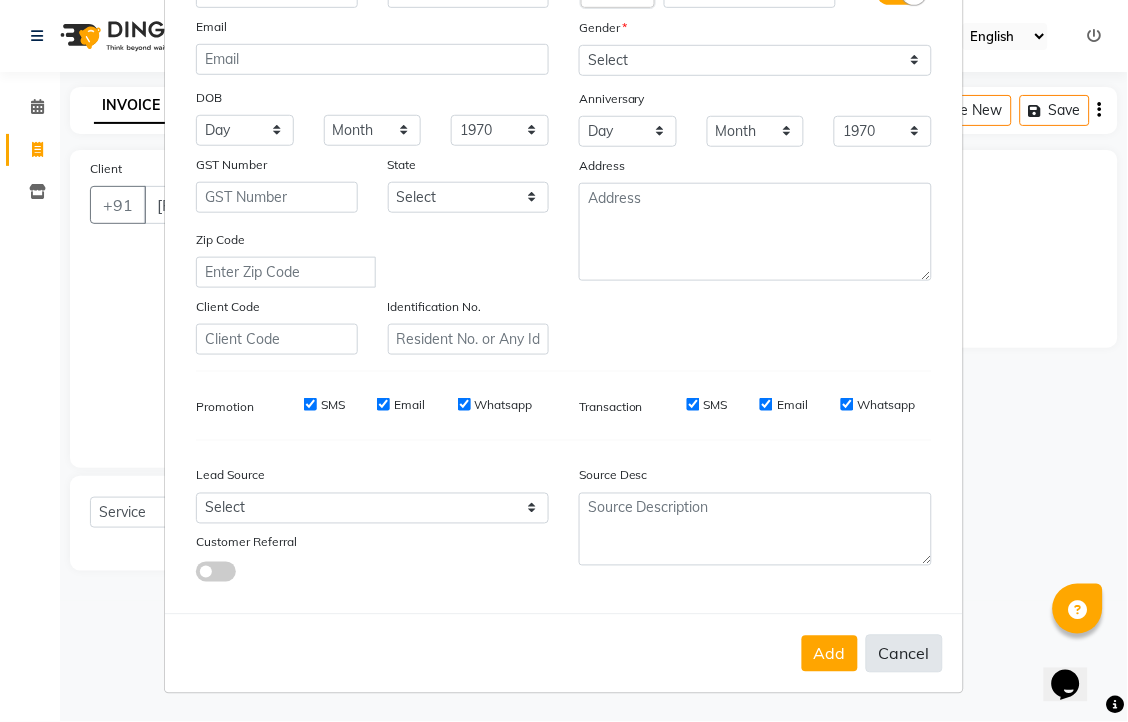 click on "Cancel" at bounding box center [904, 654] 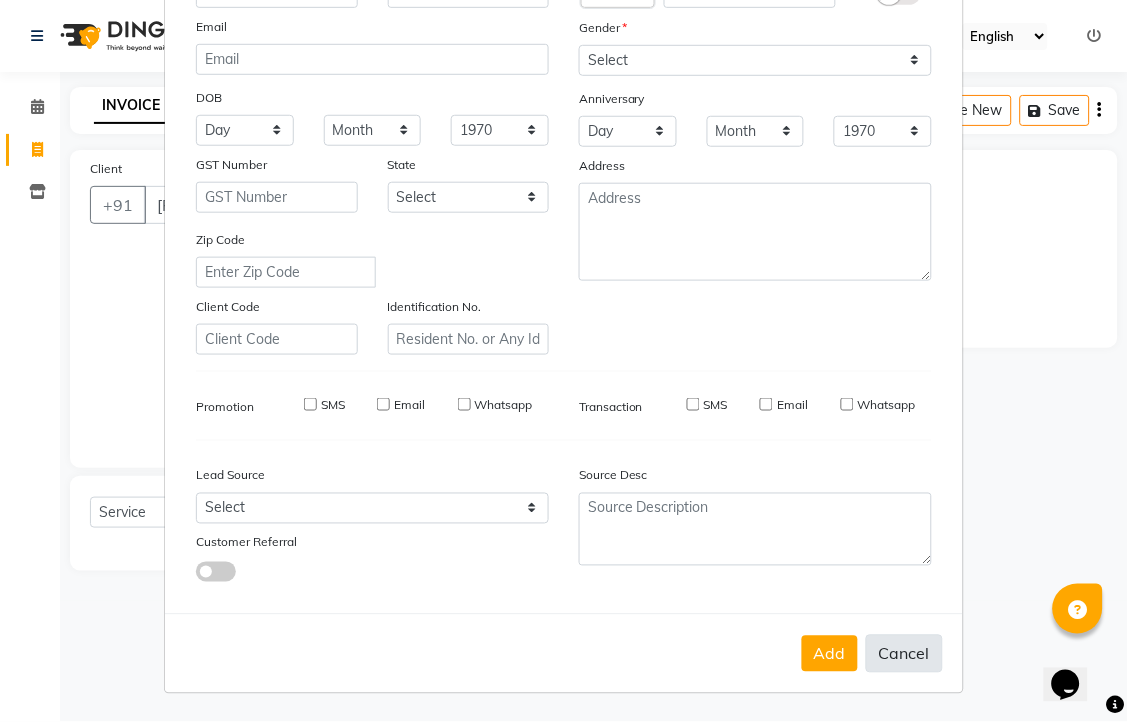 type 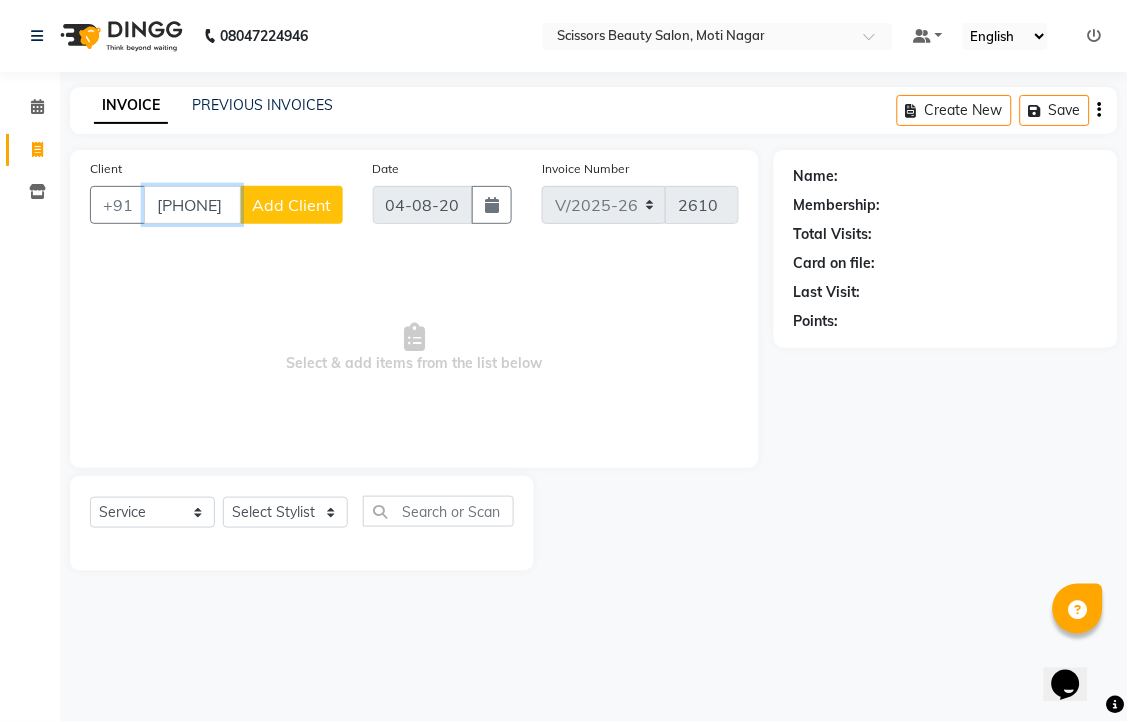 click on "[PHONE]" at bounding box center (192, 205) 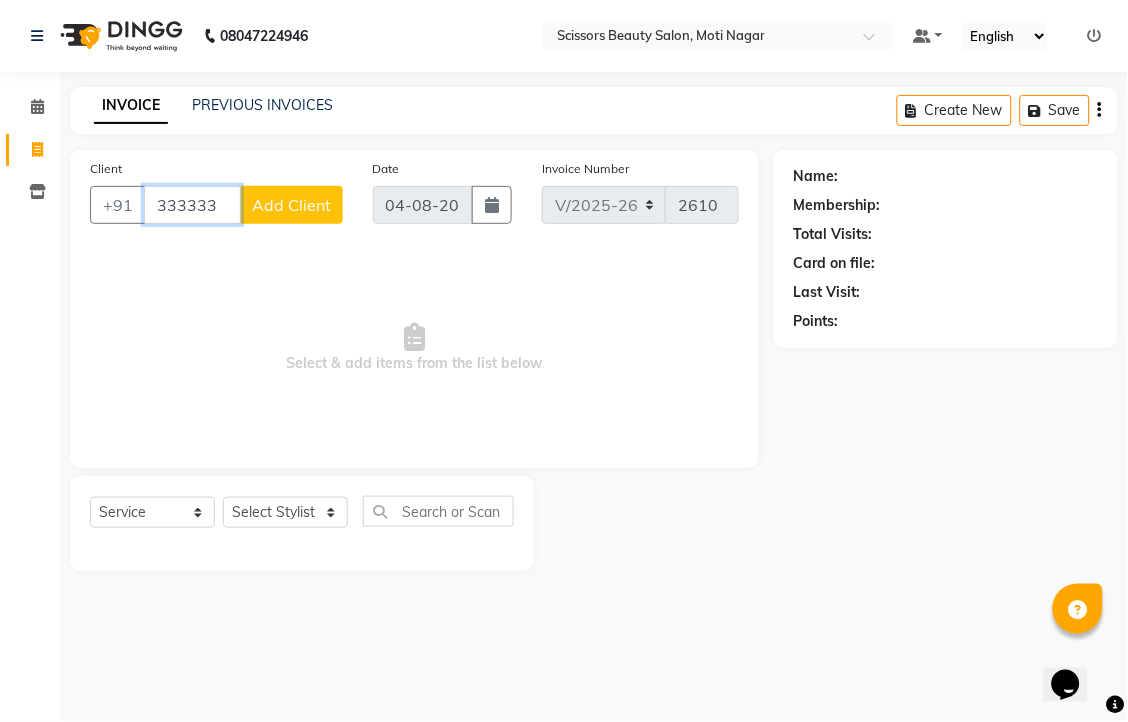 click on "333333" at bounding box center [192, 205] 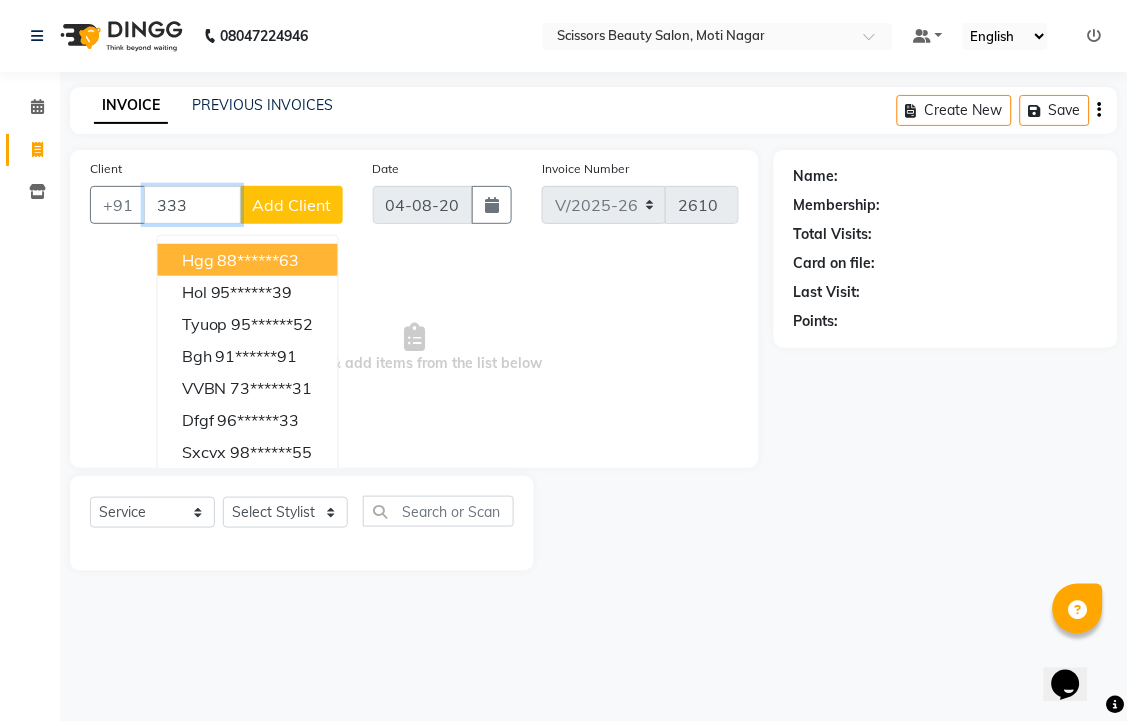 click on "333" at bounding box center [192, 205] 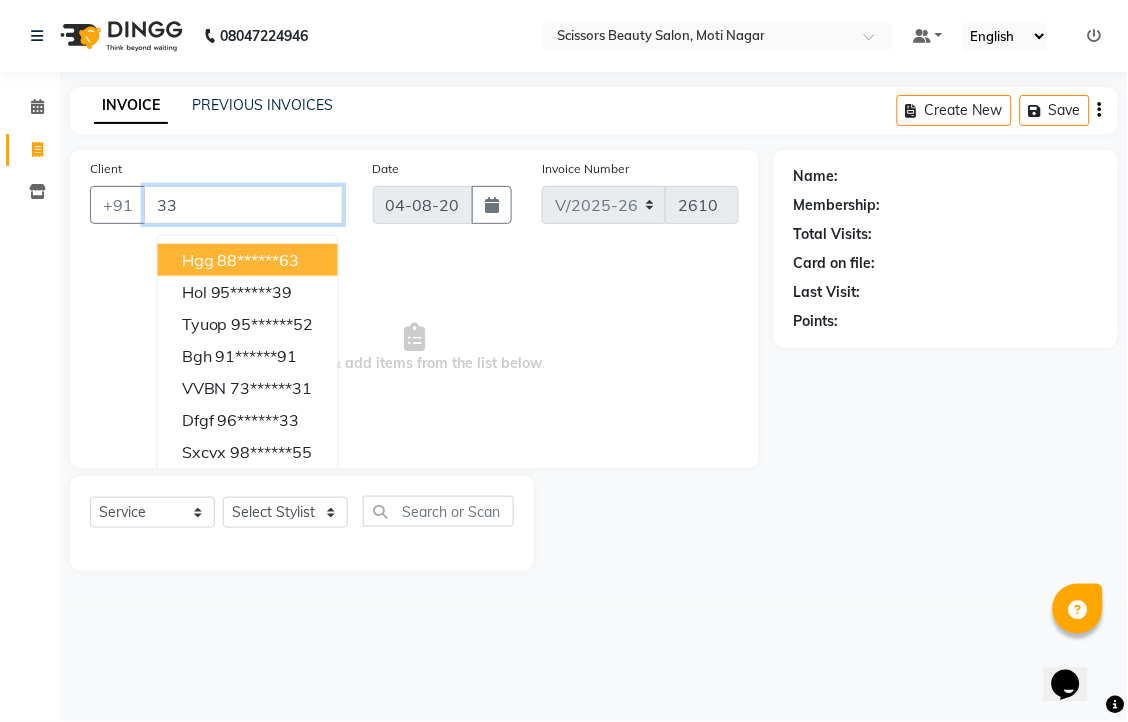 type on "3" 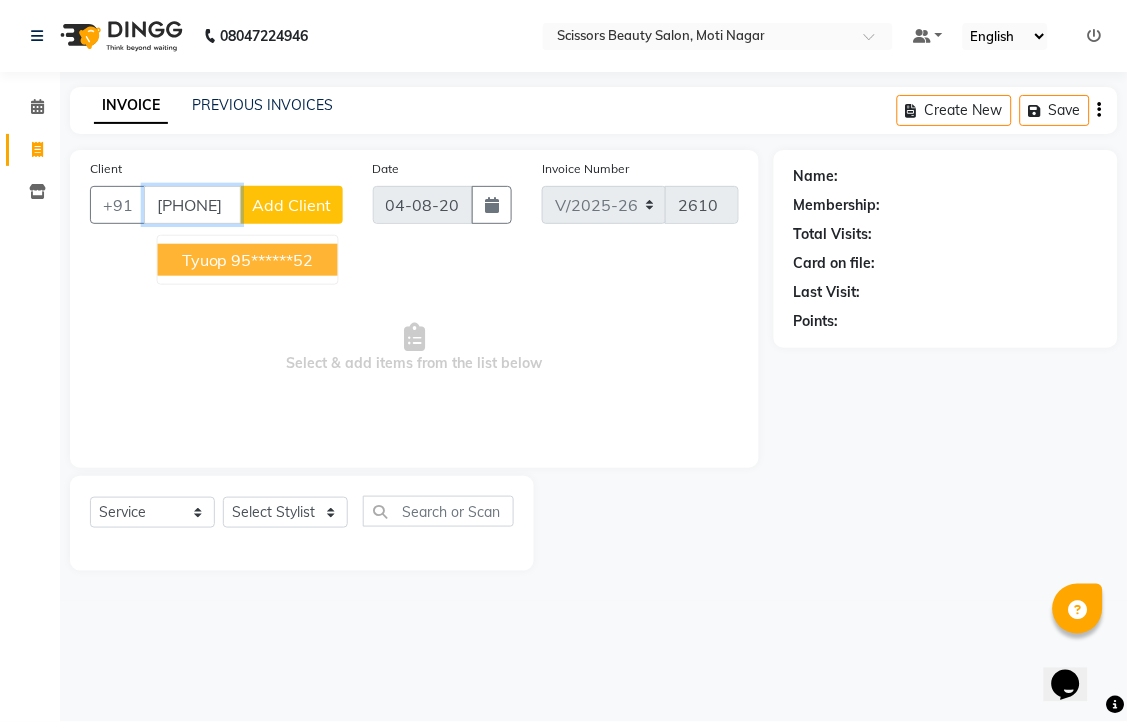 click on "95******52" at bounding box center (273, 260) 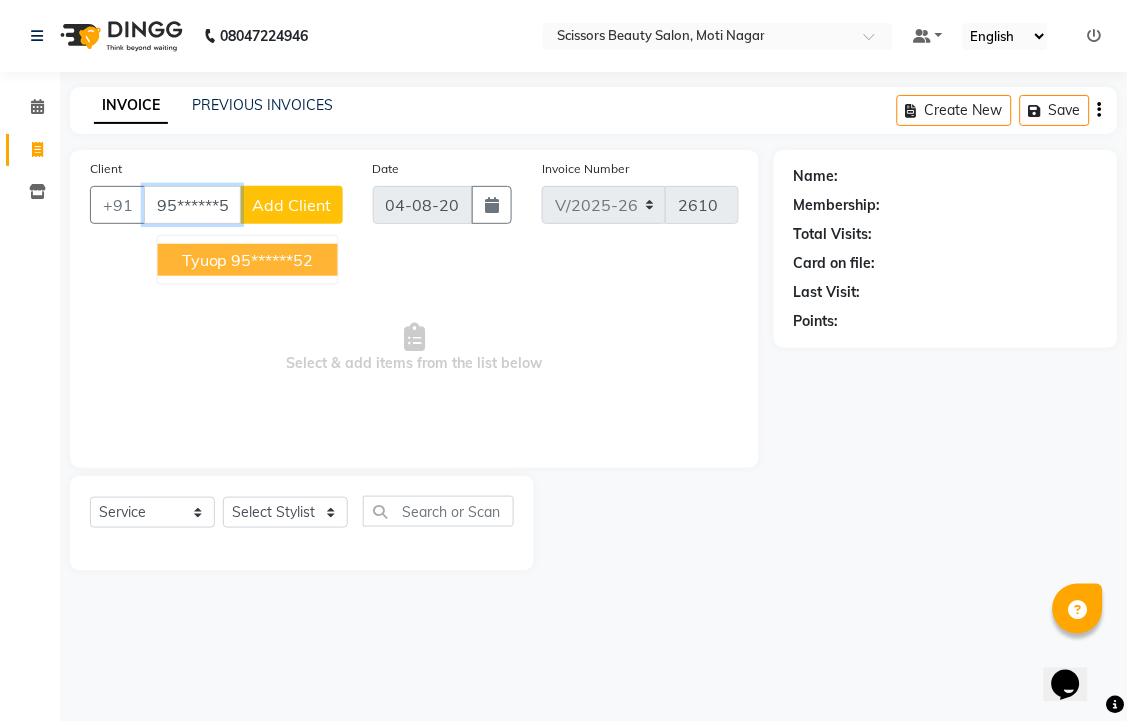 type on "95******52" 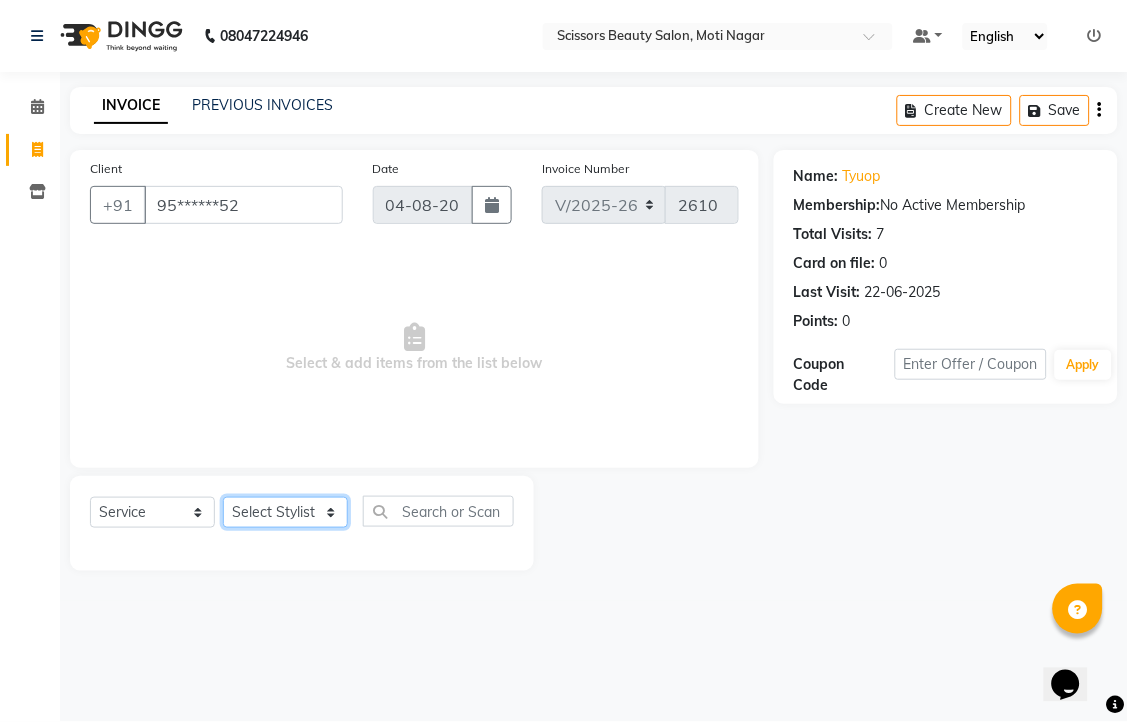 drag, startPoint x: 290, startPoint y: 575, endPoint x: 297, endPoint y: 555, distance: 21.189621 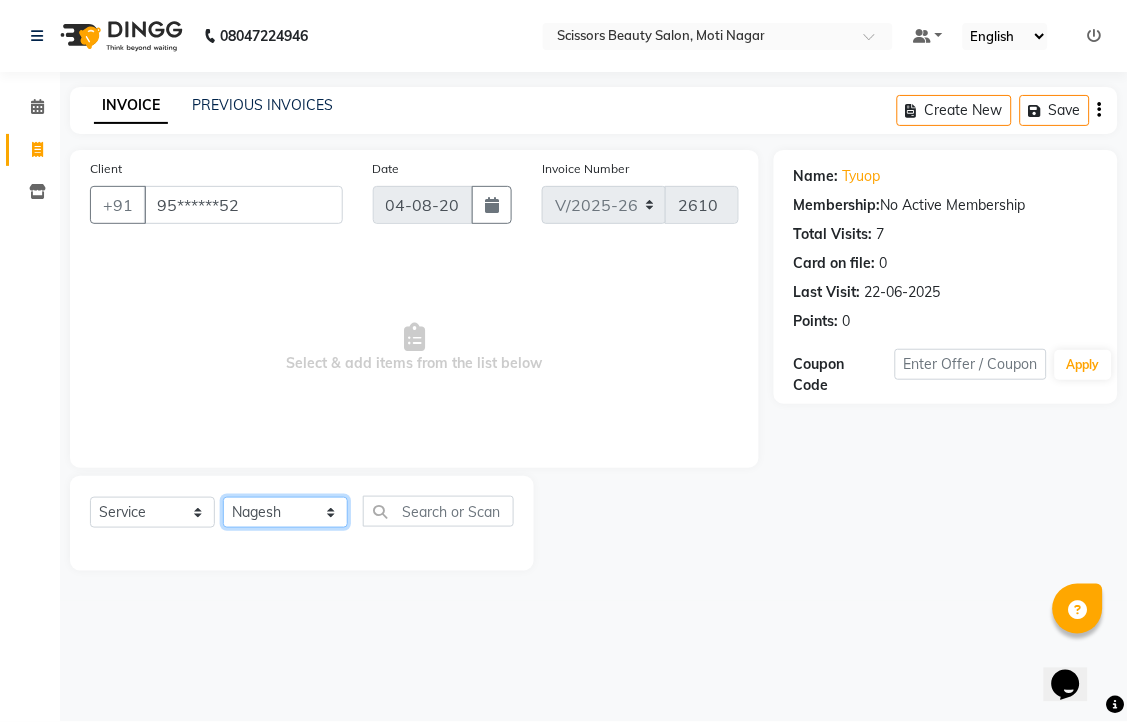 click on "Select Stylist Dominic Francis Nagesh Satish Sir Staff" 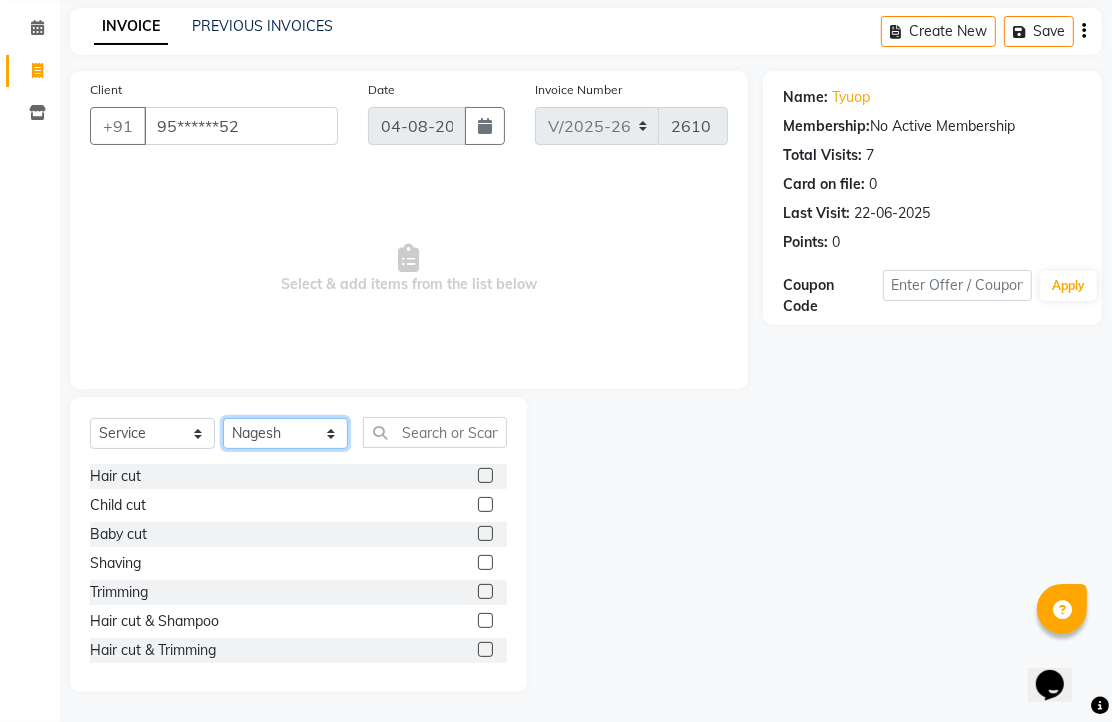 scroll, scrollTop: 111, scrollLeft: 0, axis: vertical 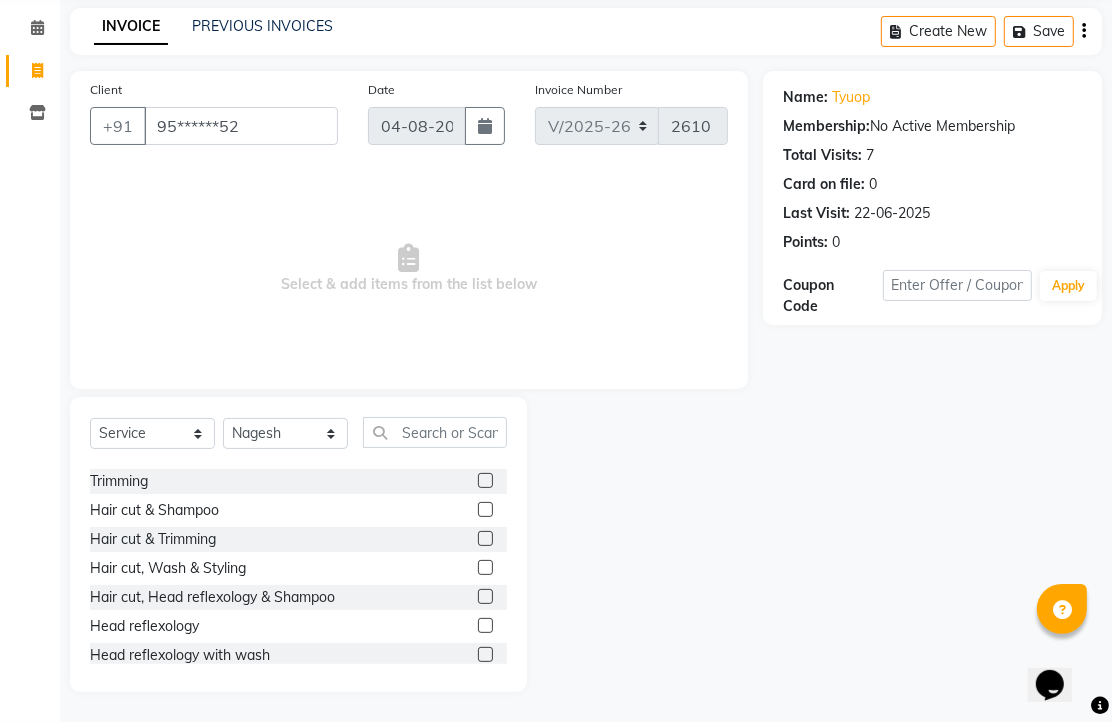click 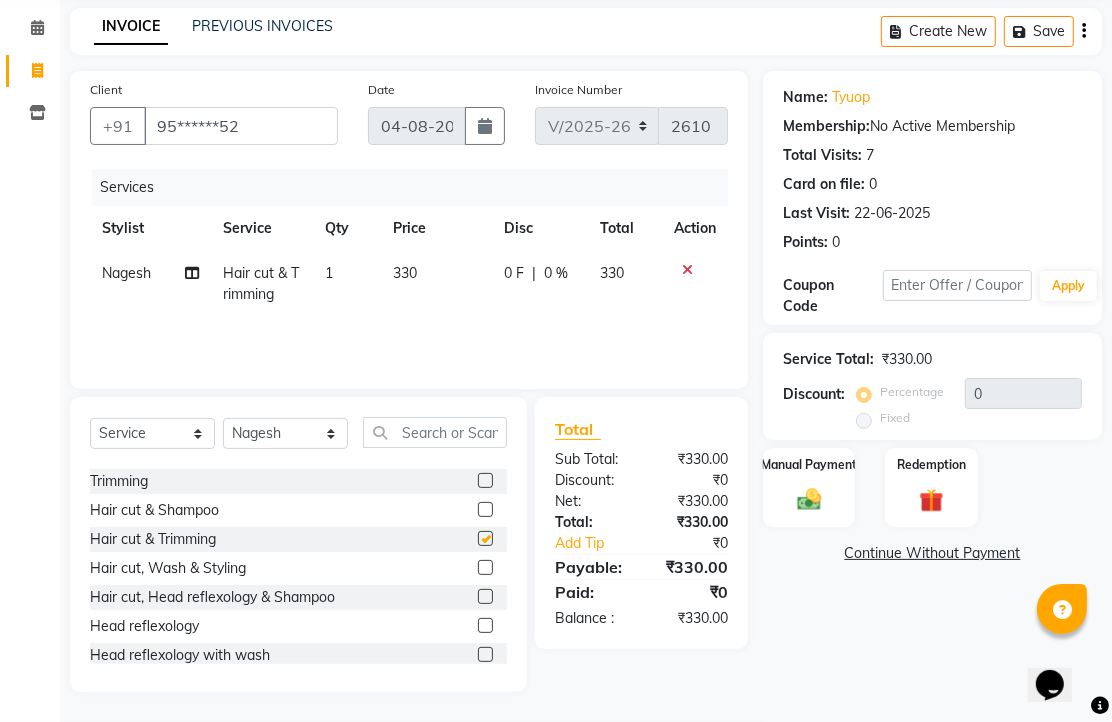 checkbox on "false" 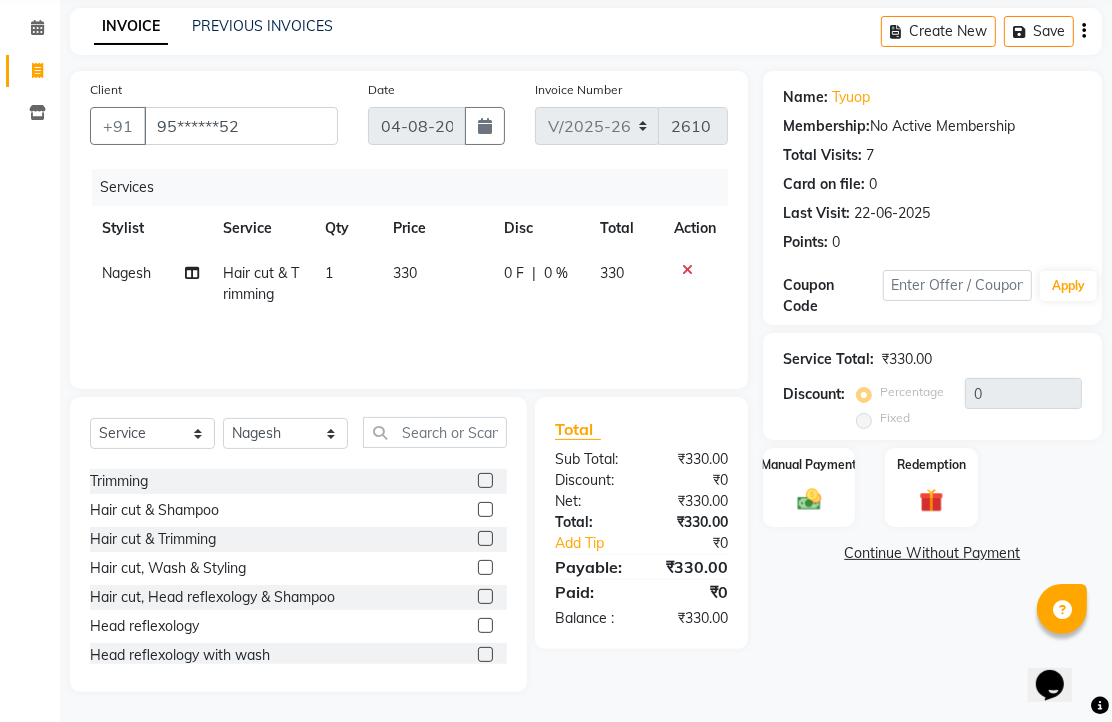 scroll, scrollTop: 157, scrollLeft: 0, axis: vertical 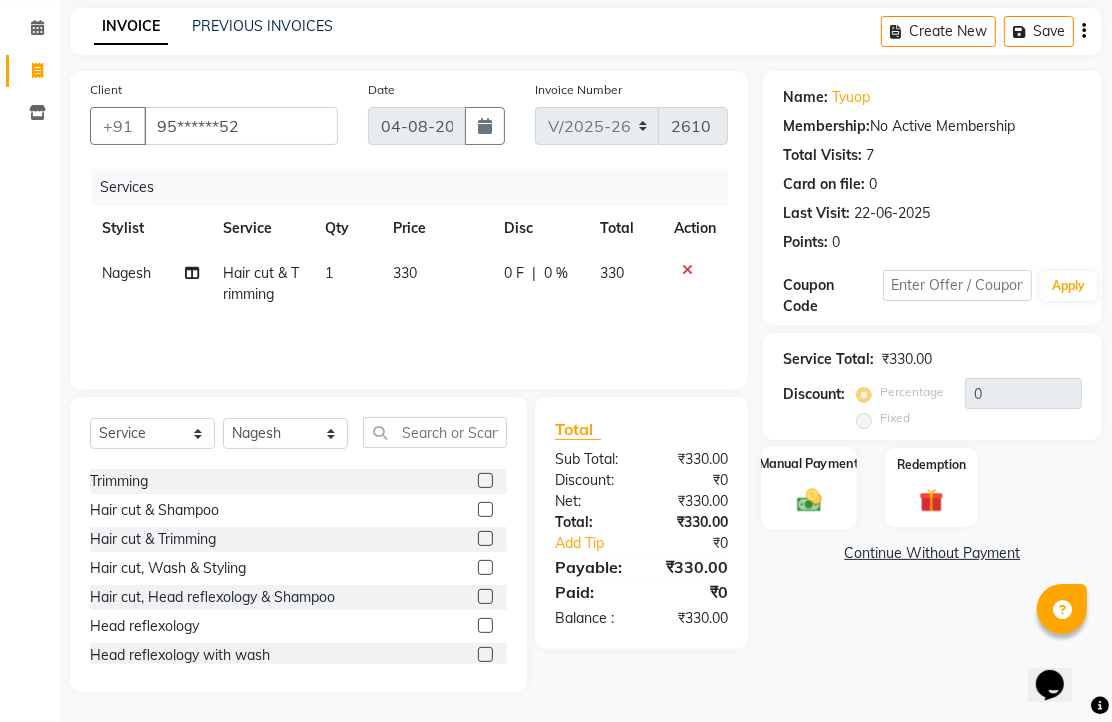 click 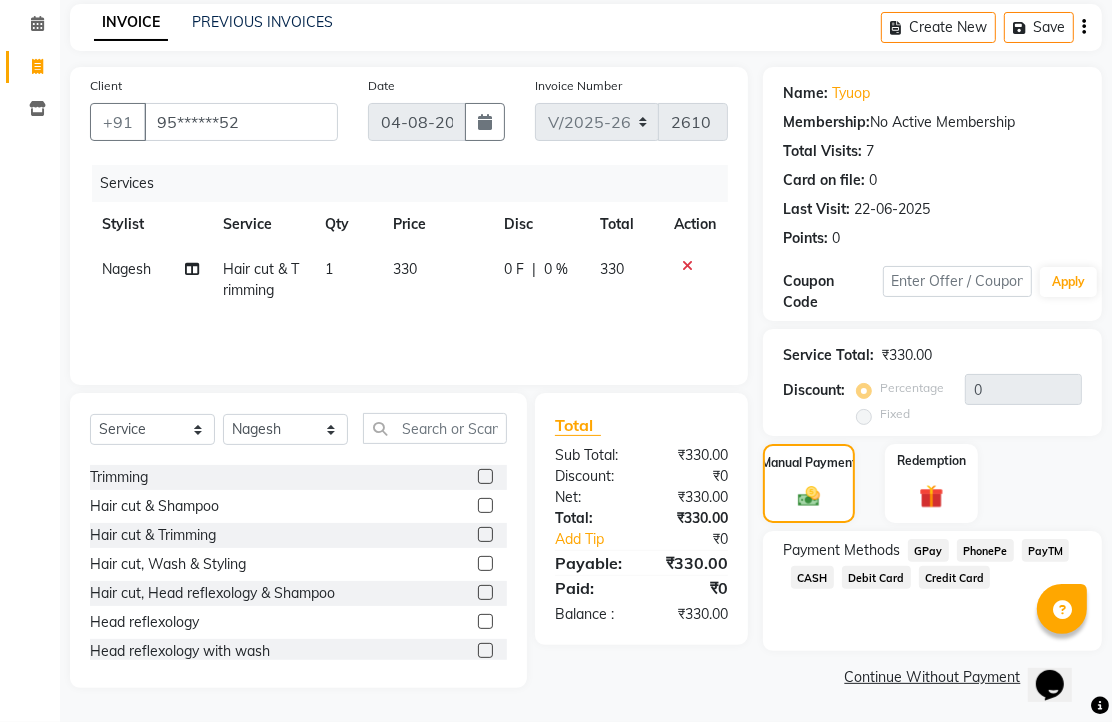 scroll, scrollTop: 163, scrollLeft: 0, axis: vertical 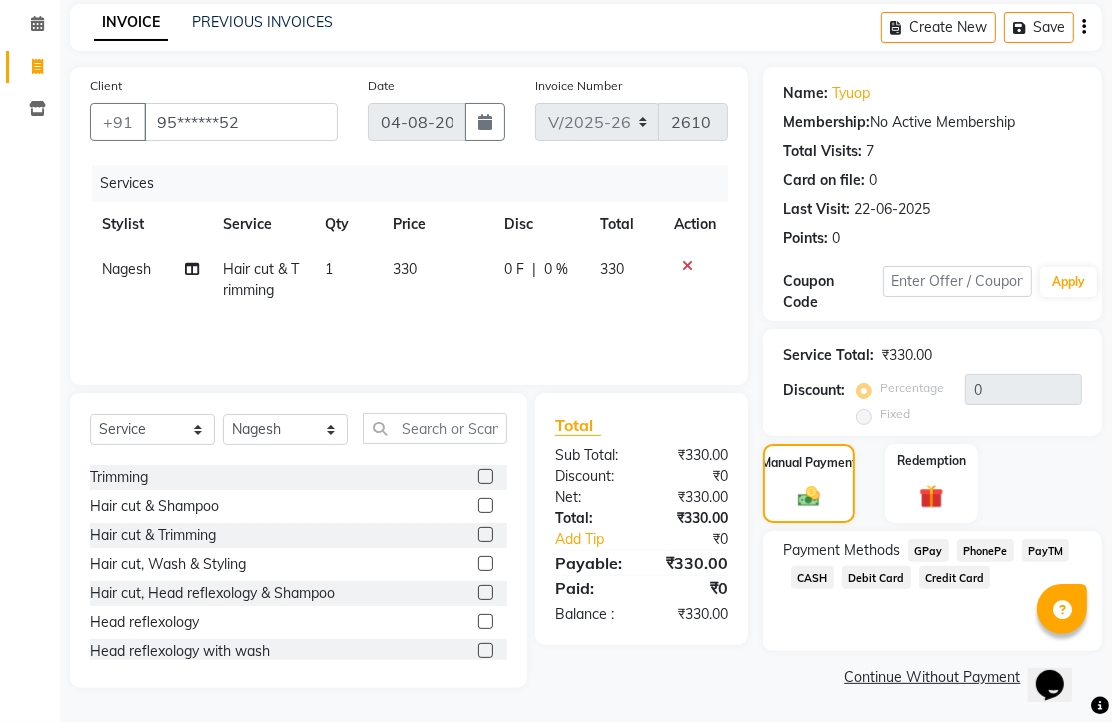 click on "PhonePe" 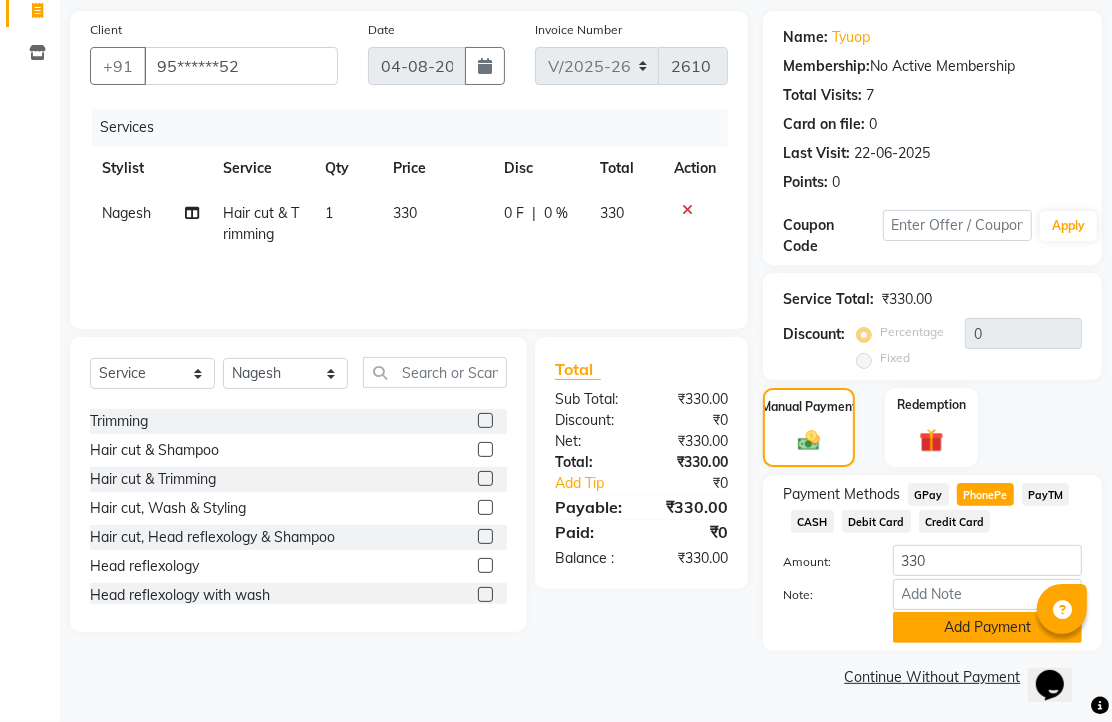 click on "Add Payment" 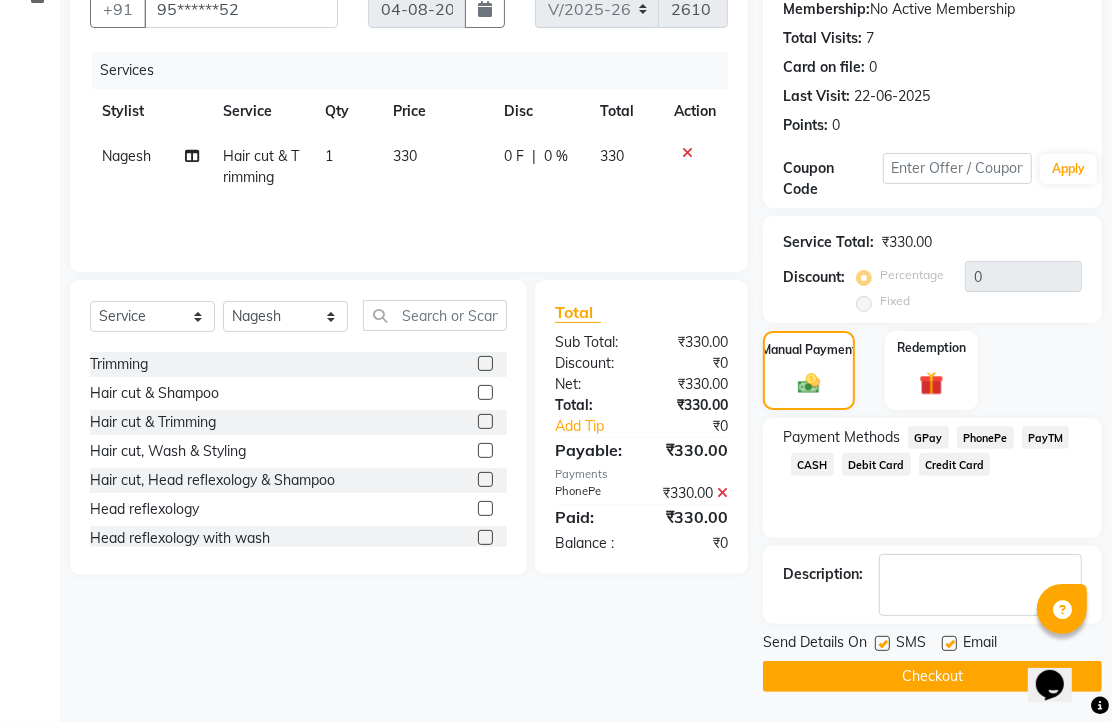 scroll, scrollTop: 304, scrollLeft: 0, axis: vertical 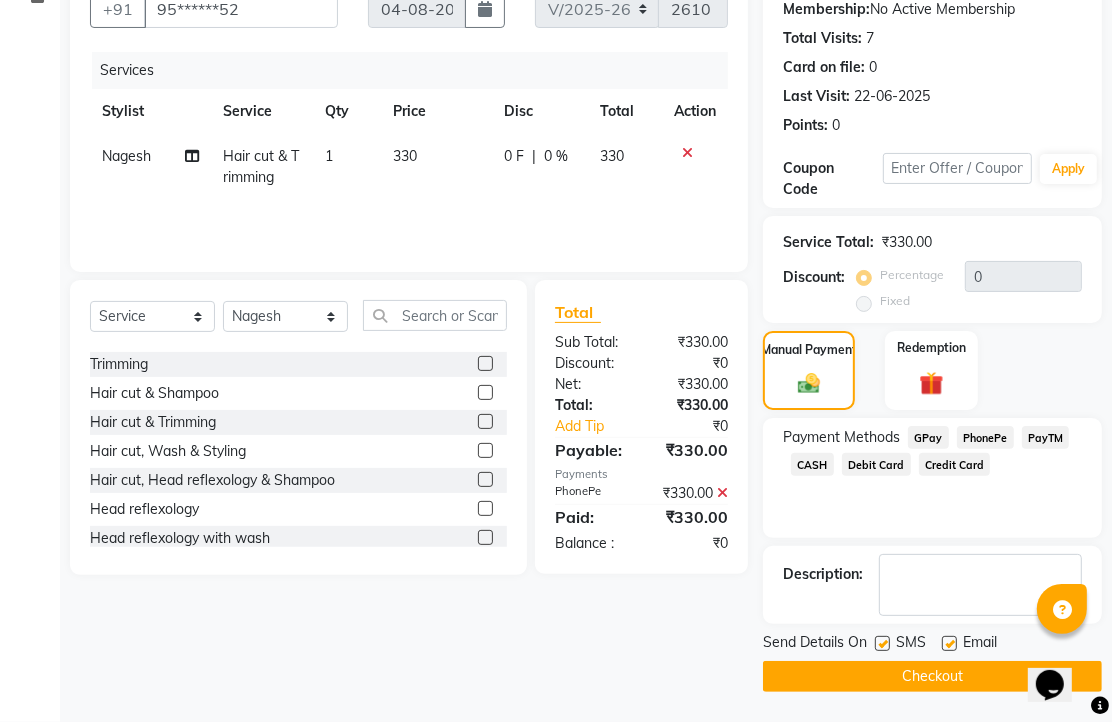click 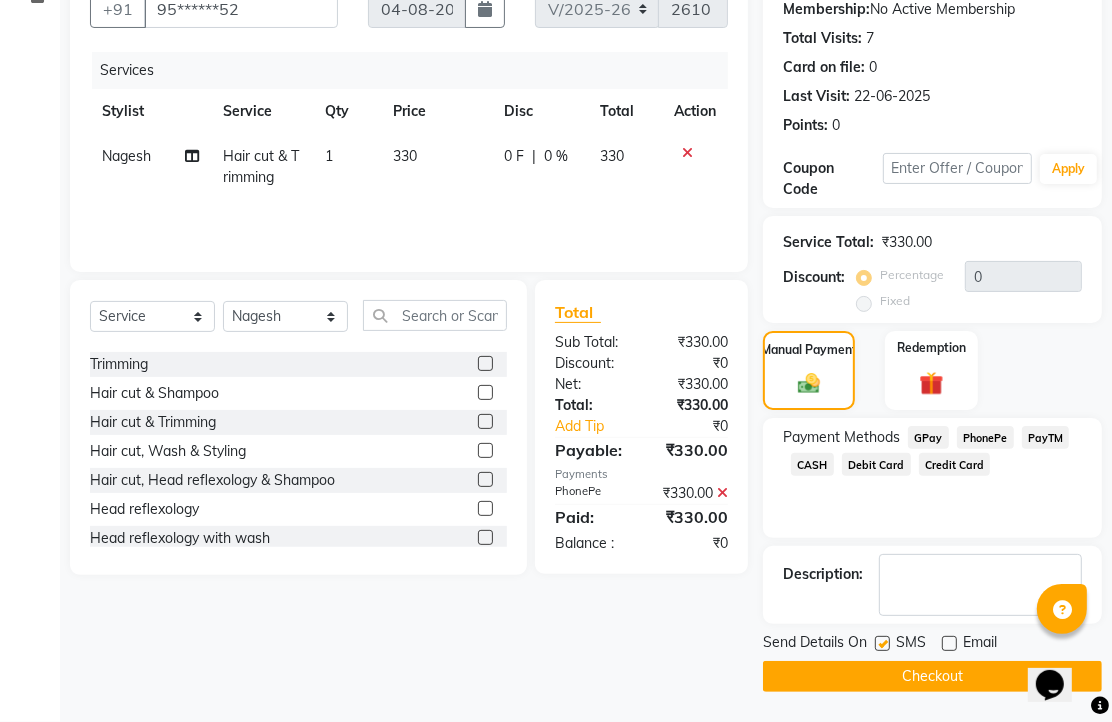 click on "Send Details On SMS Email  Checkout" 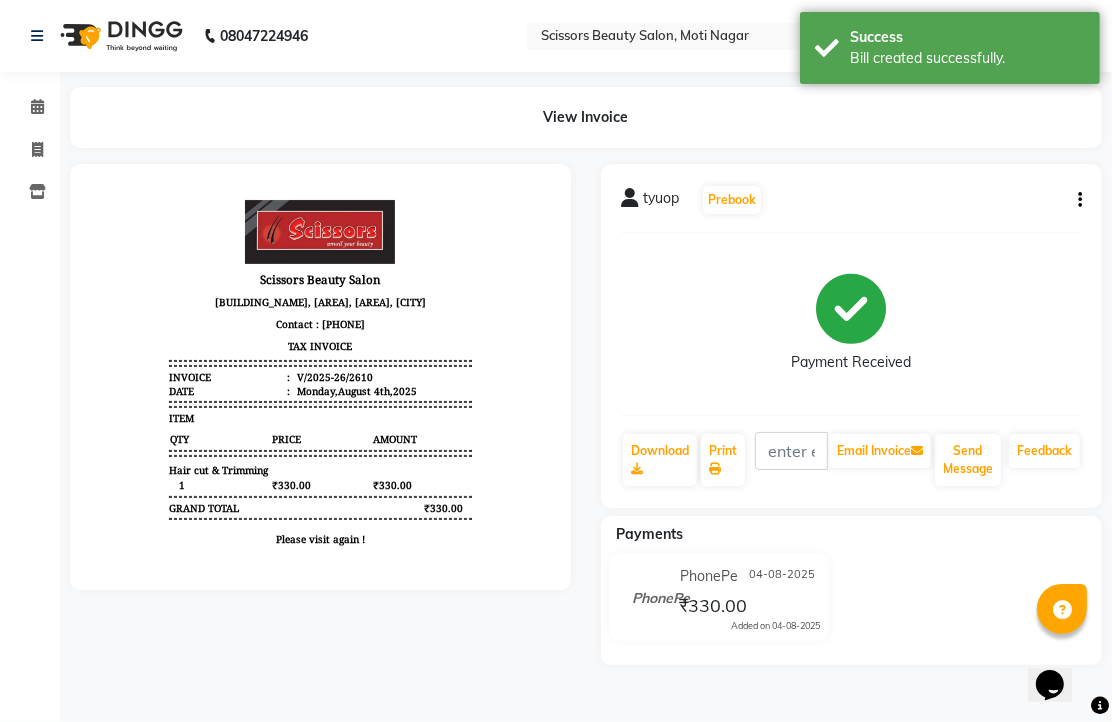 scroll, scrollTop: 0, scrollLeft: 0, axis: both 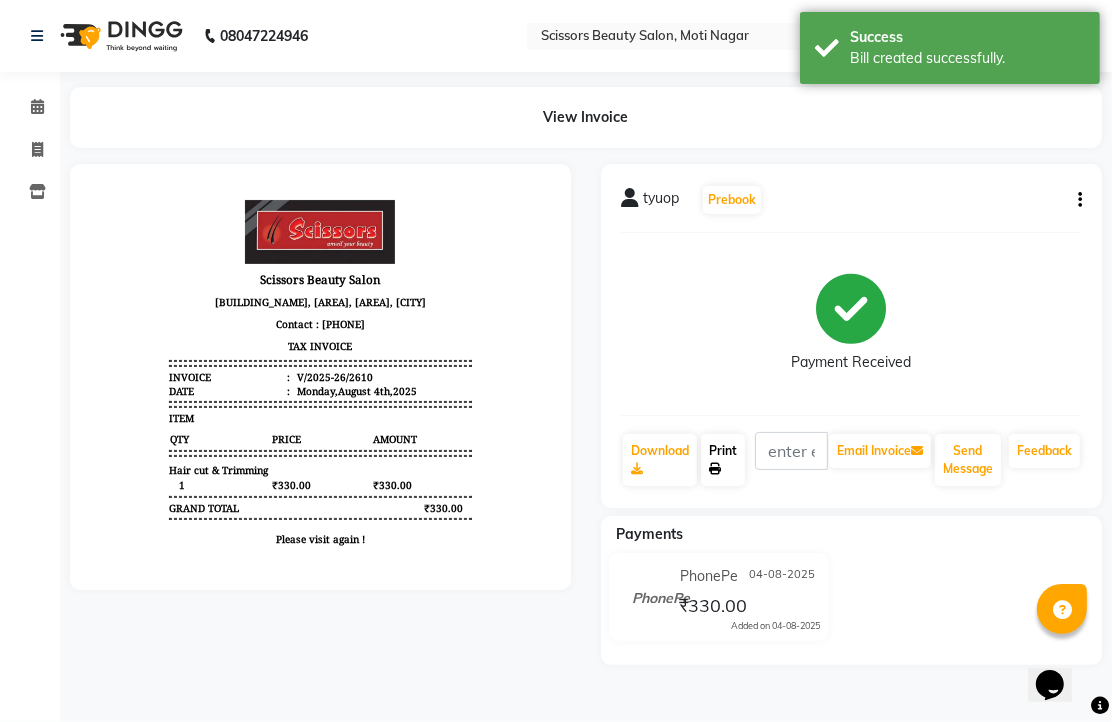 click on "Print" 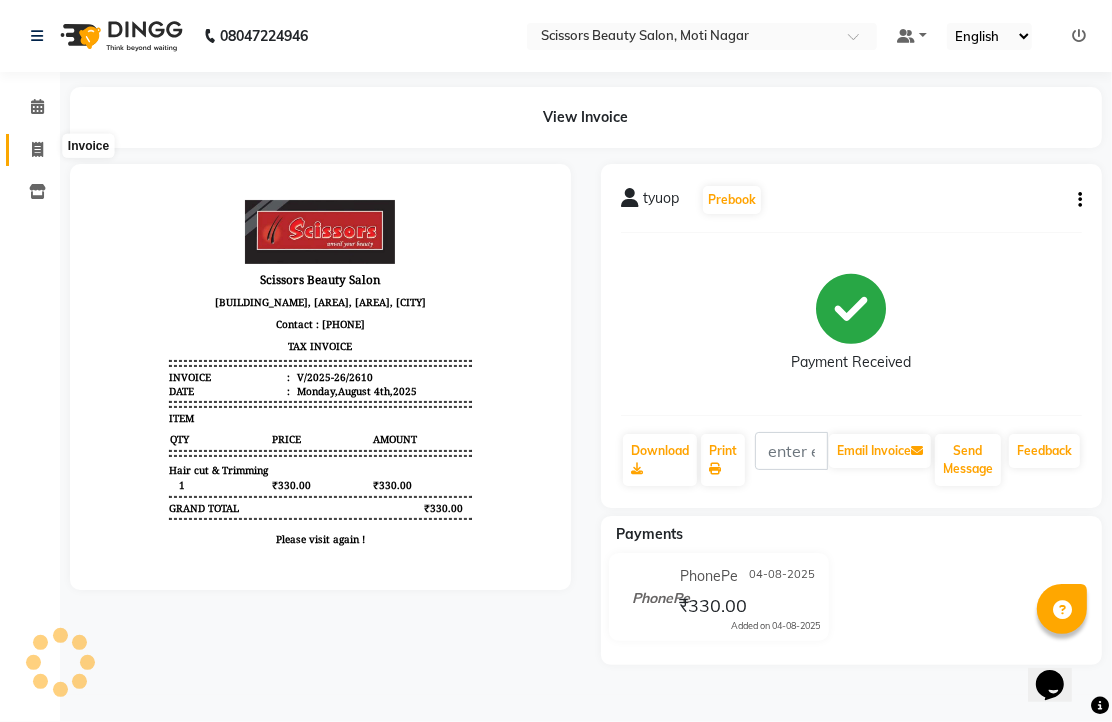 click 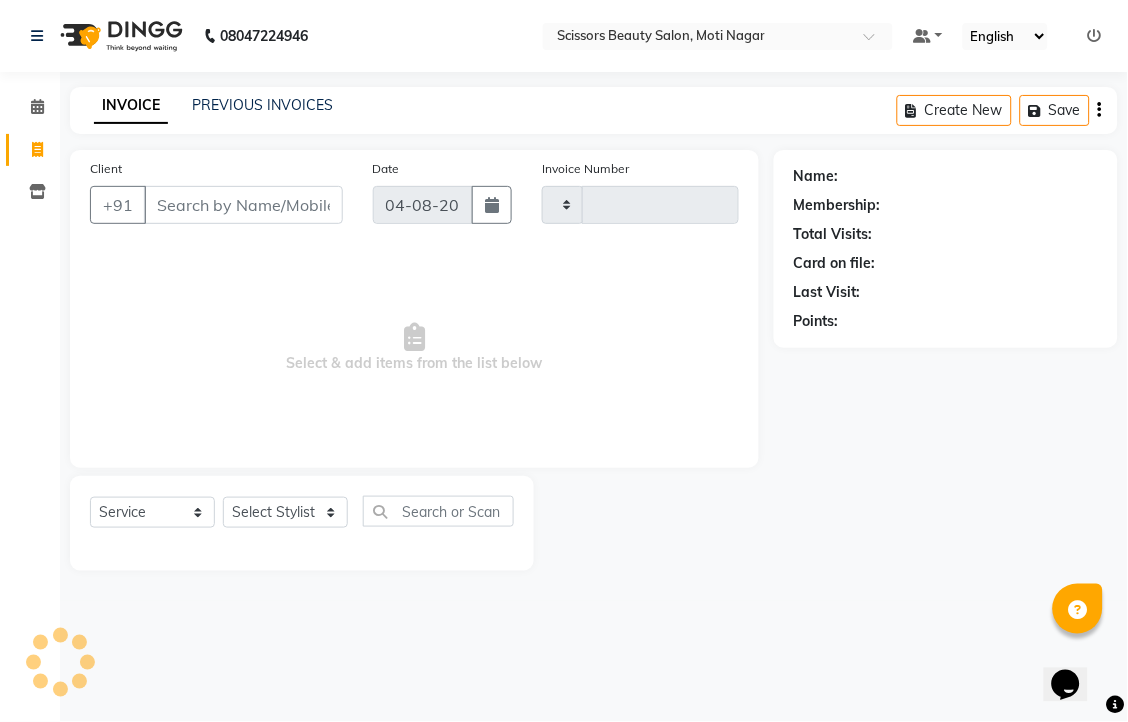 type on "2611" 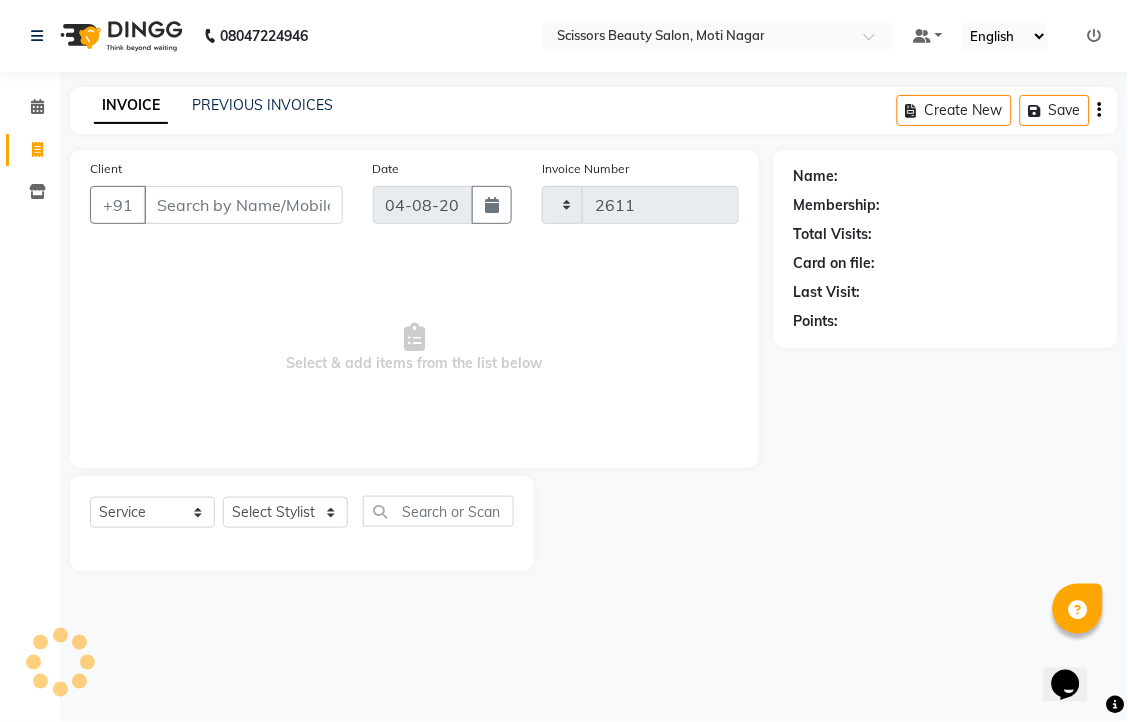 type on "8" 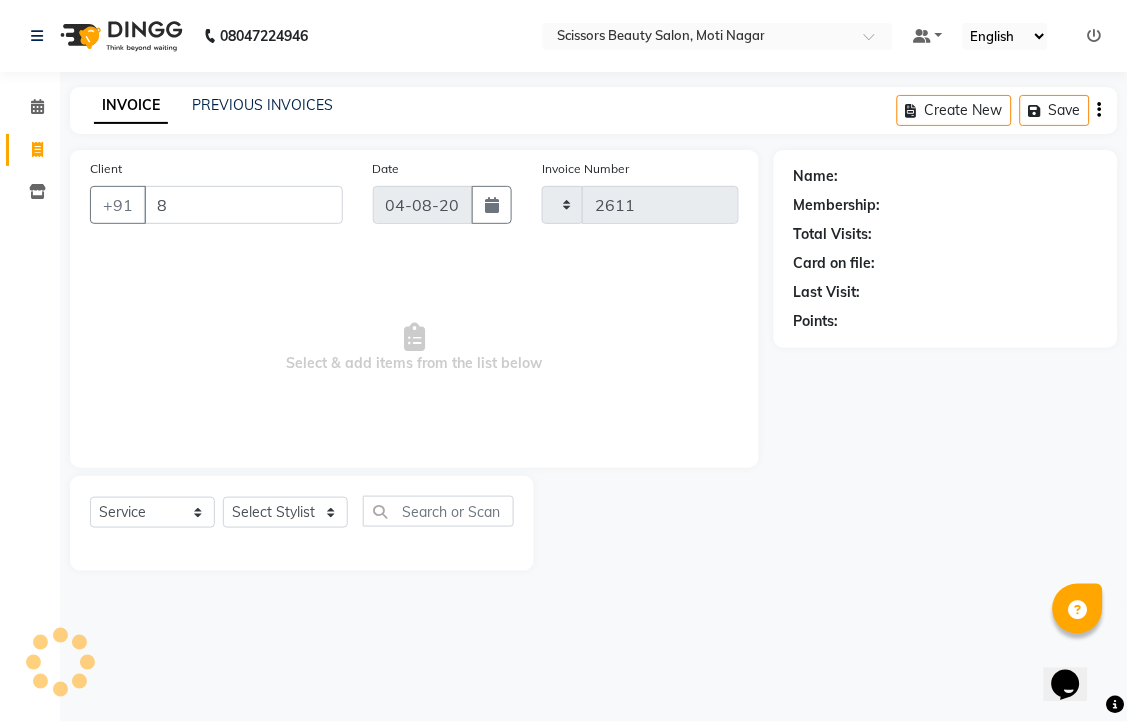 select on "7057" 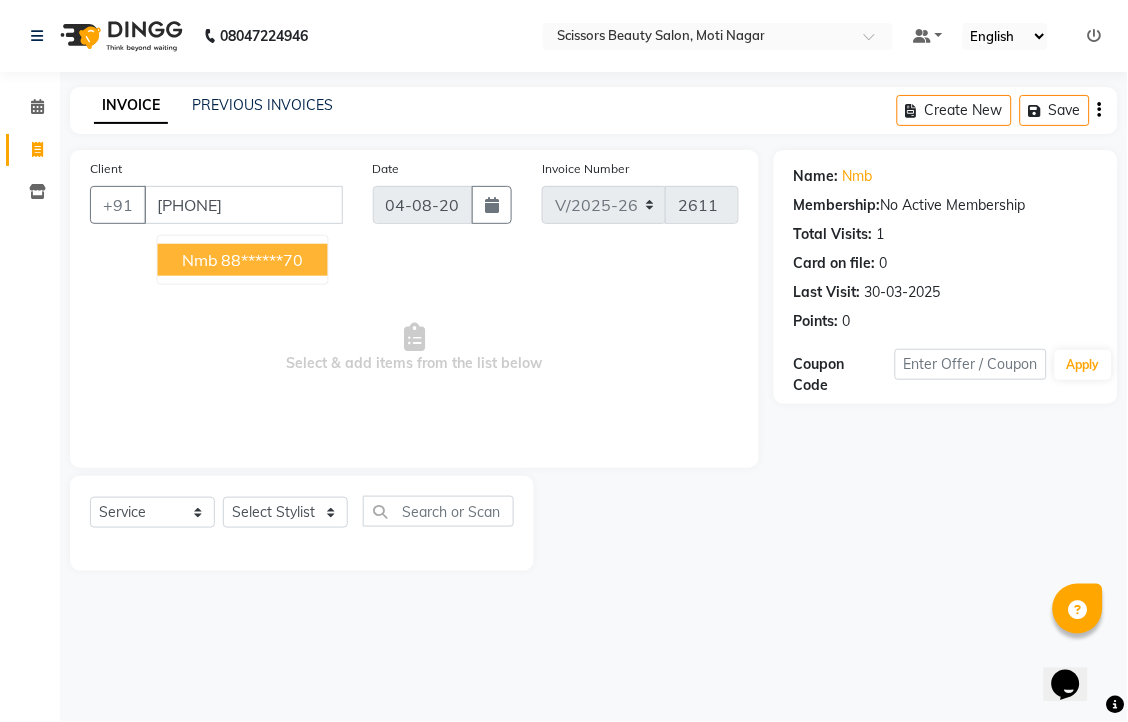 click on "88******70" at bounding box center (263, 260) 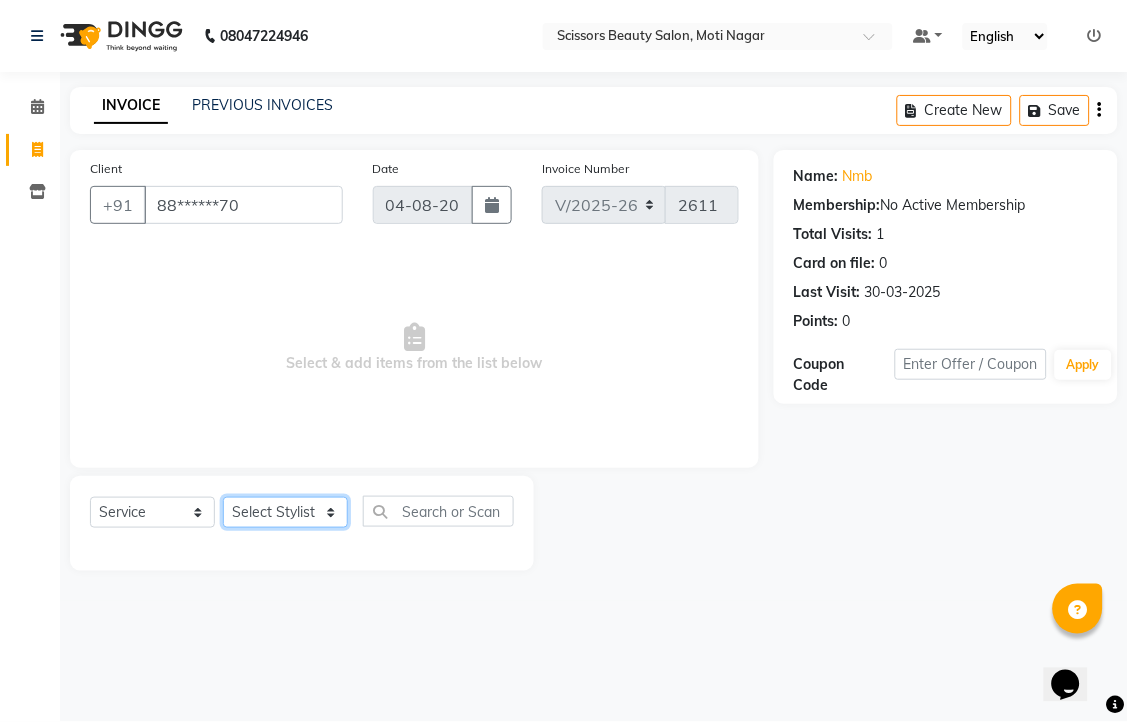 click on "Select Stylist Dominic Francis Nagesh Satish Sir Staff" 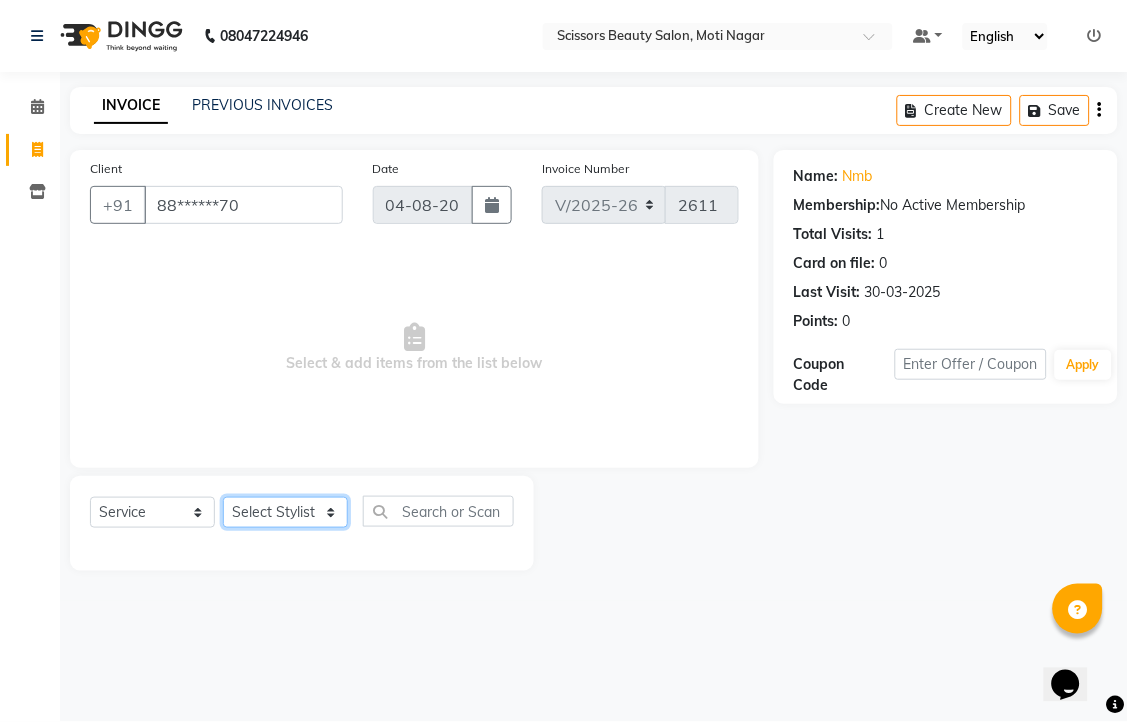 select on "81450" 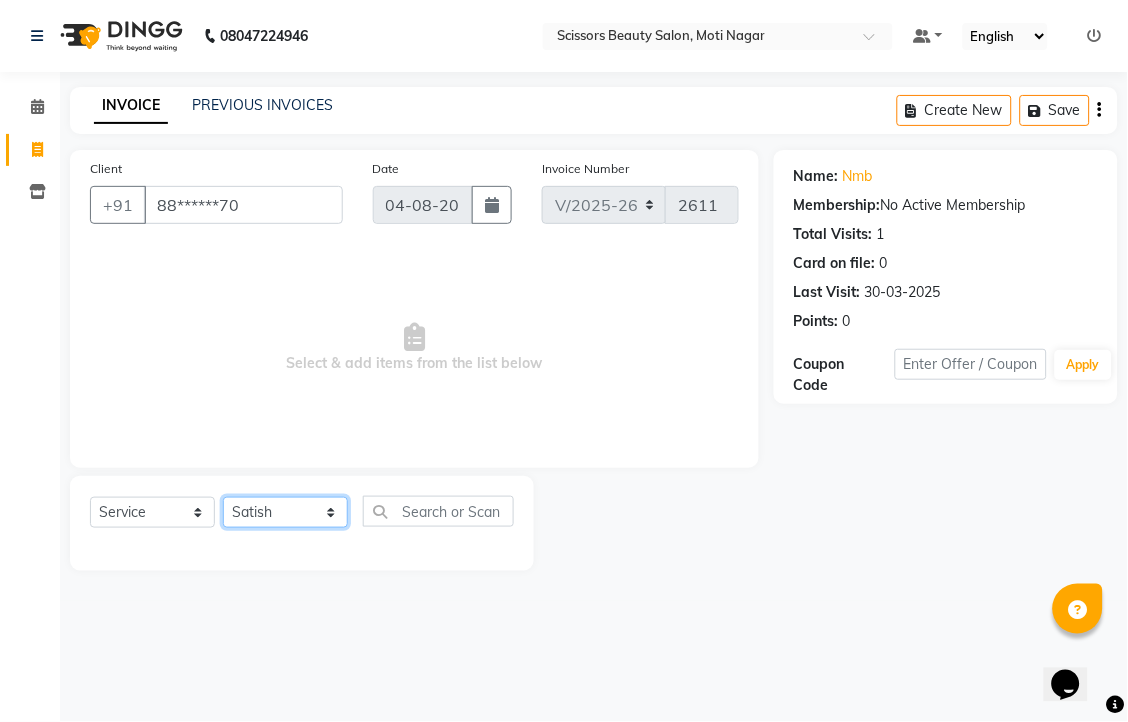 click on "Select Stylist Dominic Francis Nagesh Satish Sir Staff" 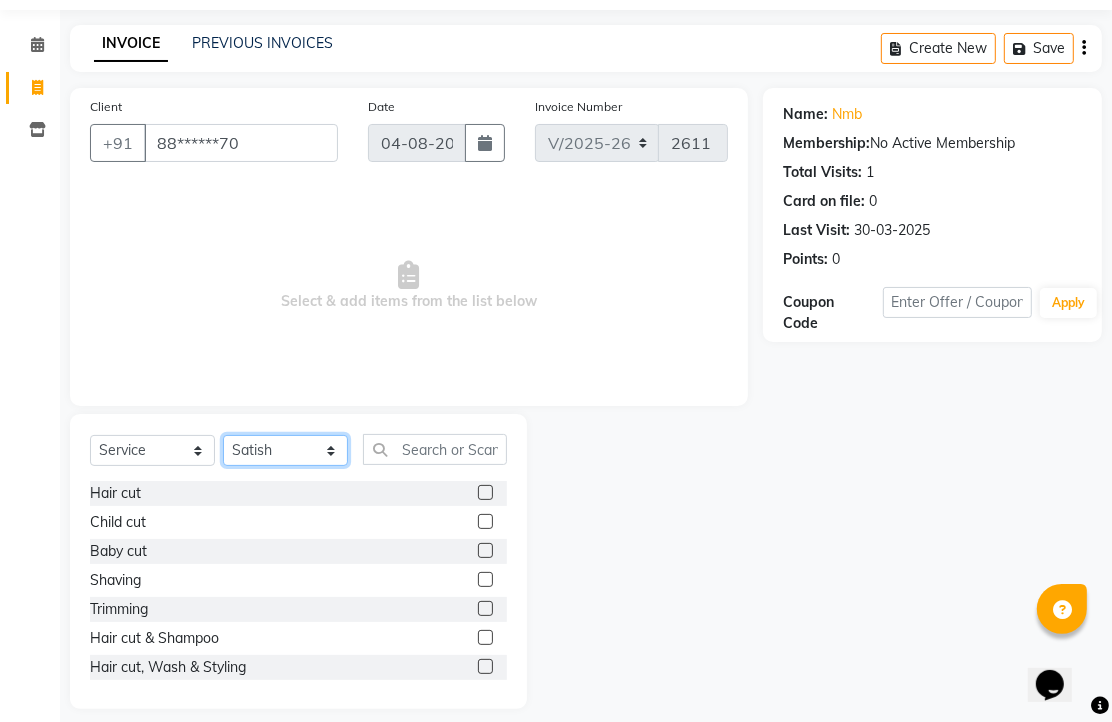 scroll, scrollTop: 147, scrollLeft: 0, axis: vertical 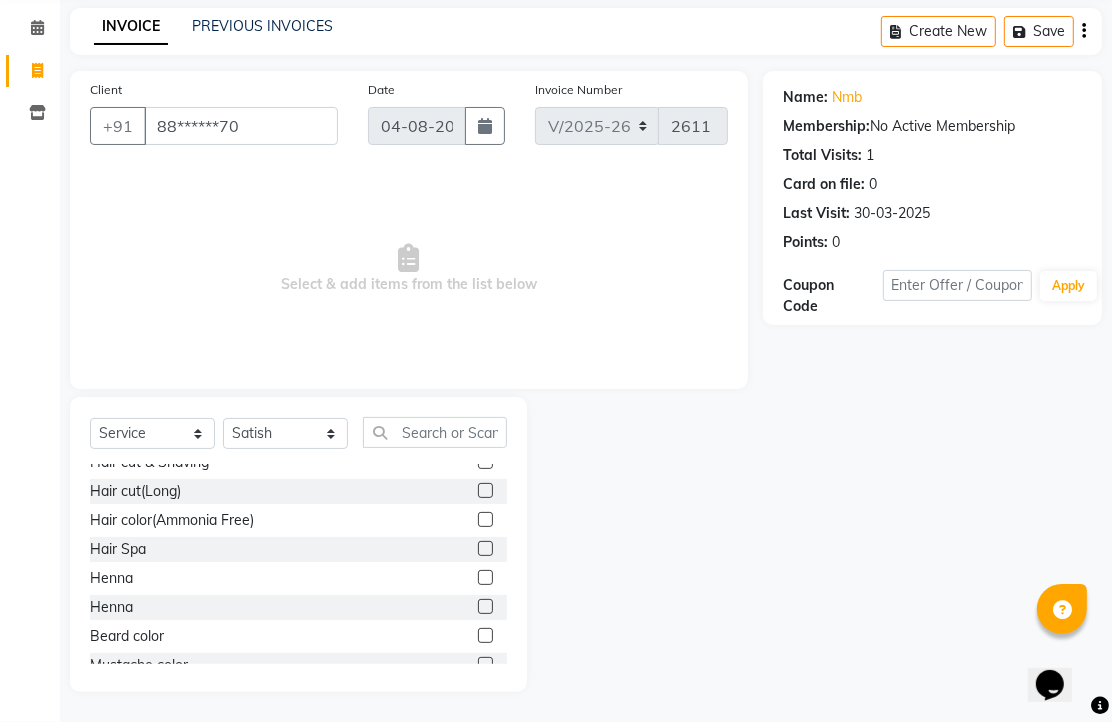 click 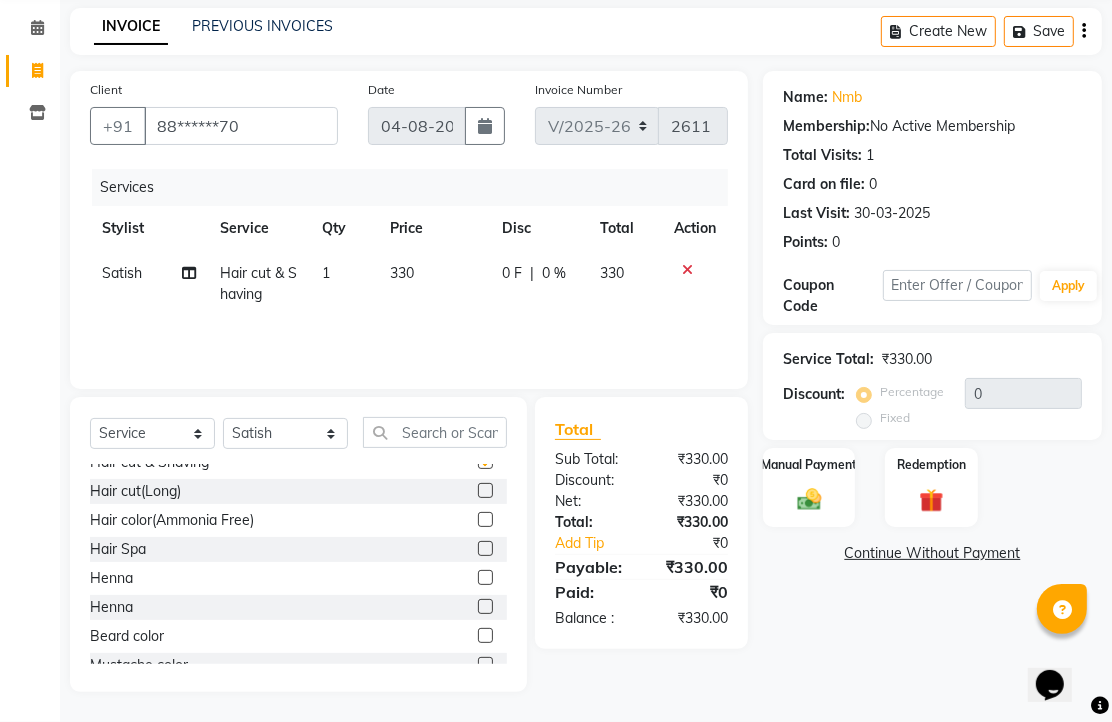 checkbox on "false" 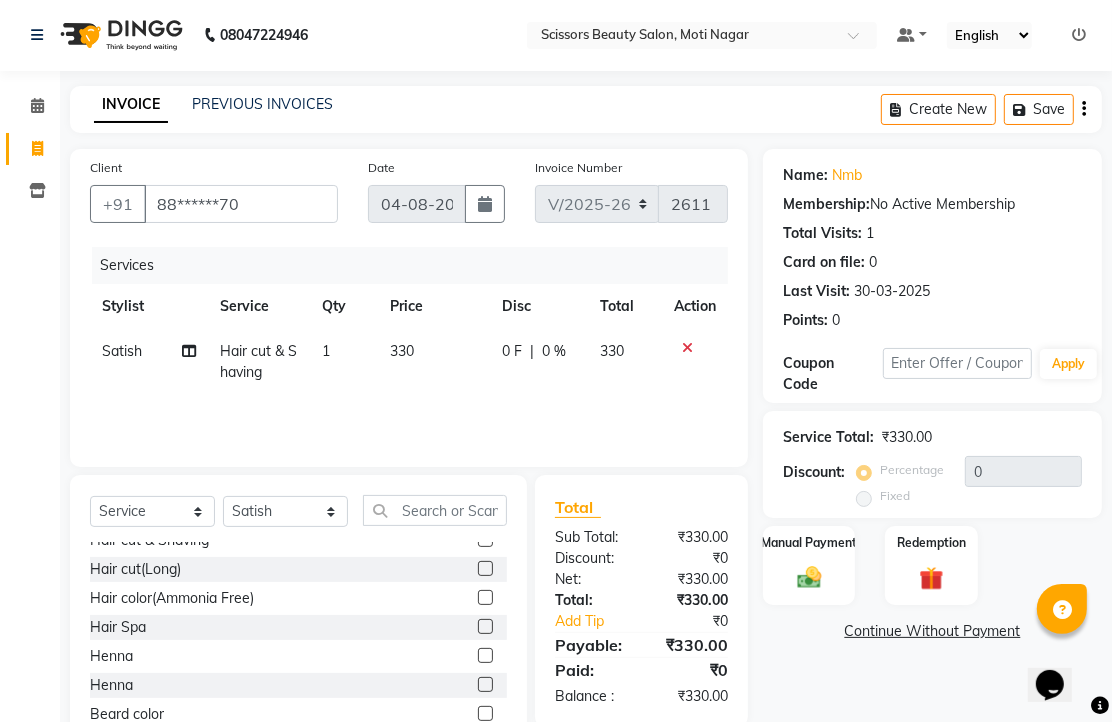 scroll, scrollTop: 0, scrollLeft: 0, axis: both 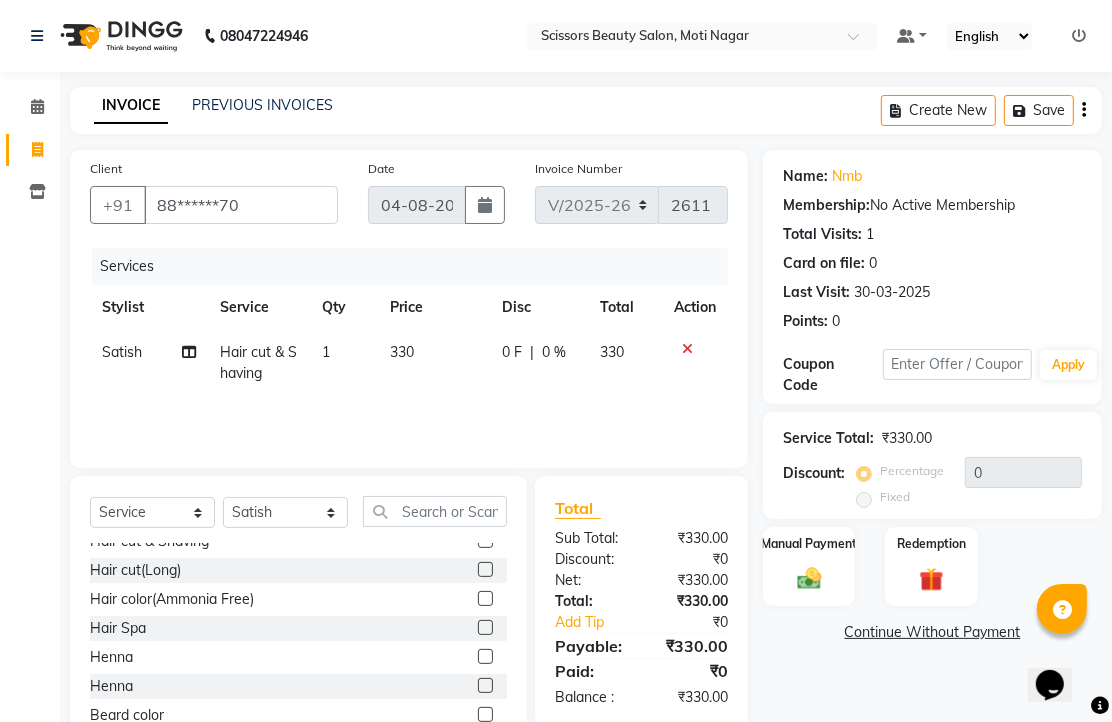 click 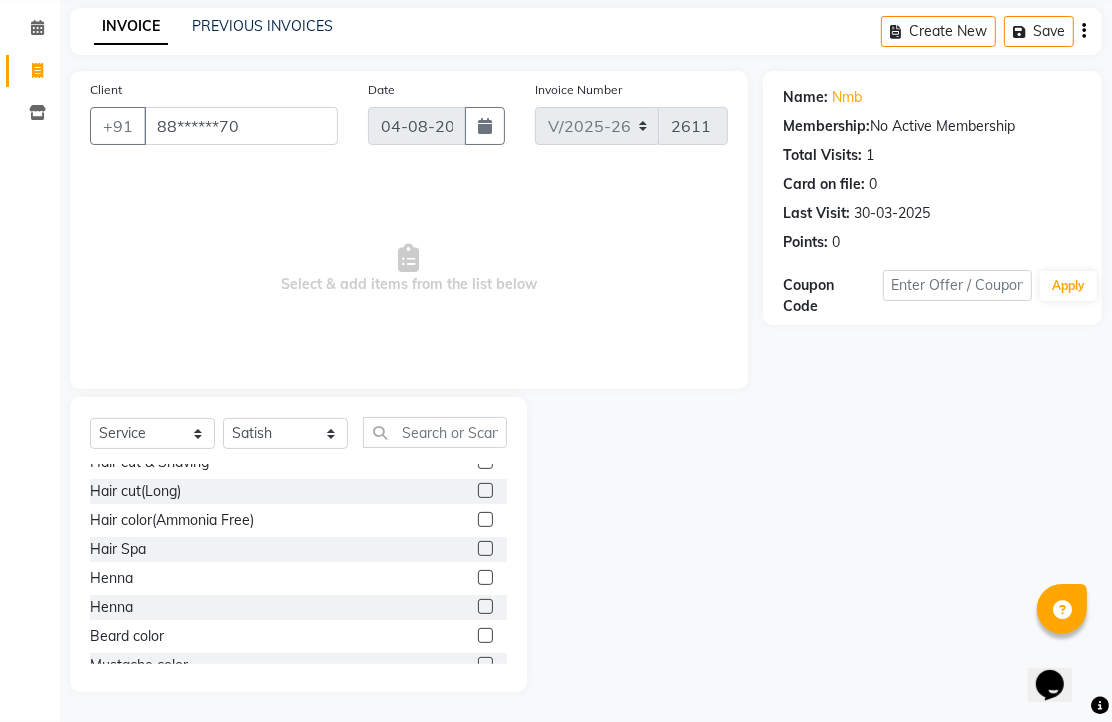 scroll, scrollTop: 147, scrollLeft: 0, axis: vertical 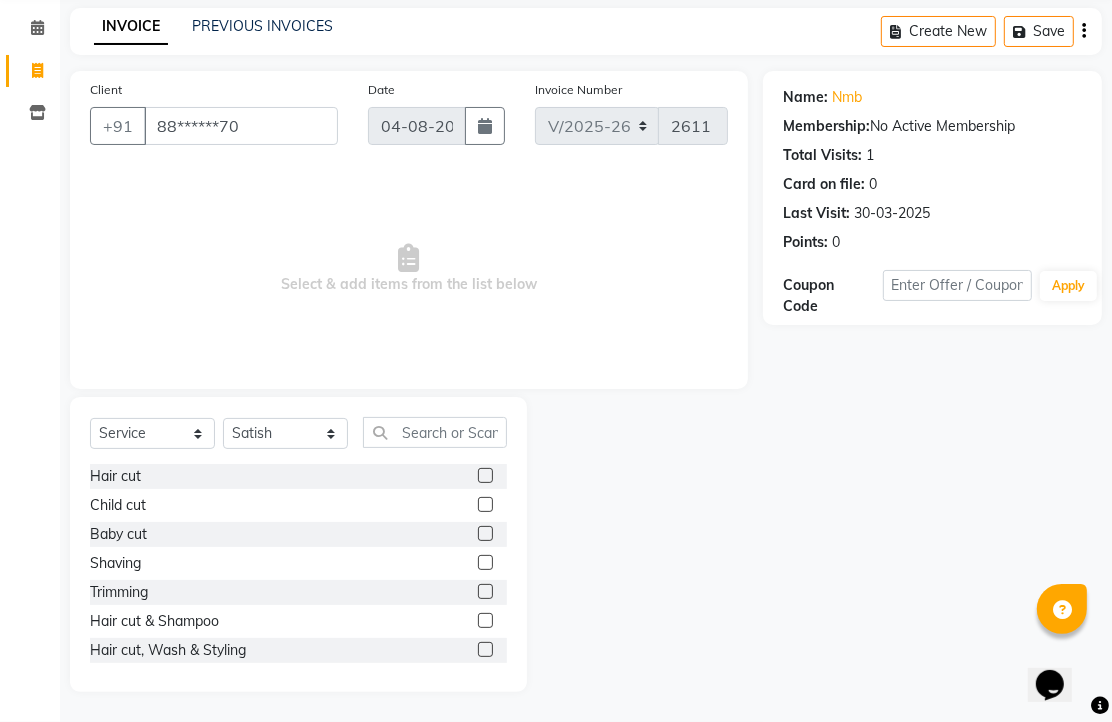 click 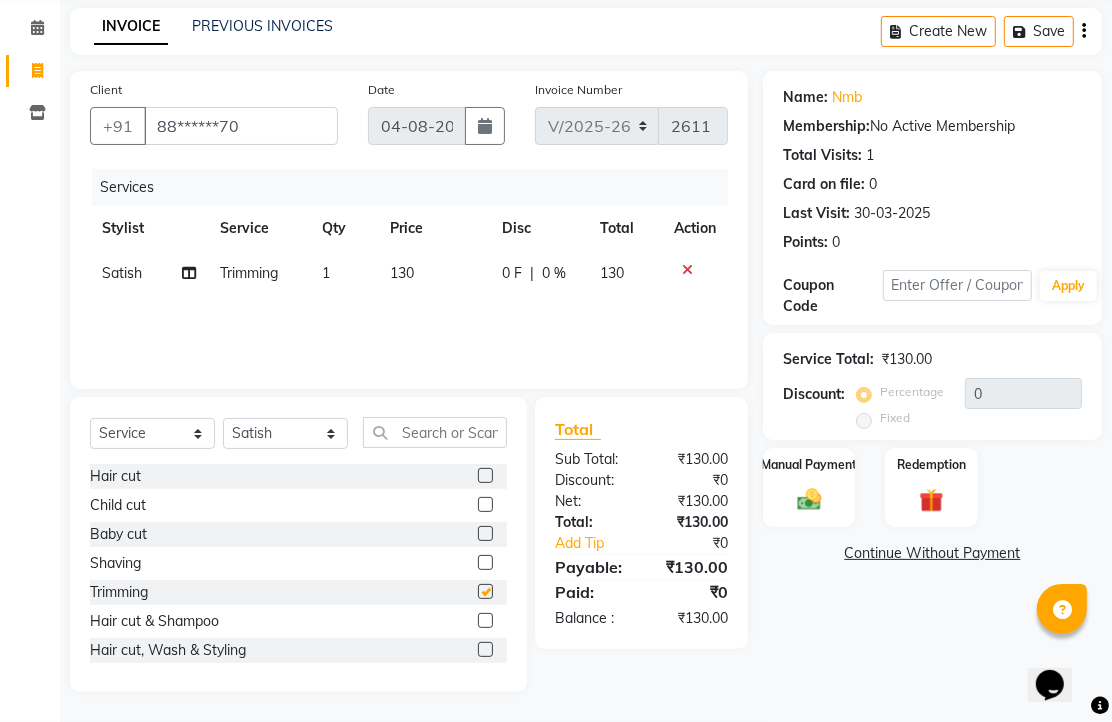 checkbox on "false" 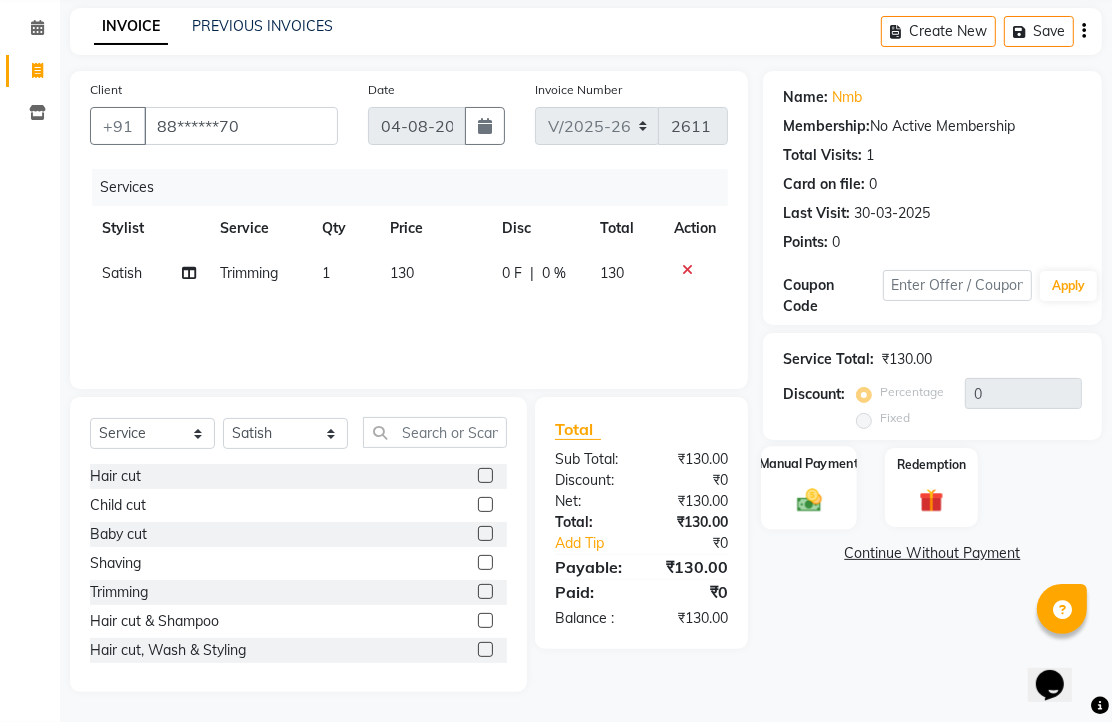click 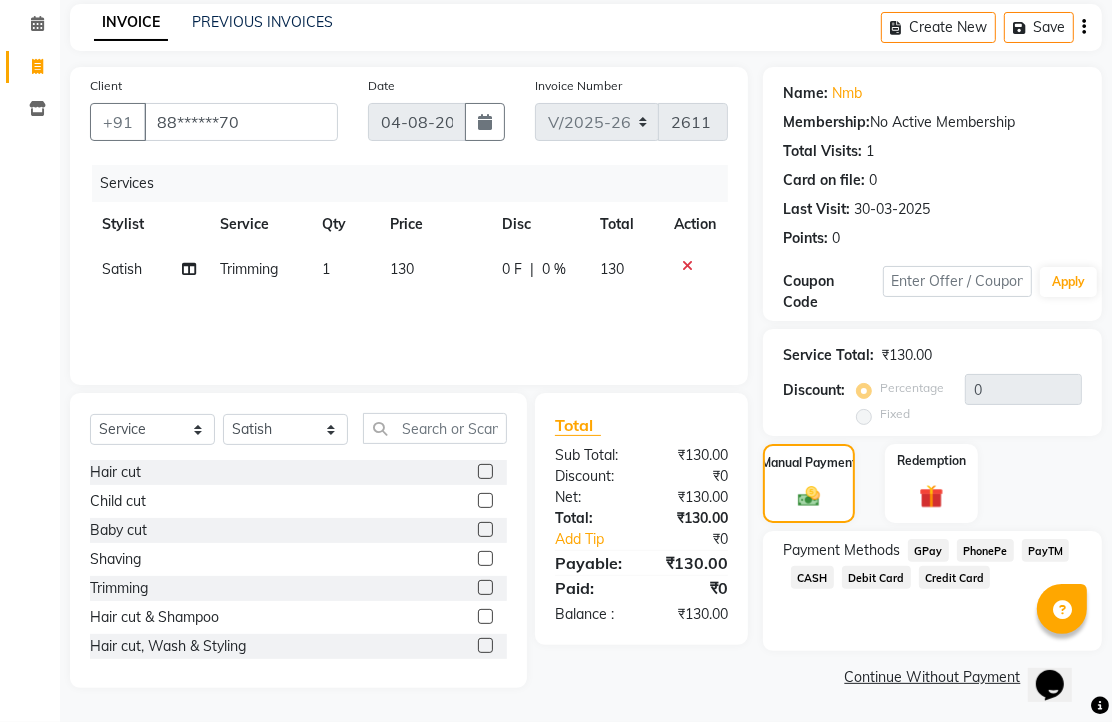 click on "CASH" 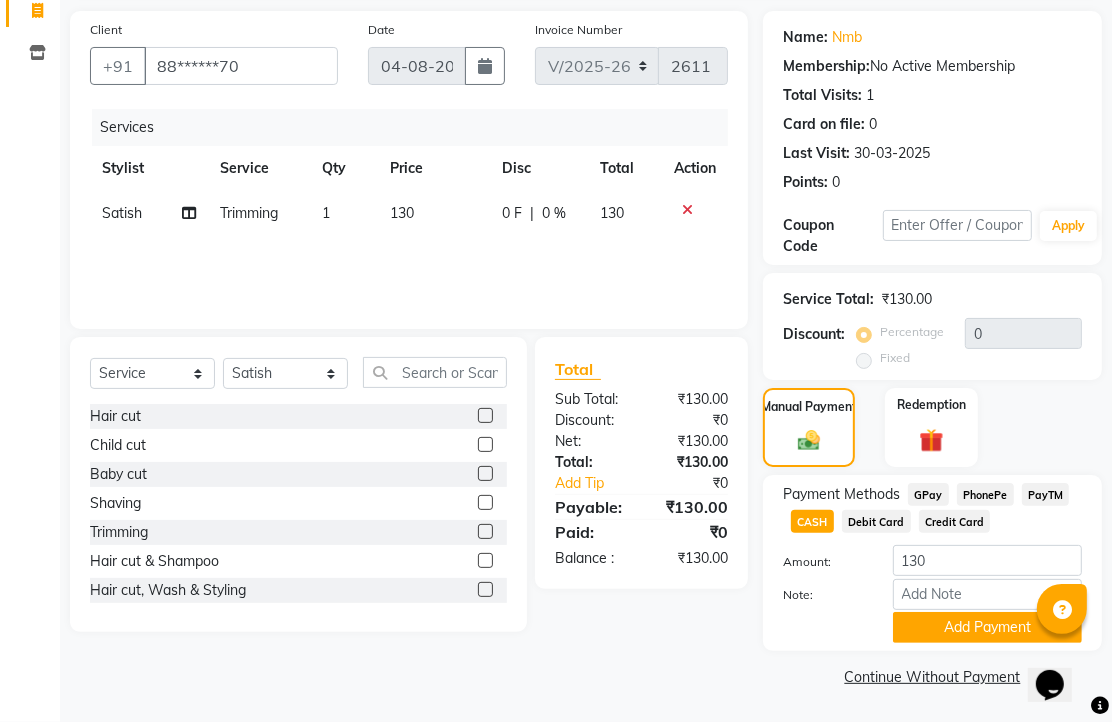 scroll, scrollTop: 248, scrollLeft: 0, axis: vertical 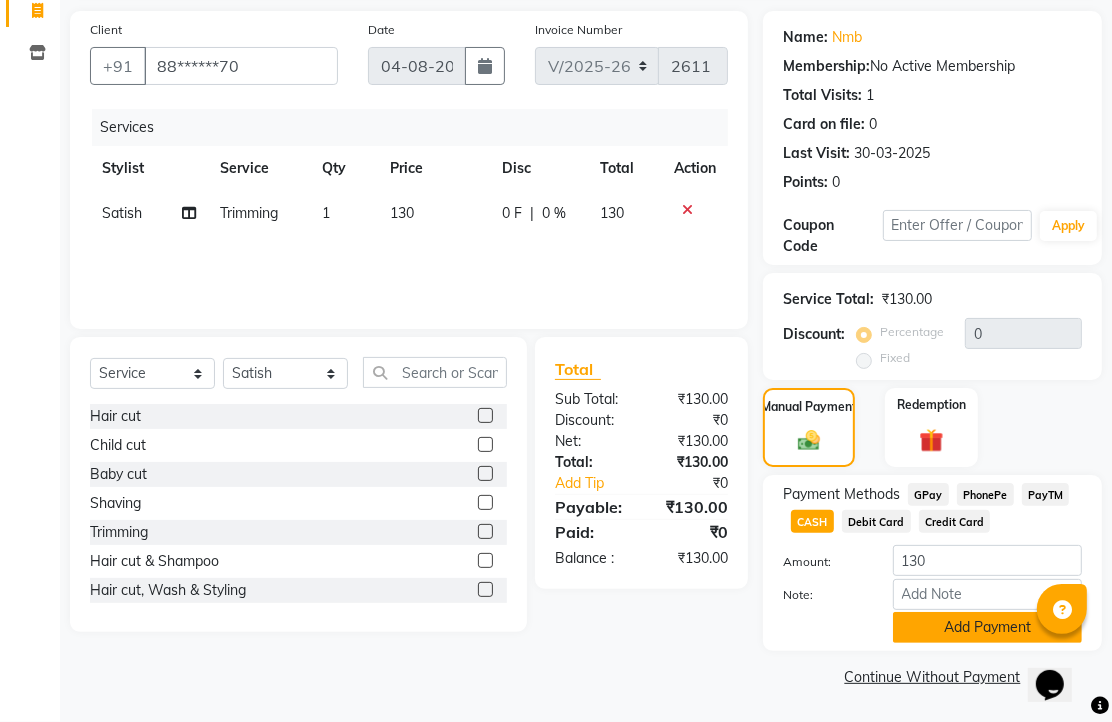 click on "Add Payment" 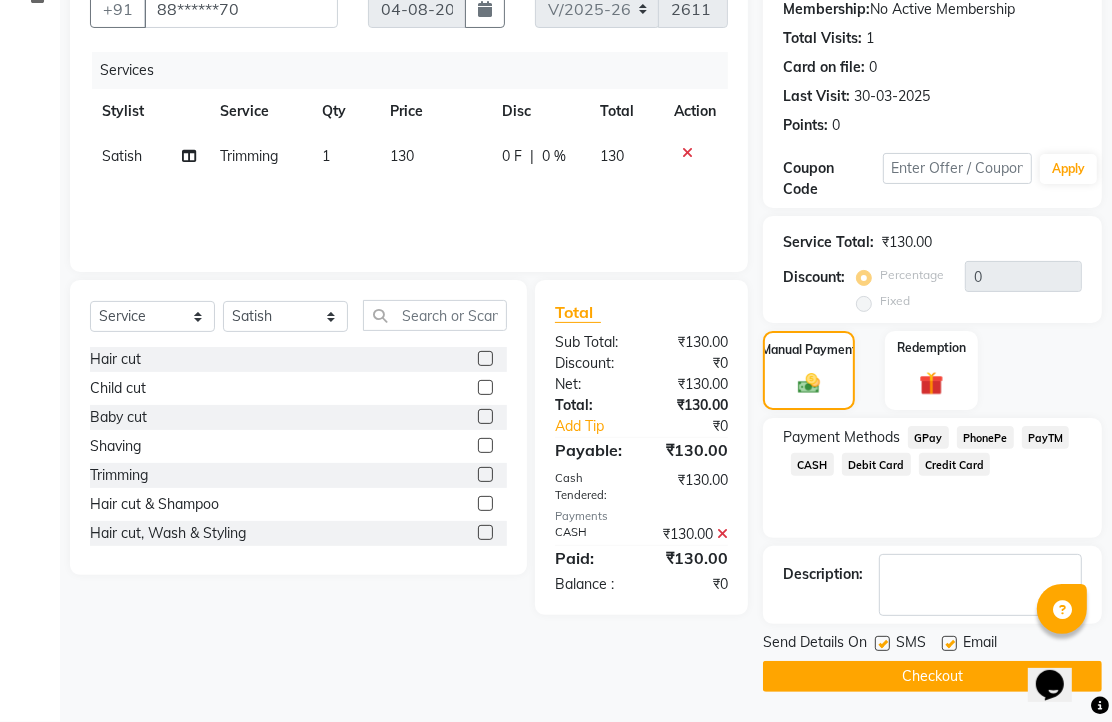 scroll, scrollTop: 304, scrollLeft: 0, axis: vertical 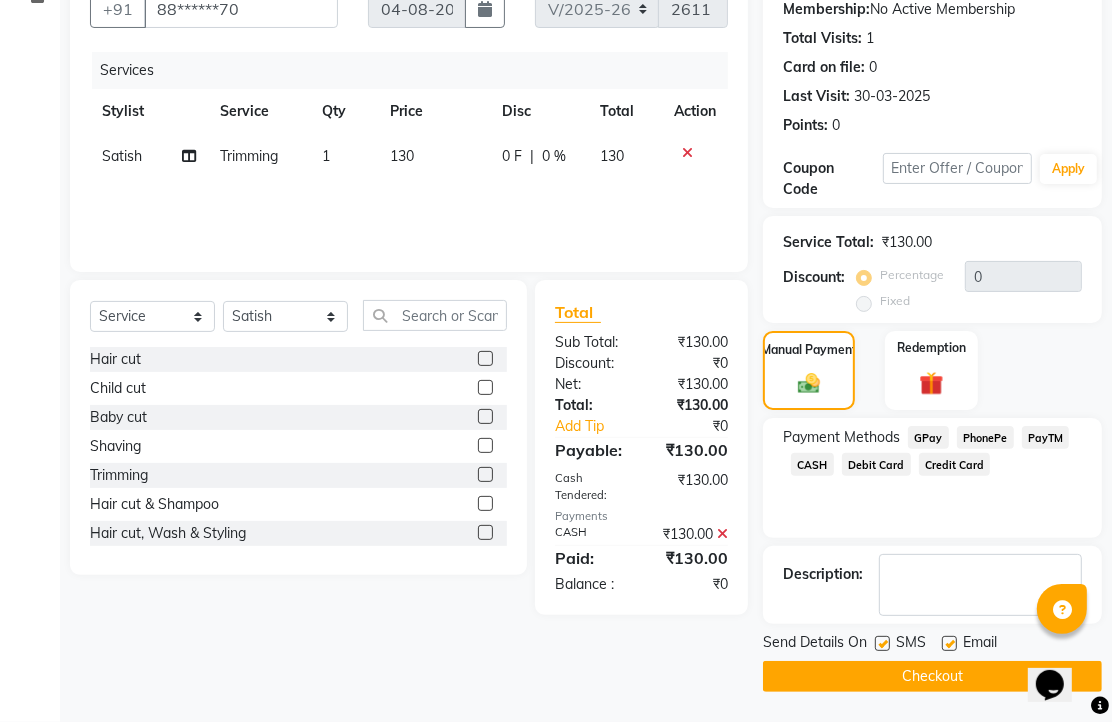 click 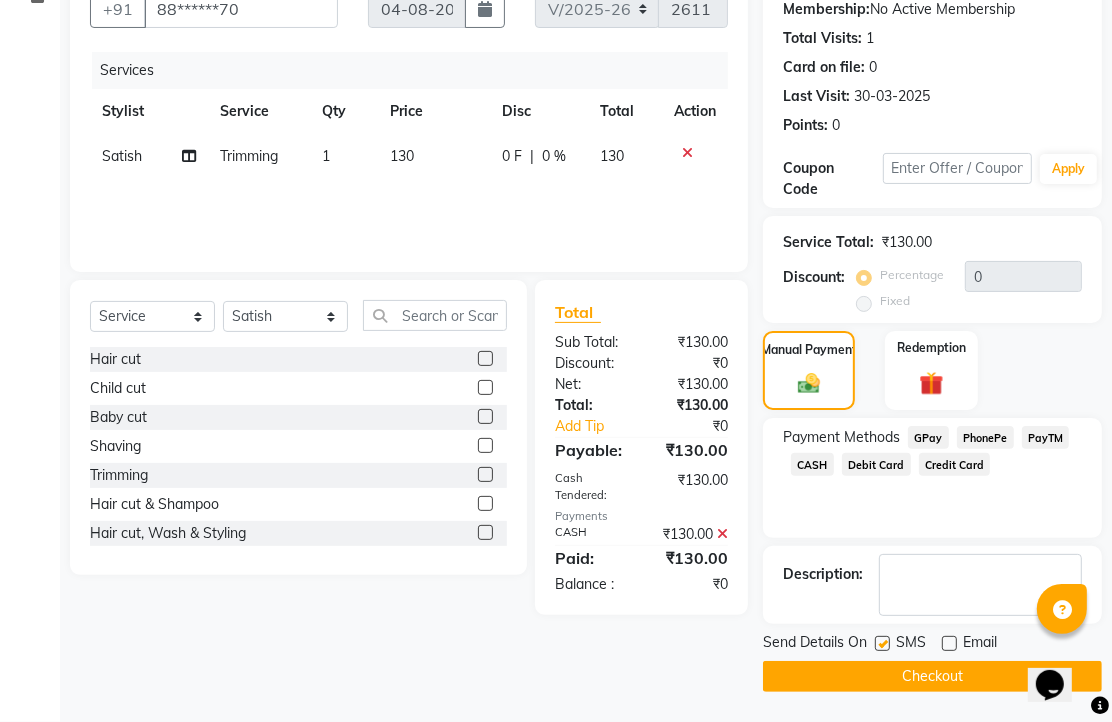 click on "Checkout" 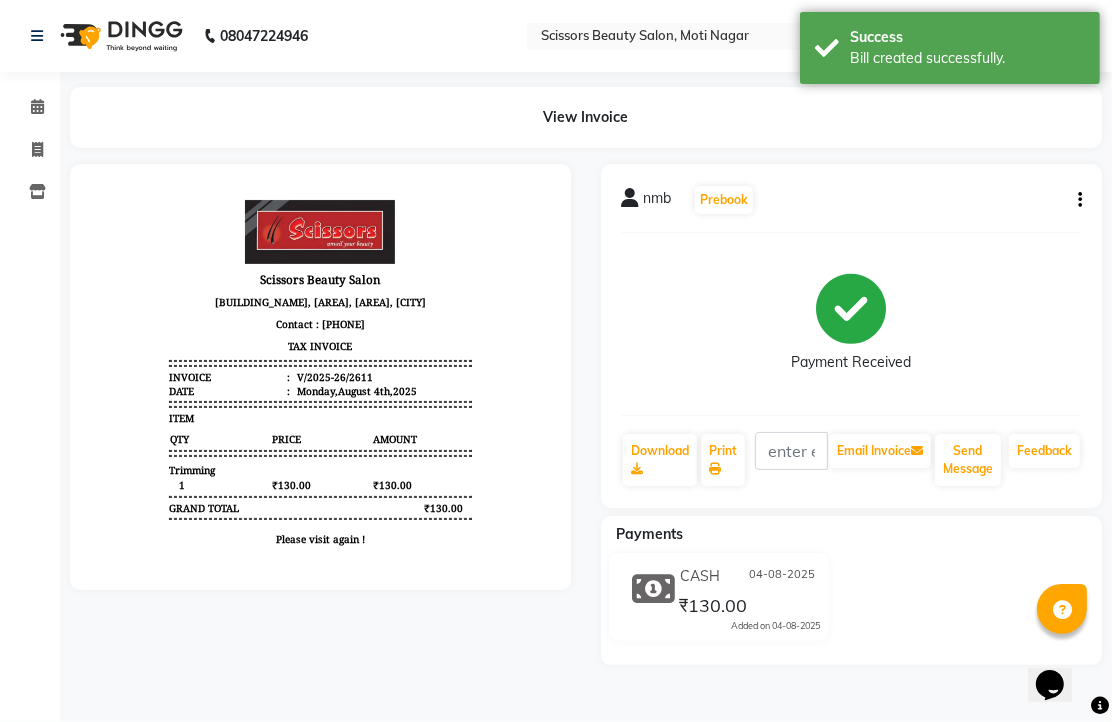 scroll, scrollTop: 0, scrollLeft: 0, axis: both 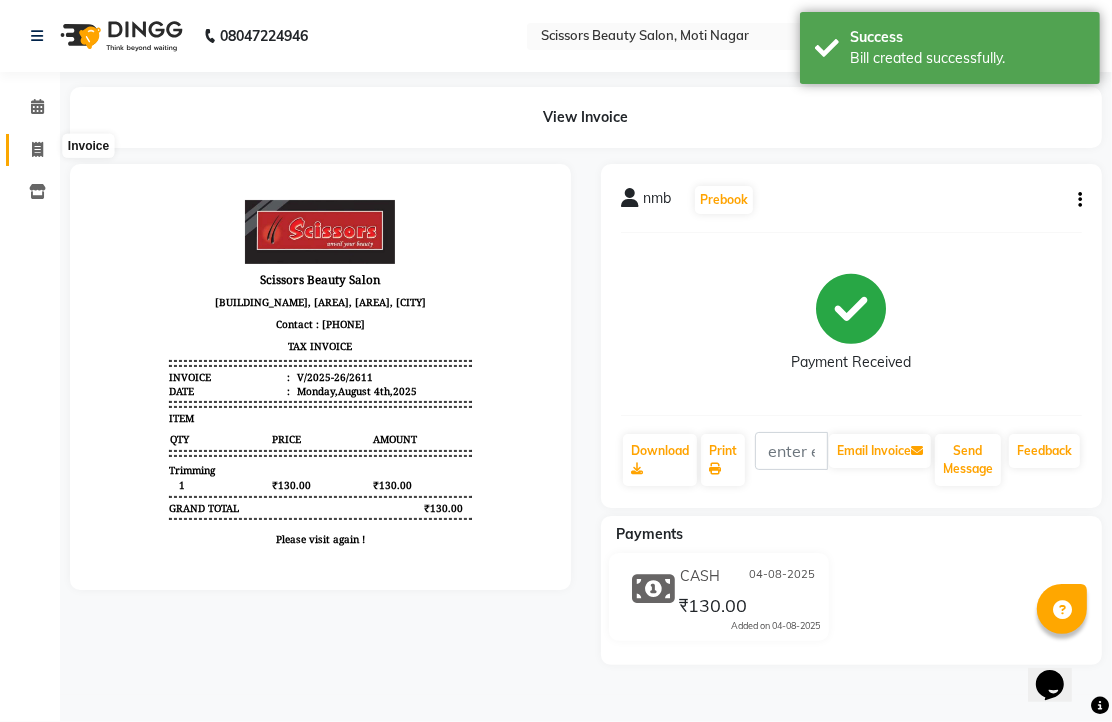 click 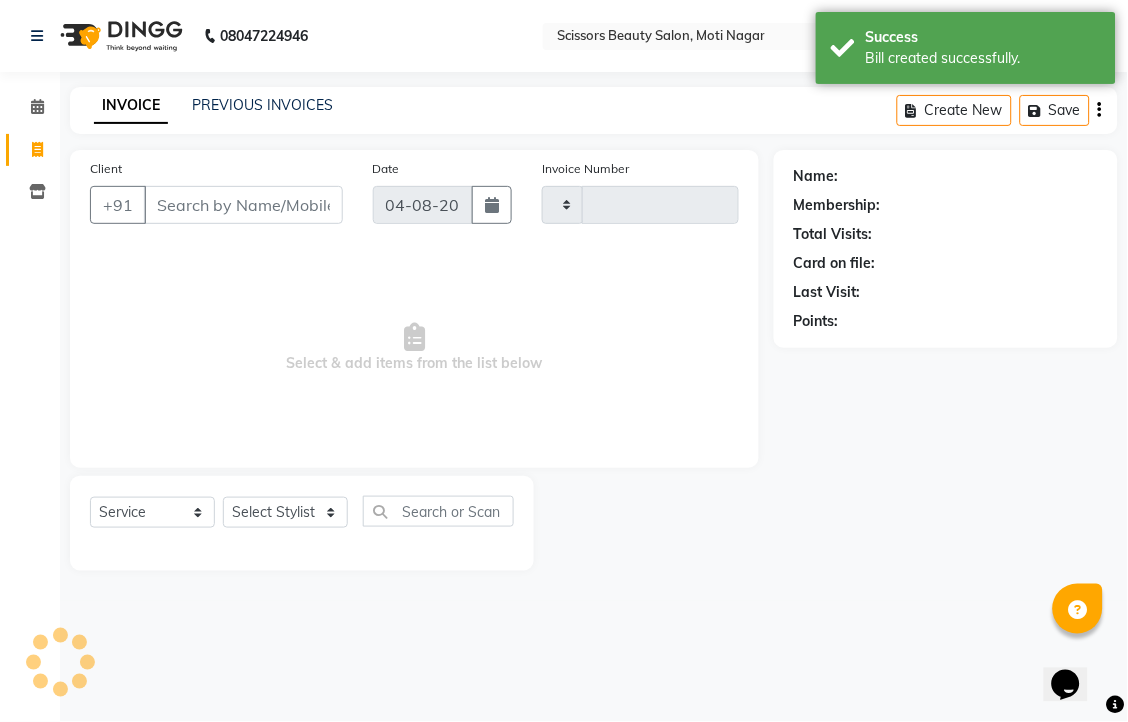 type on "2612" 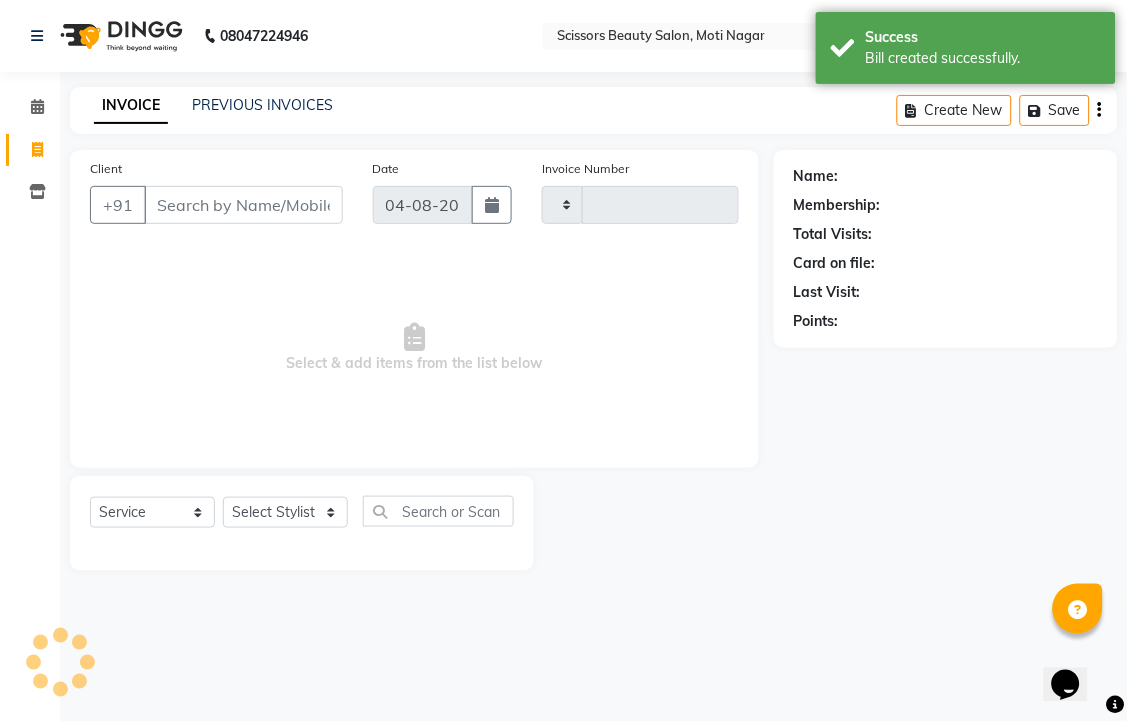 select on "7057" 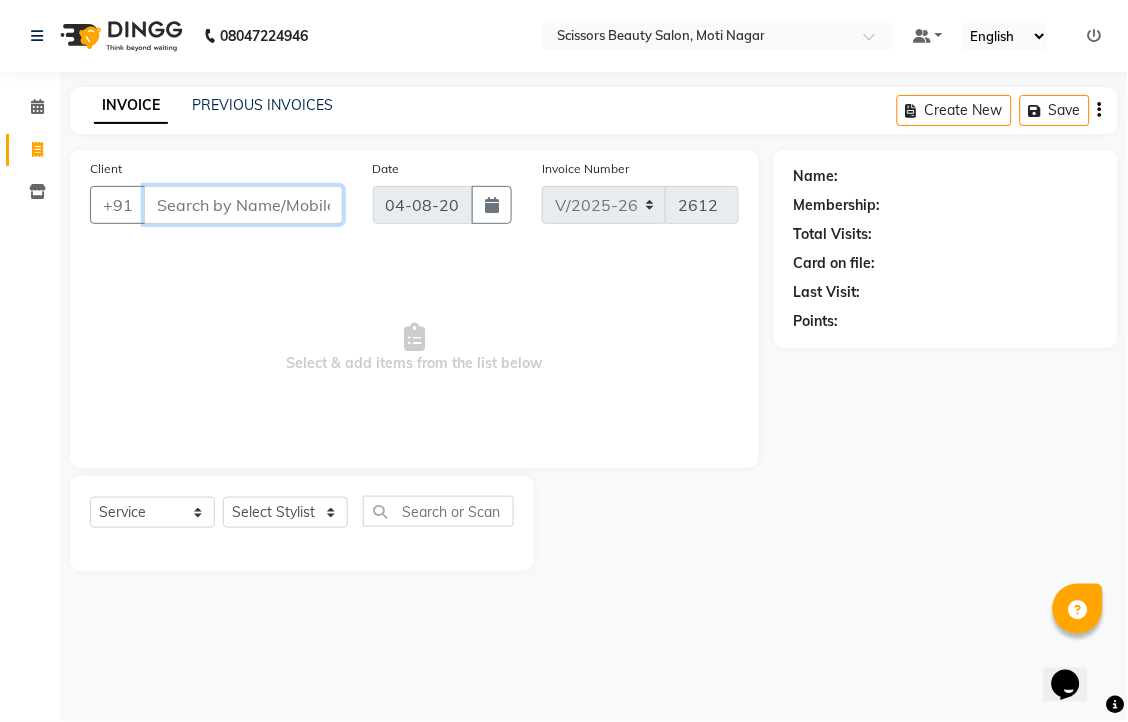 drag, startPoint x: 247, startPoint y: 233, endPoint x: 241, endPoint y: 178, distance: 55.326305 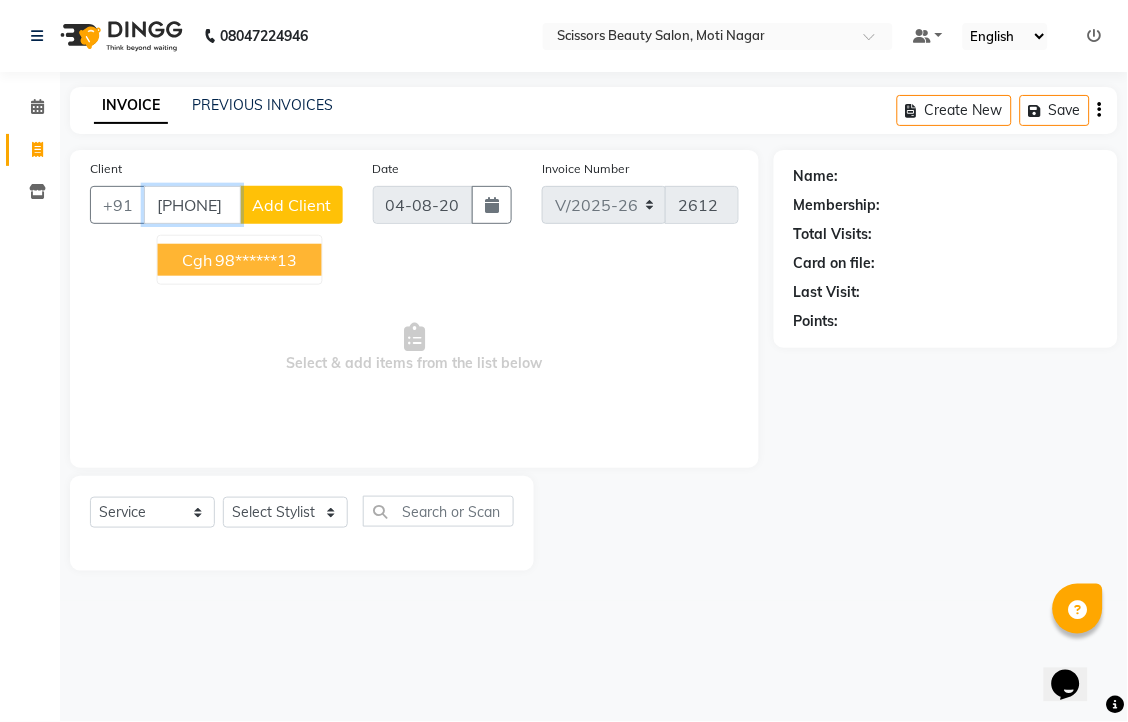 click on "98******13" at bounding box center [257, 260] 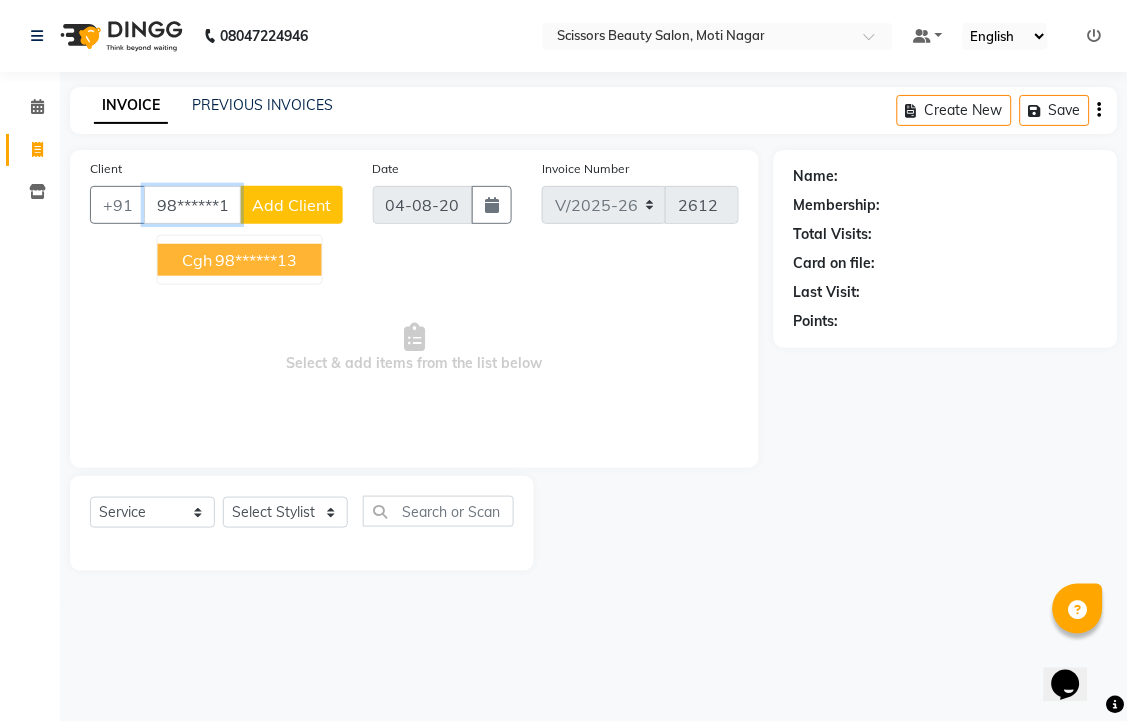 type on "98******13" 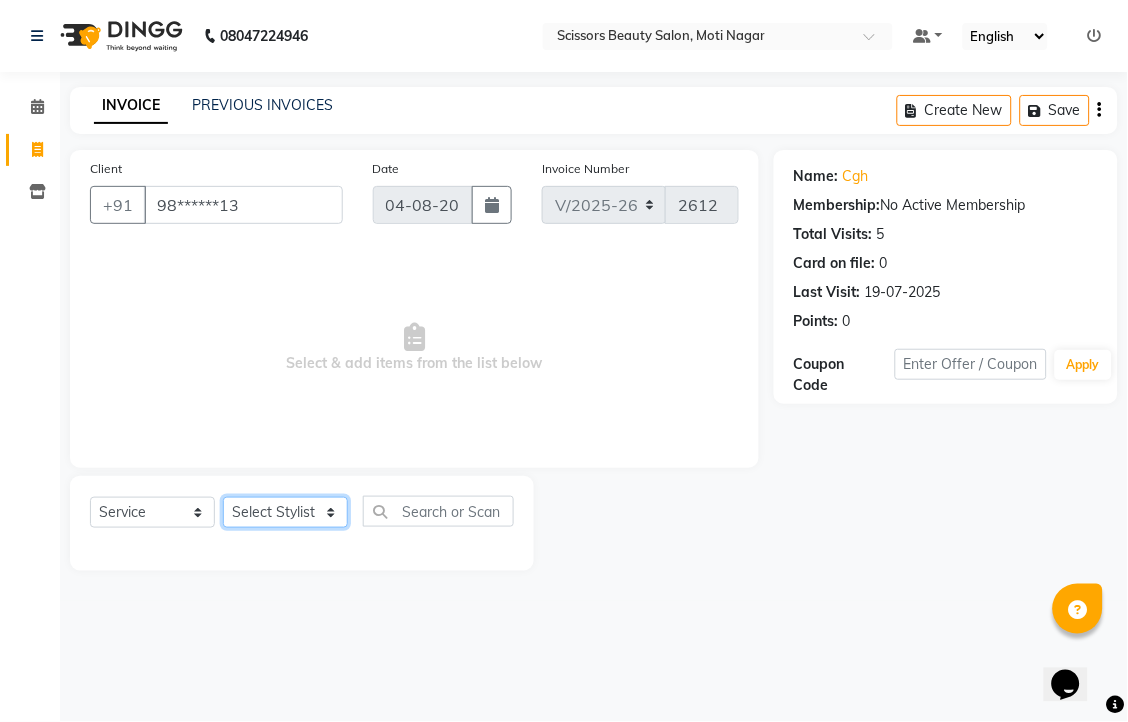 click on "Select Stylist Dominic Francis Nagesh Satish Sir Staff" 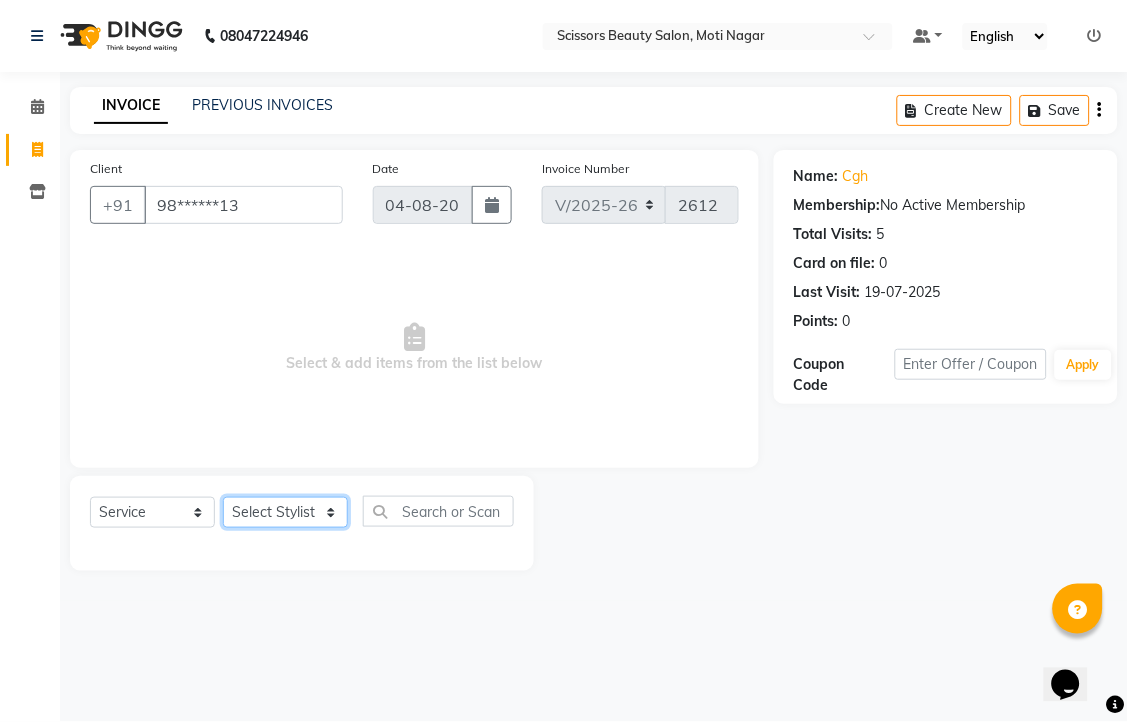 select on "81450" 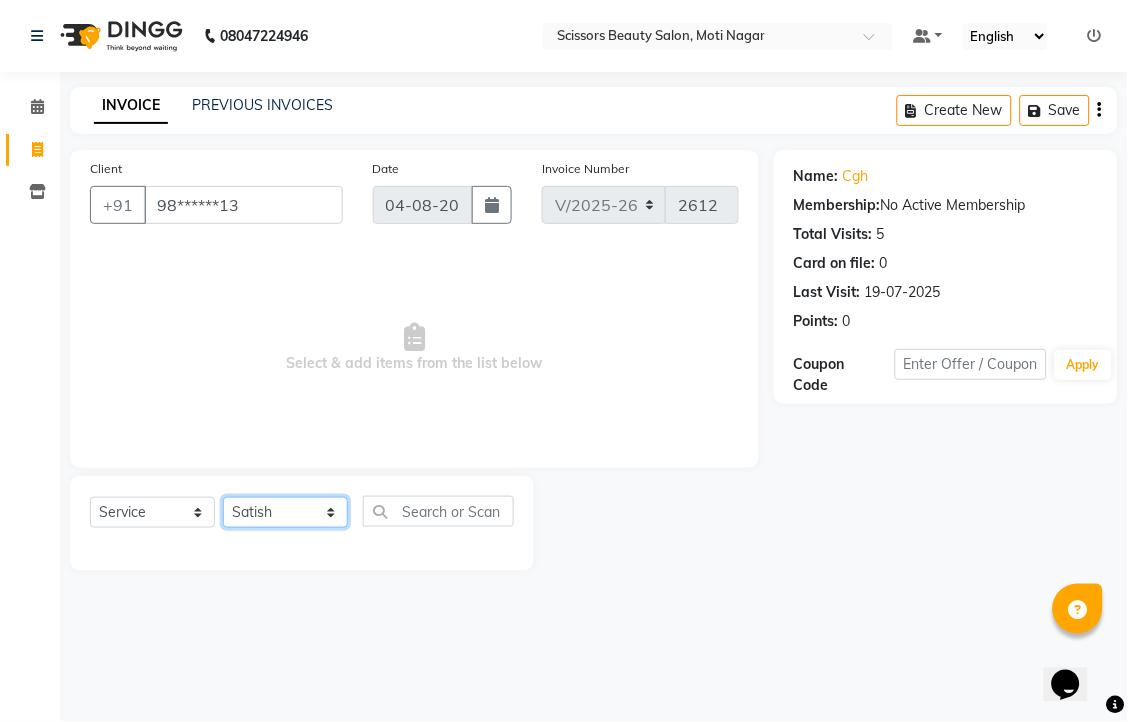 click on "Select Stylist Dominic Francis Nagesh Satish Sir Staff" 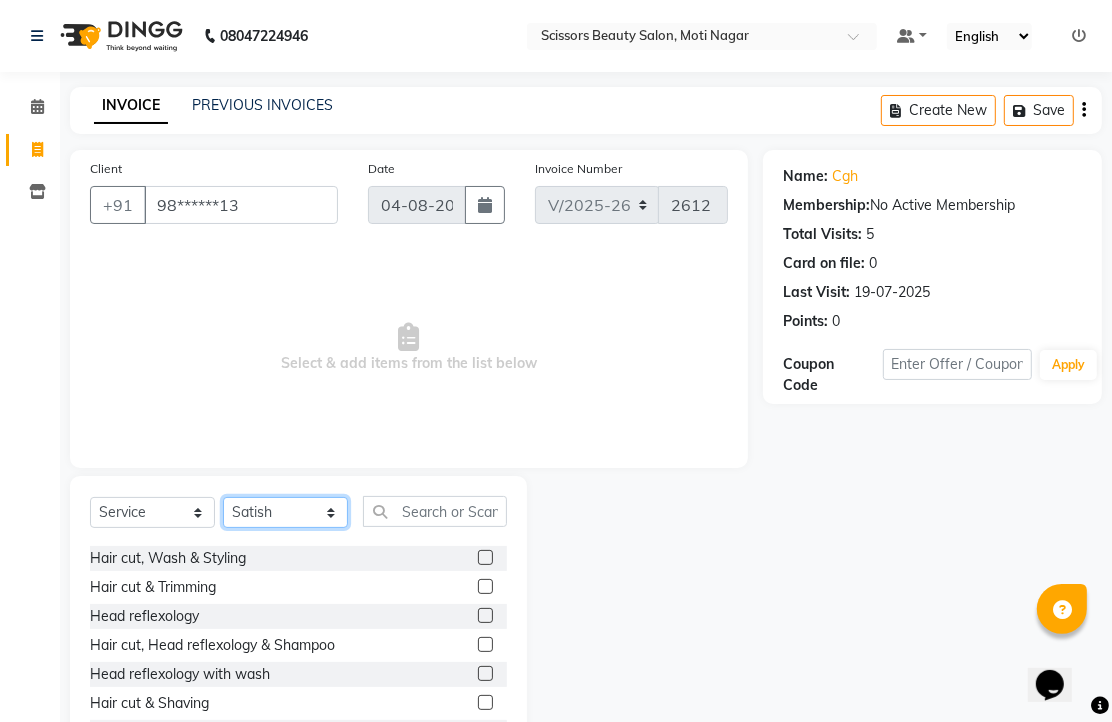 scroll, scrollTop: 222, scrollLeft: 0, axis: vertical 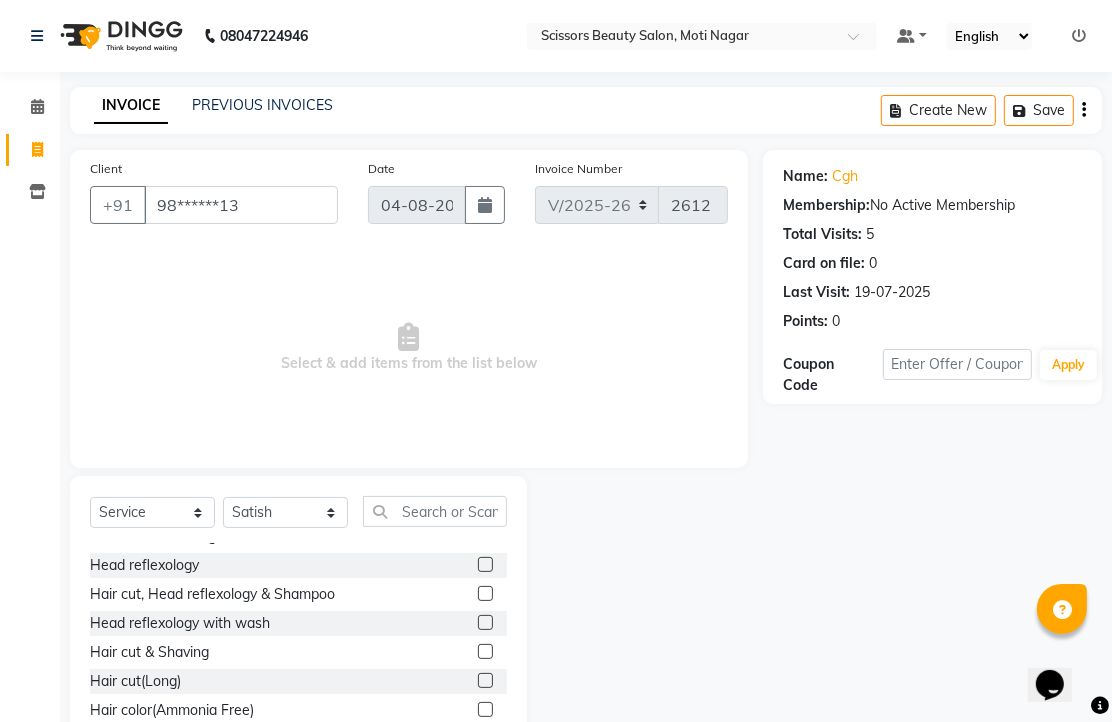 click 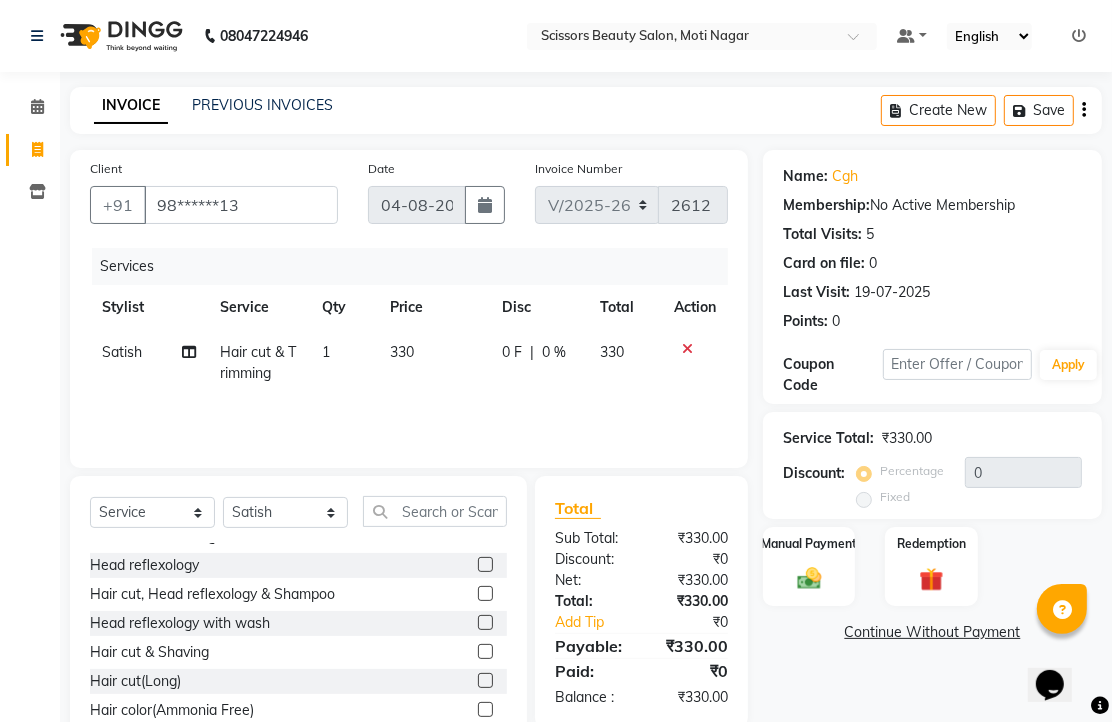 checkbox on "false" 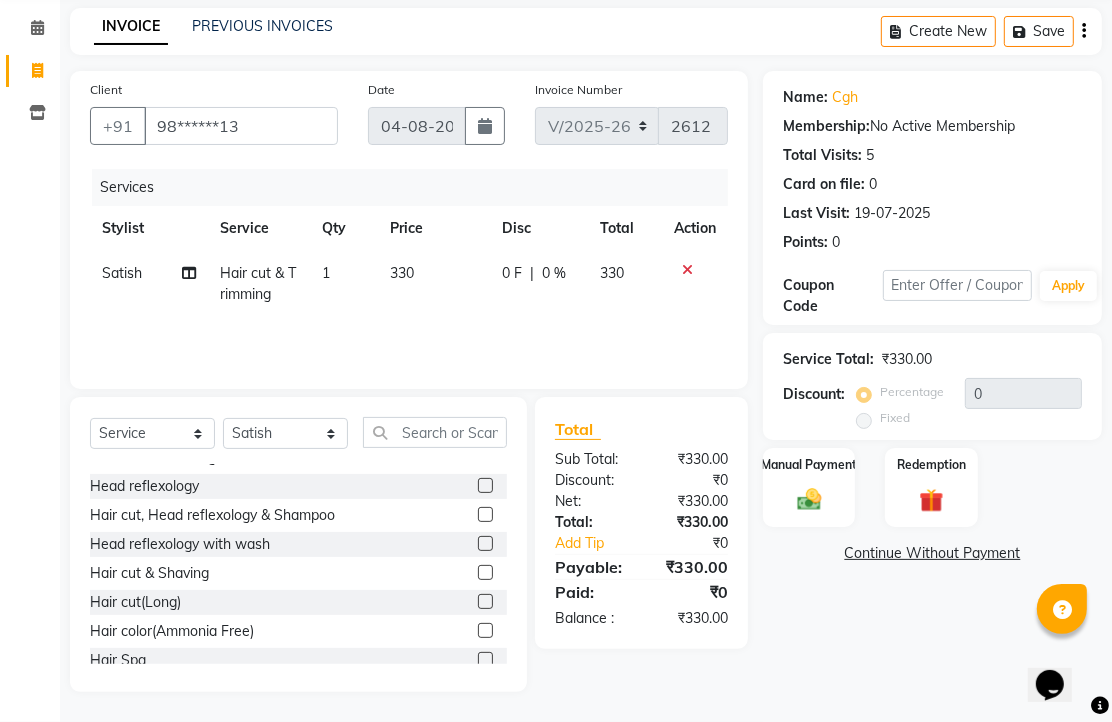 scroll, scrollTop: 157, scrollLeft: 0, axis: vertical 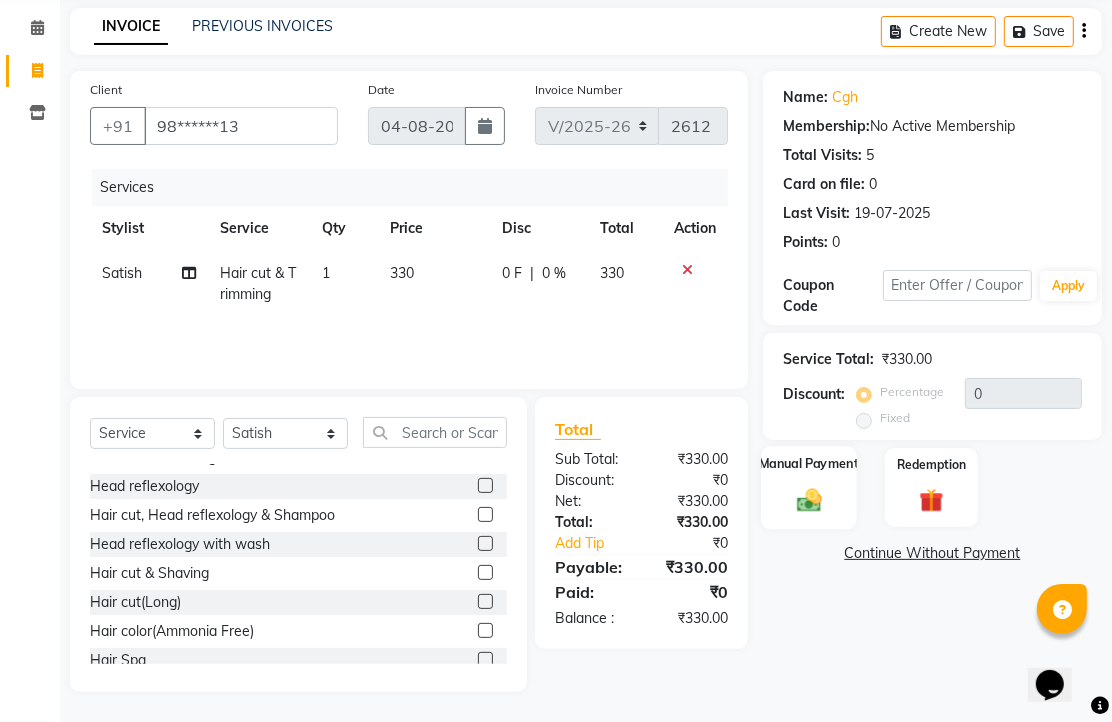 click 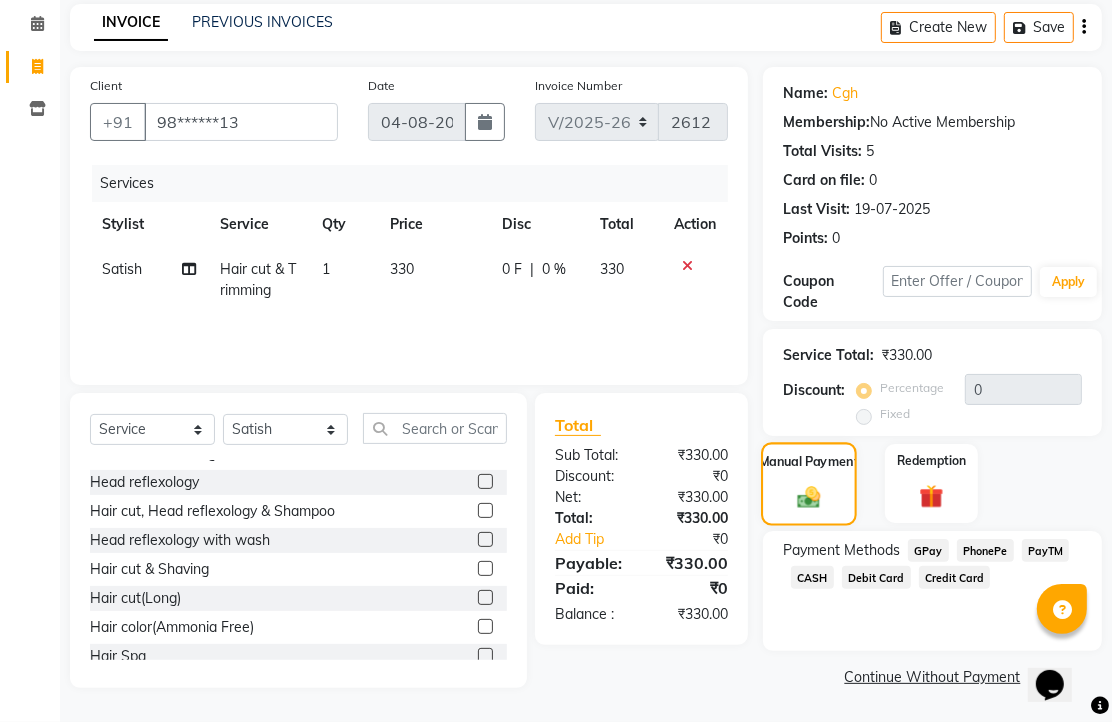 scroll, scrollTop: 163, scrollLeft: 0, axis: vertical 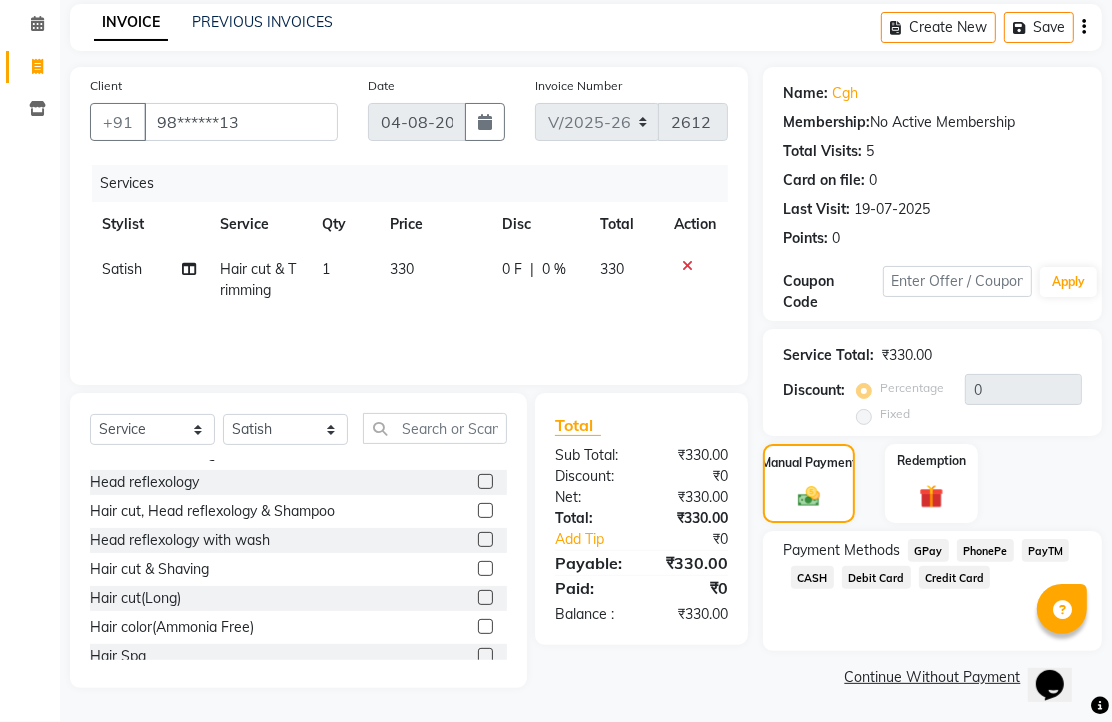 click on "PhonePe" 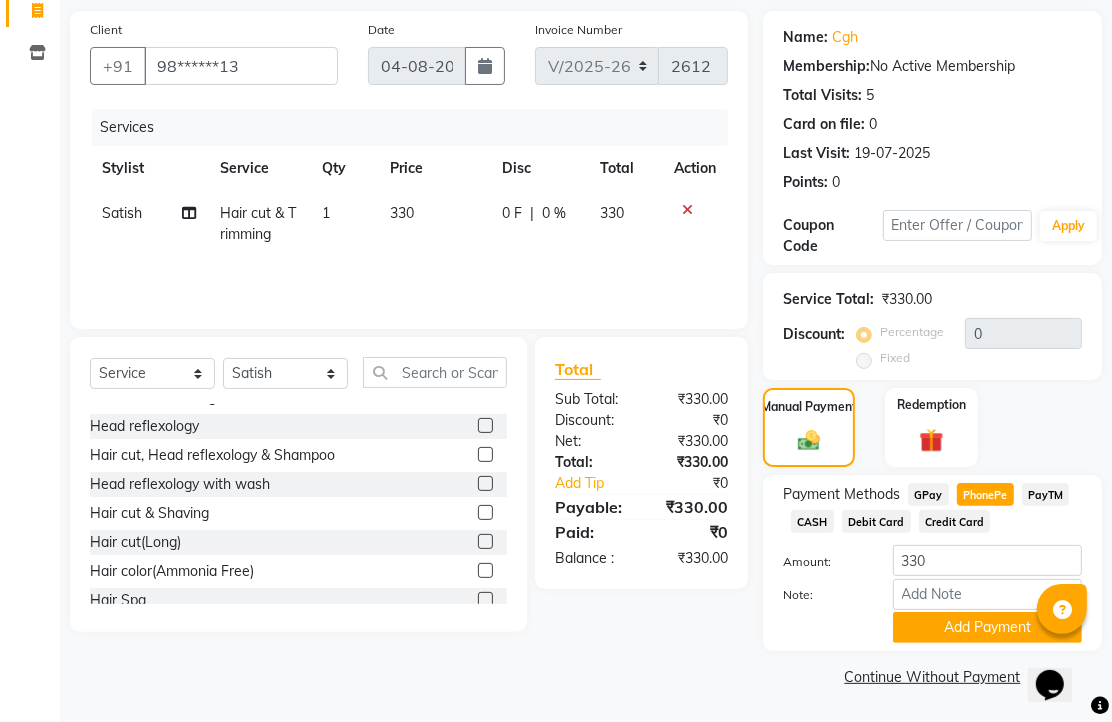 scroll, scrollTop: 248, scrollLeft: 0, axis: vertical 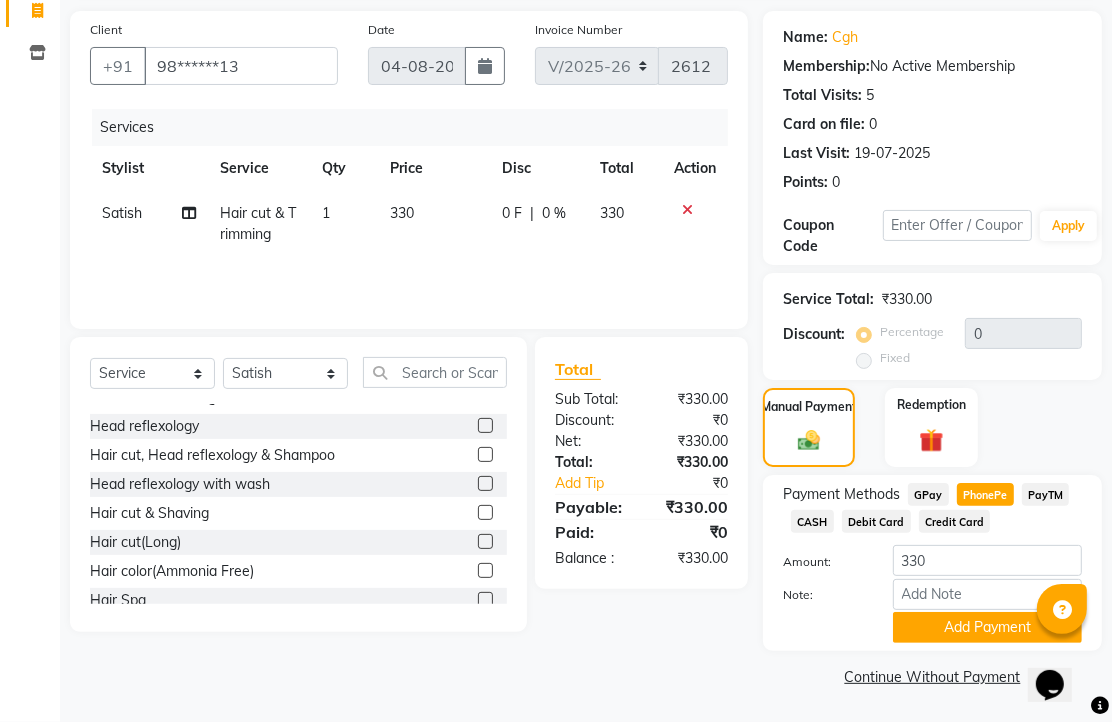 click on "CASH" 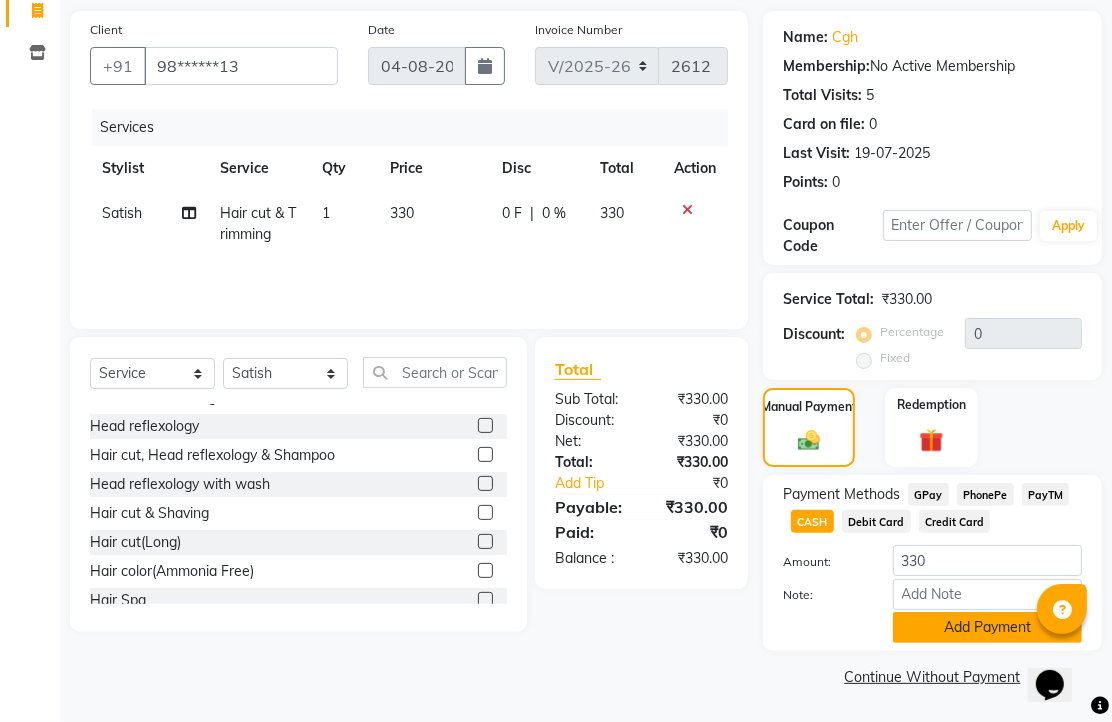 click on "Add Payment" 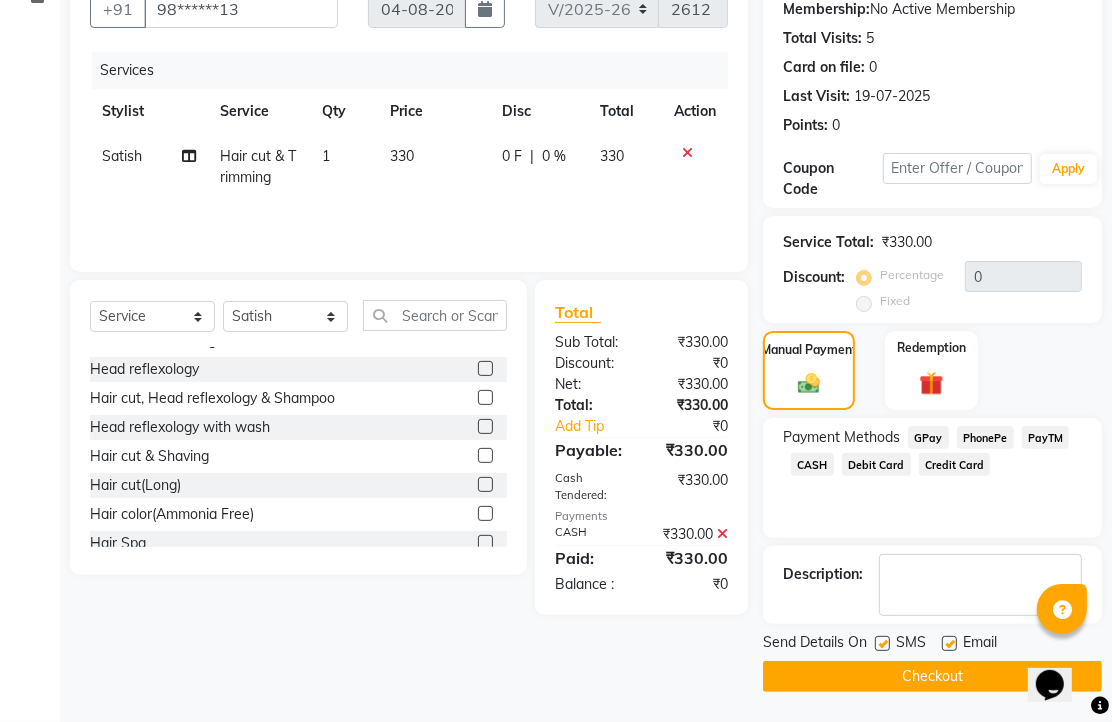 scroll, scrollTop: 304, scrollLeft: 0, axis: vertical 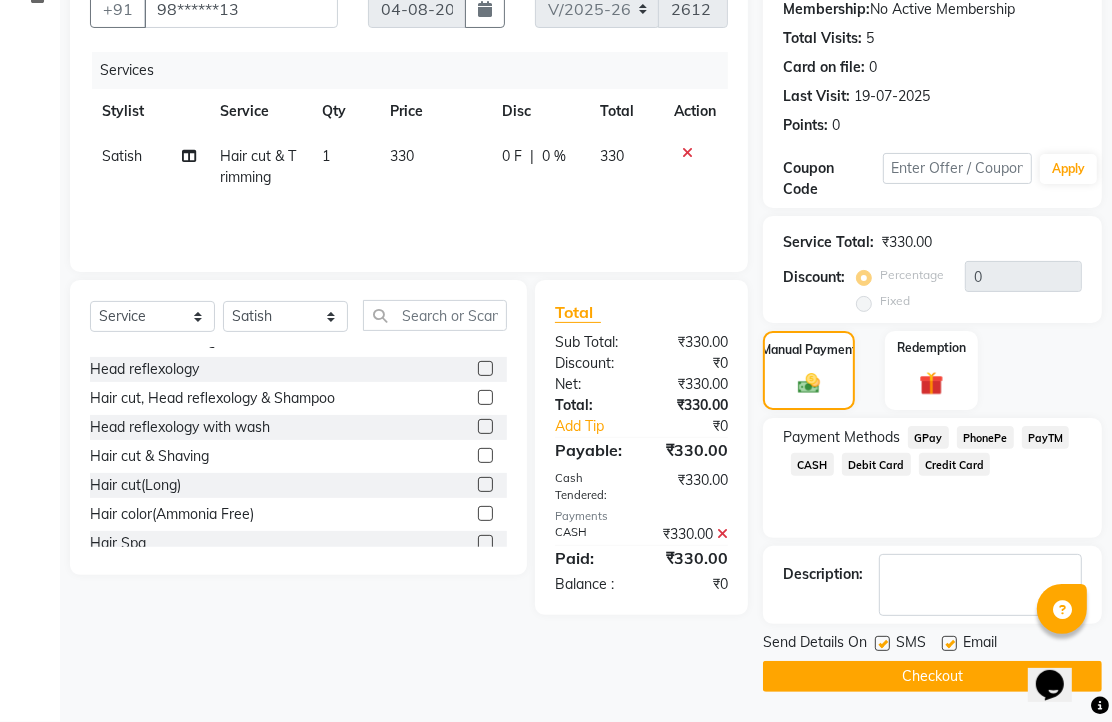 click 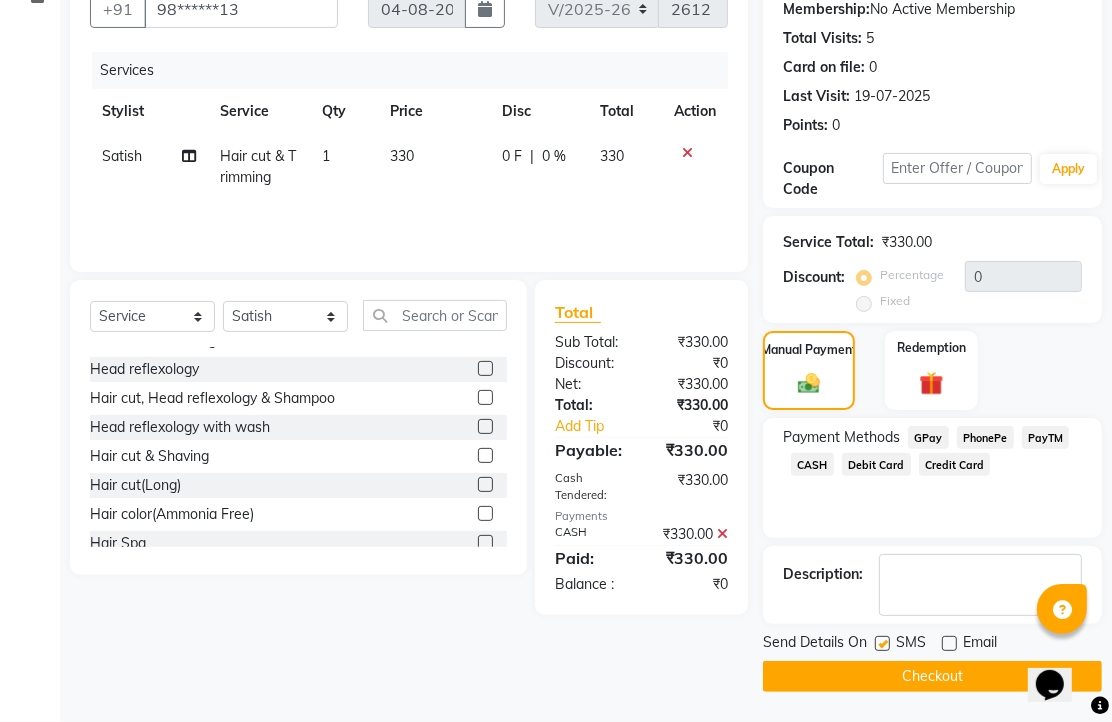 click on "Checkout" 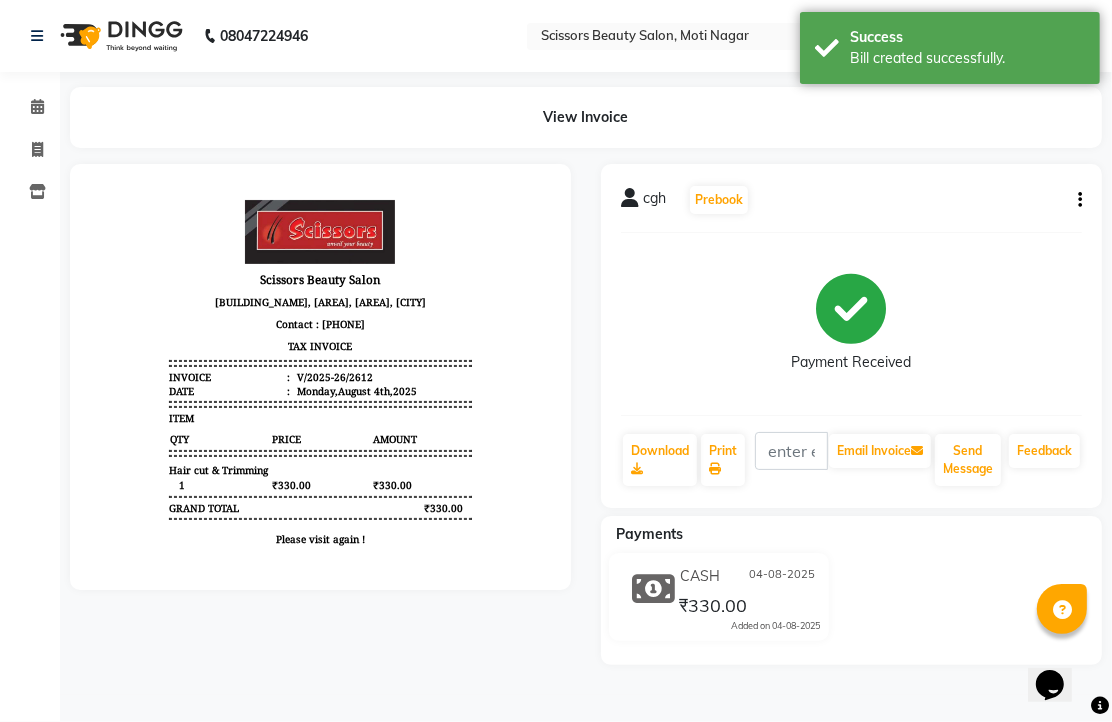 scroll, scrollTop: 0, scrollLeft: 0, axis: both 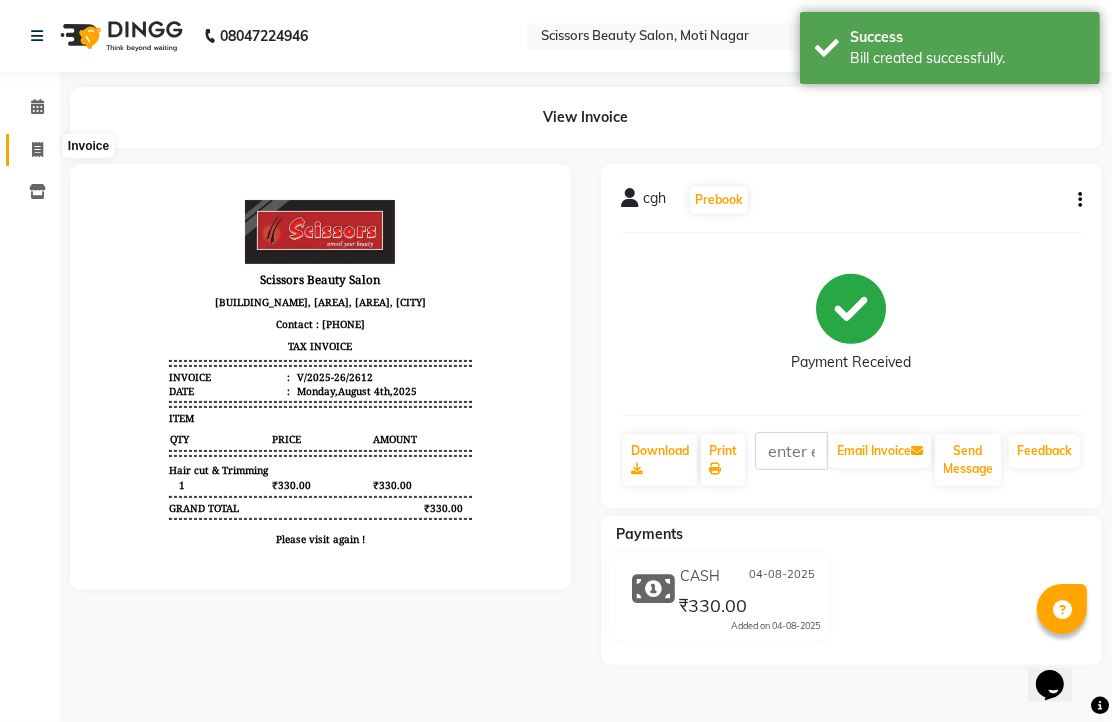 click 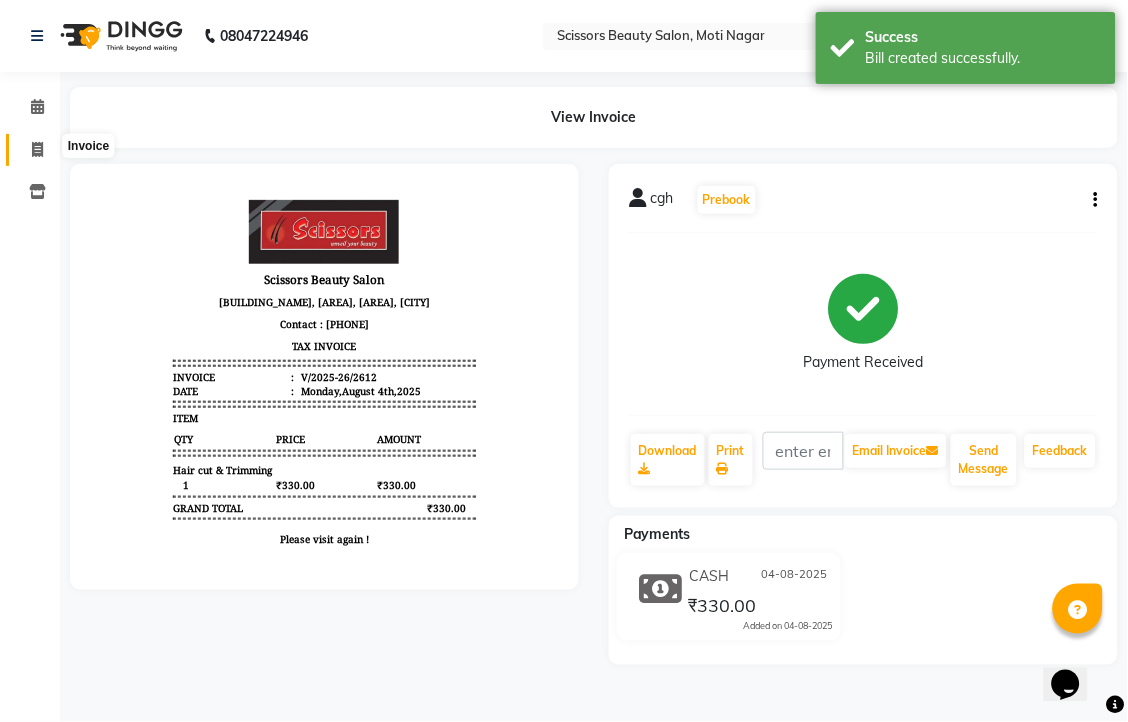 select on "7057" 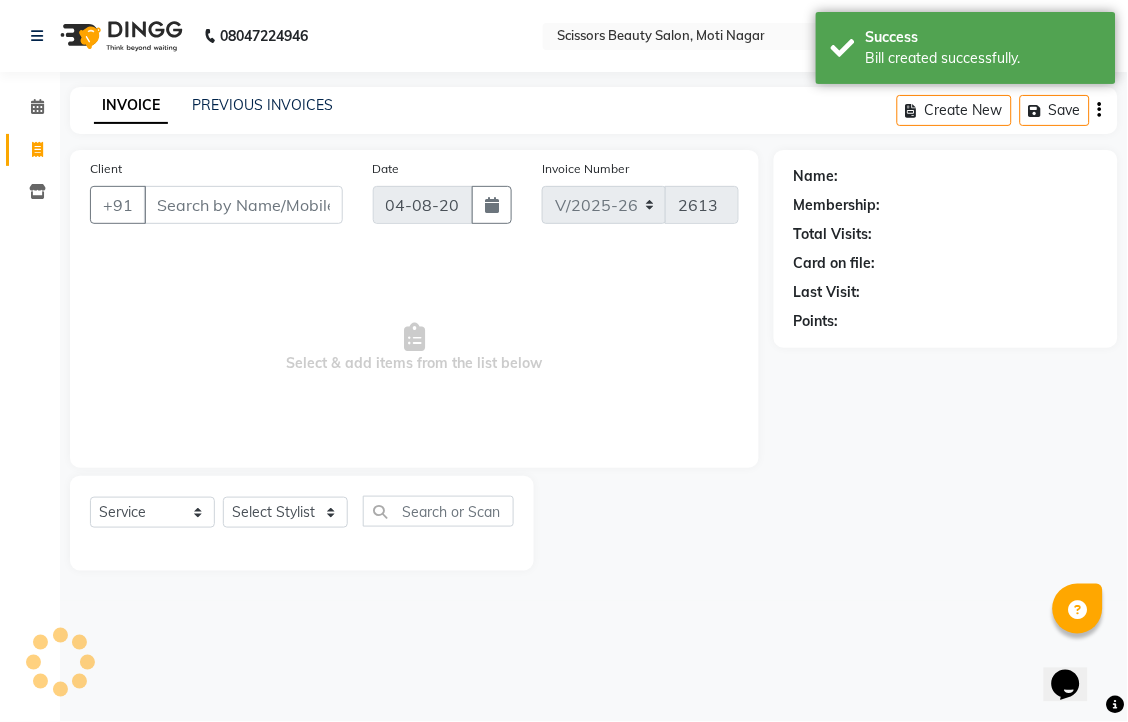 click on "Client" at bounding box center (243, 205) 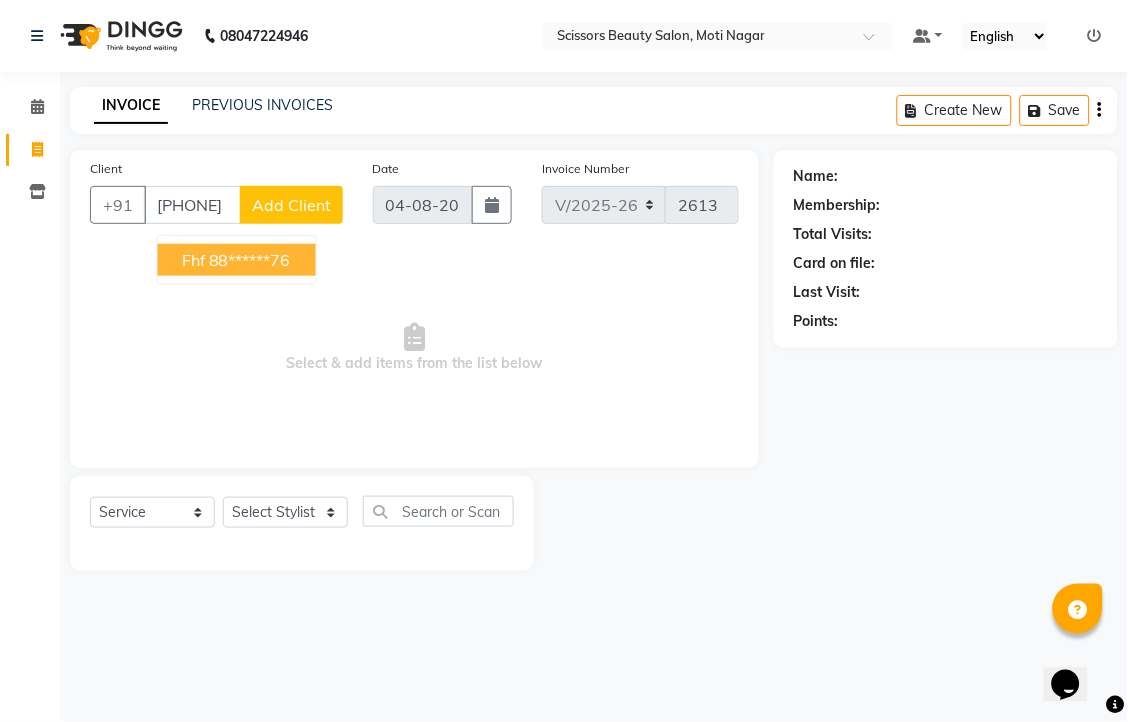 click on "88******76" at bounding box center [250, 260] 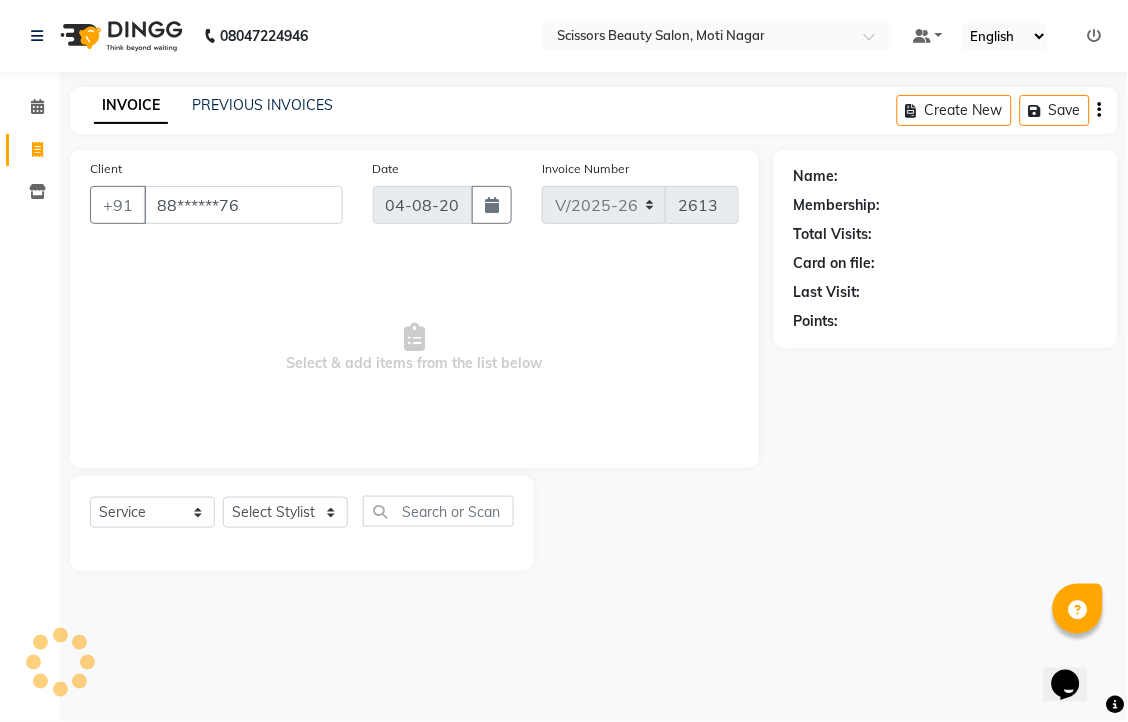 type on "88******76" 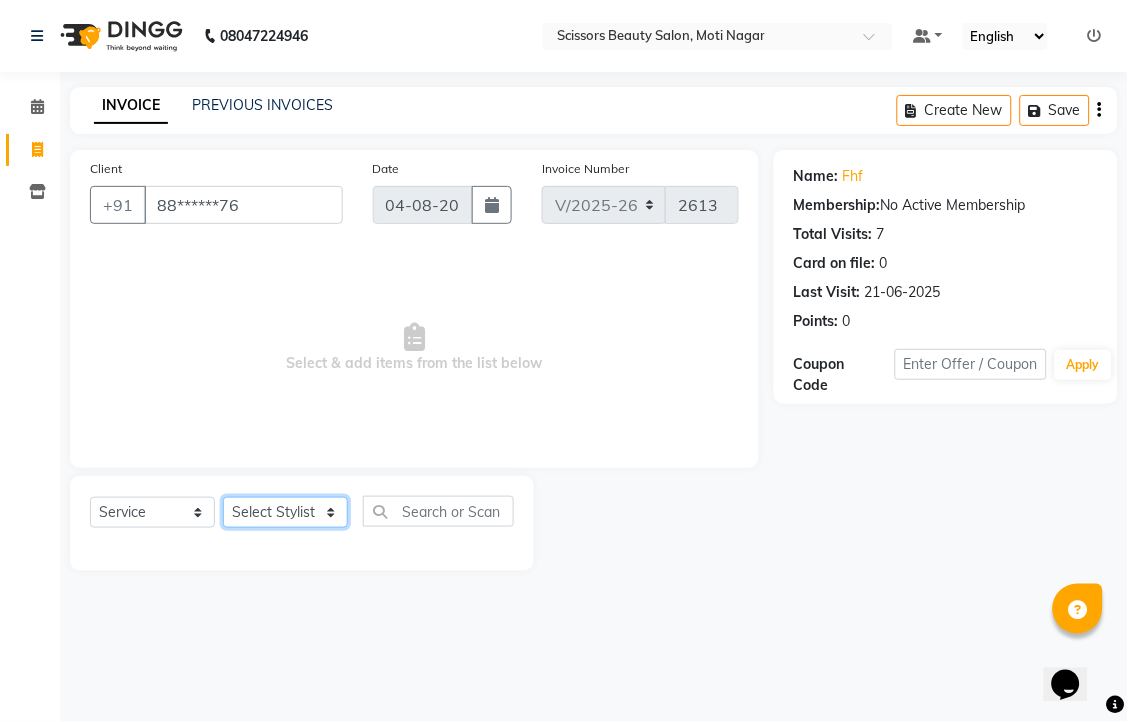click on "Select Stylist Dominic Francis Nagesh Satish Sir Staff" 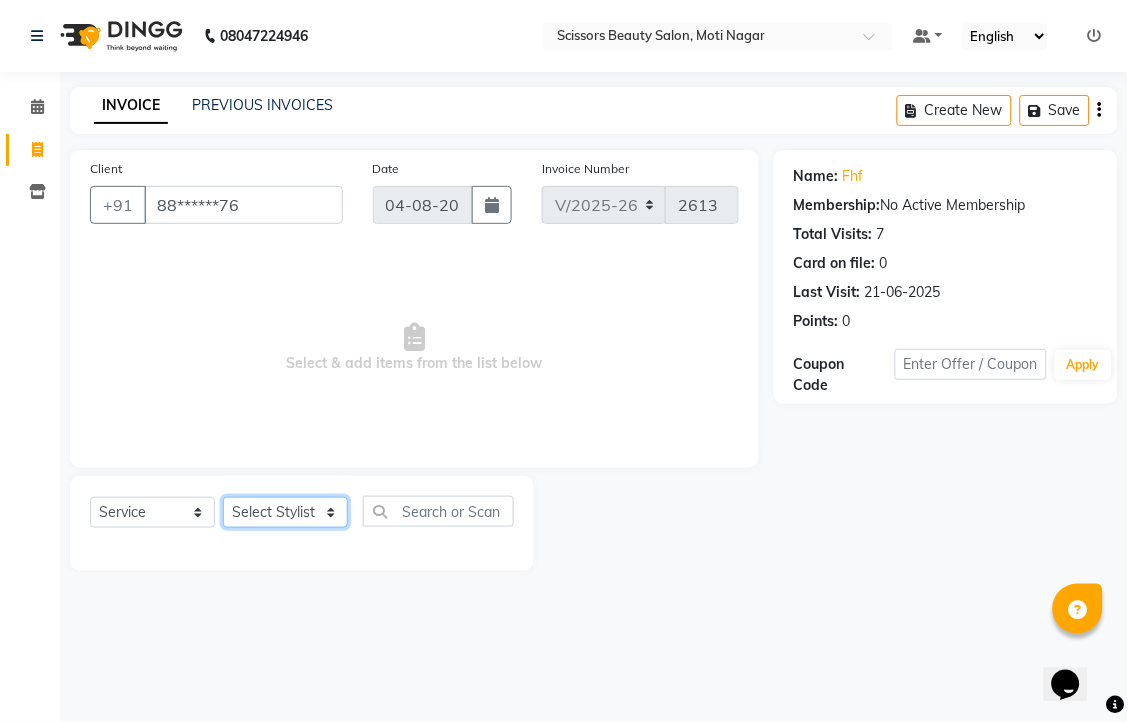 select on "58456" 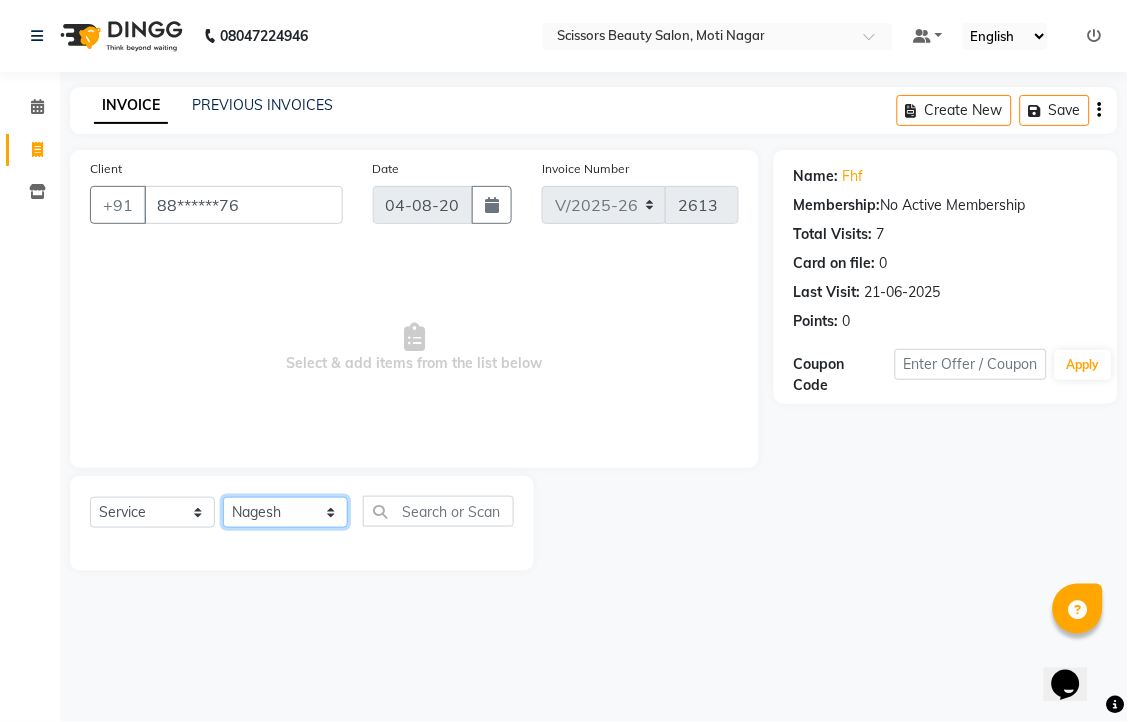 click on "Select Stylist Dominic Francis Nagesh Satish Sir Staff" 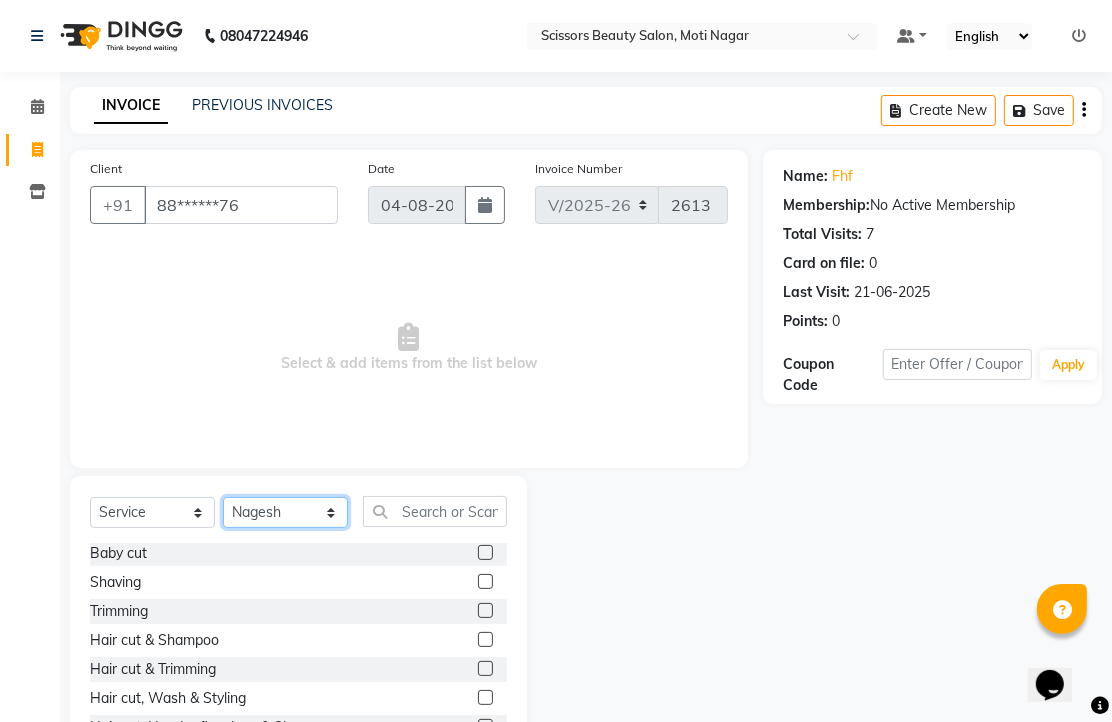 scroll, scrollTop: 111, scrollLeft: 0, axis: vertical 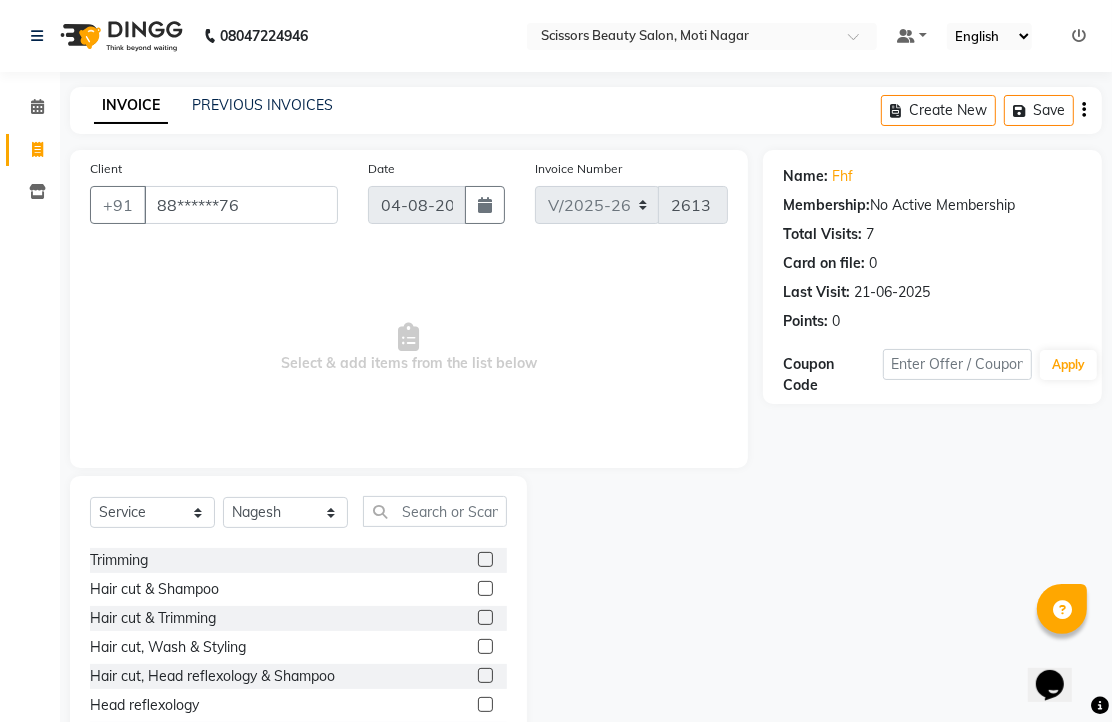 click 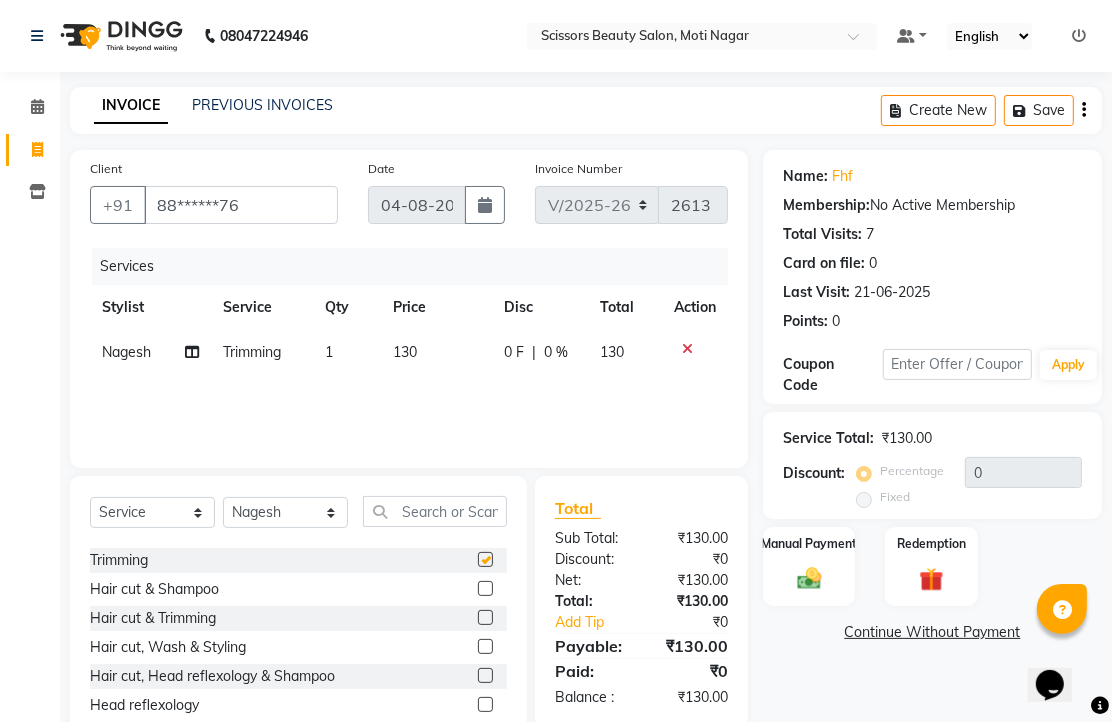 checkbox on "false" 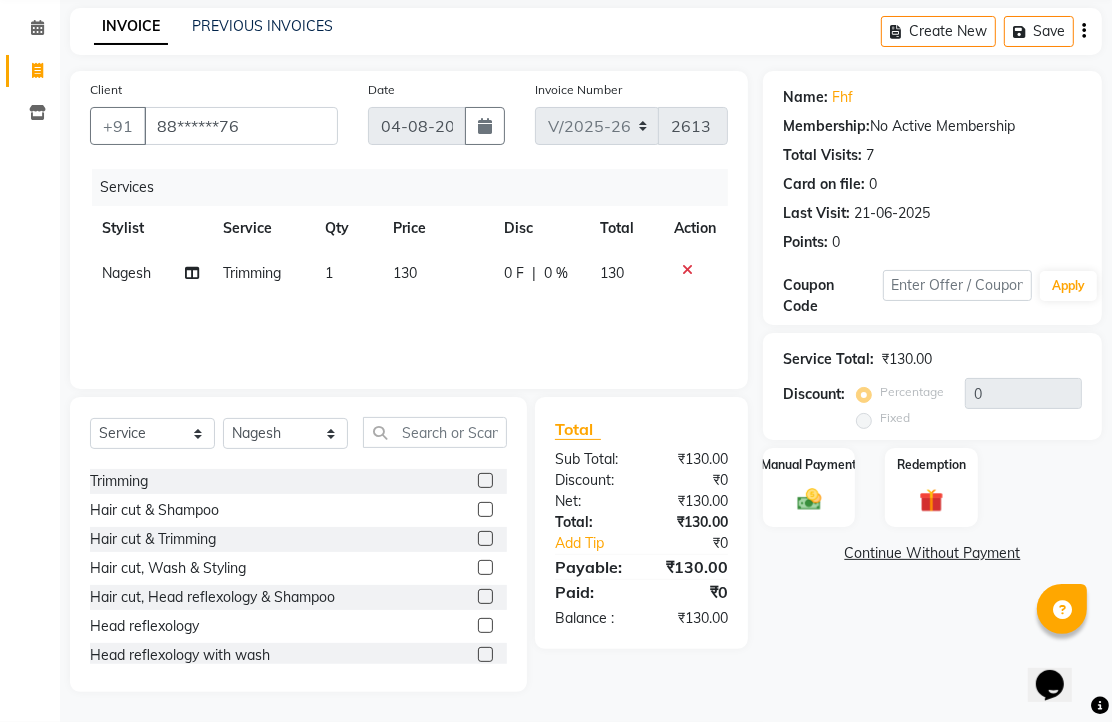 scroll, scrollTop: 157, scrollLeft: 0, axis: vertical 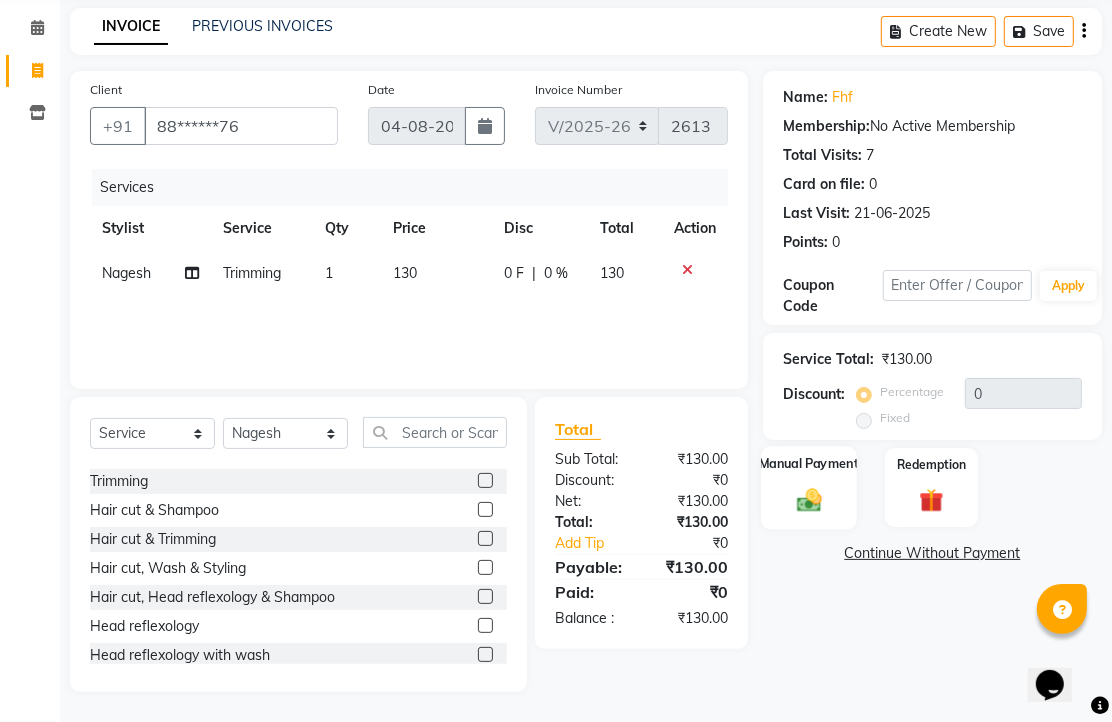 click 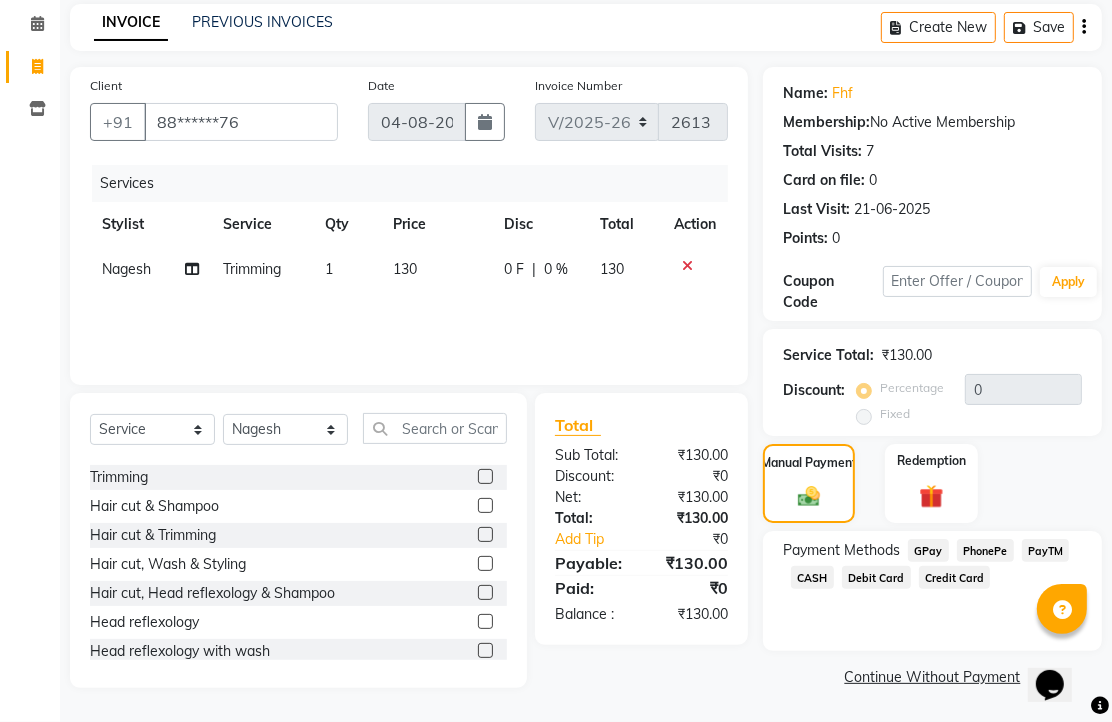 click on "PhonePe" 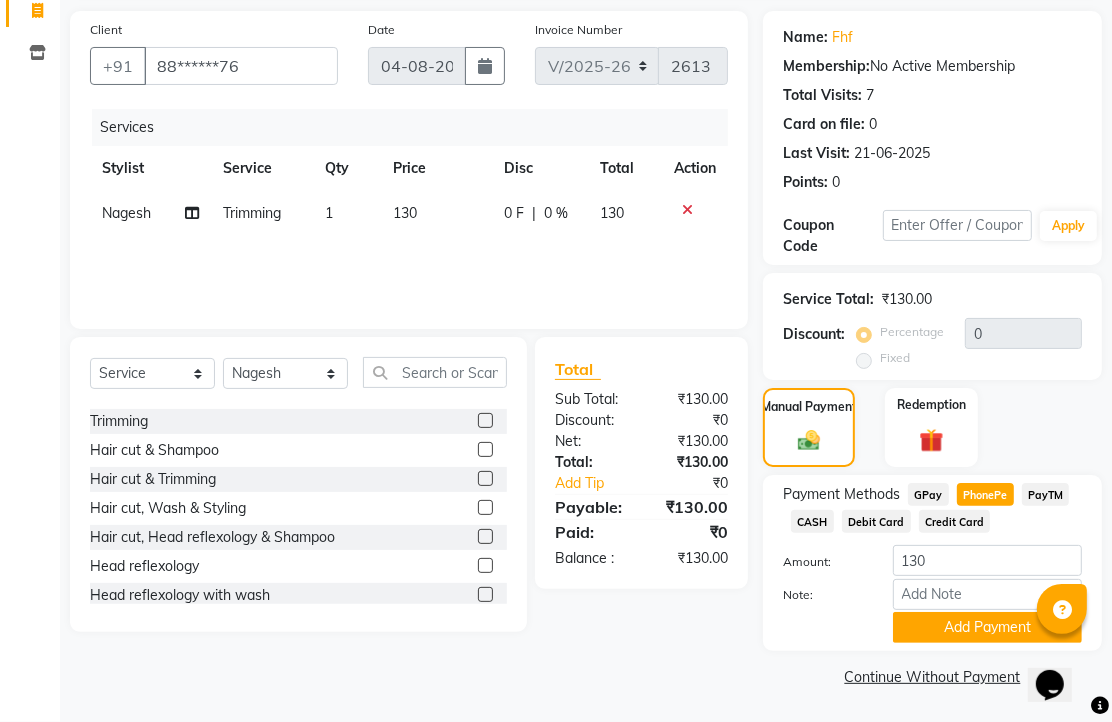 scroll, scrollTop: 248, scrollLeft: 0, axis: vertical 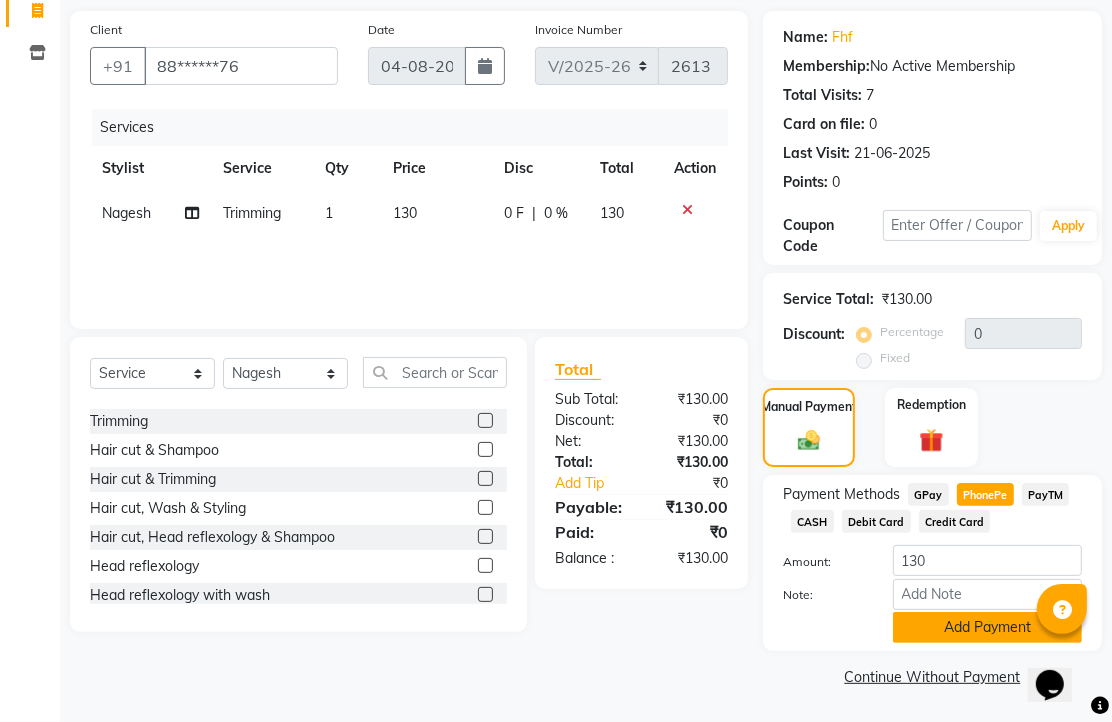 click on "Add Payment" 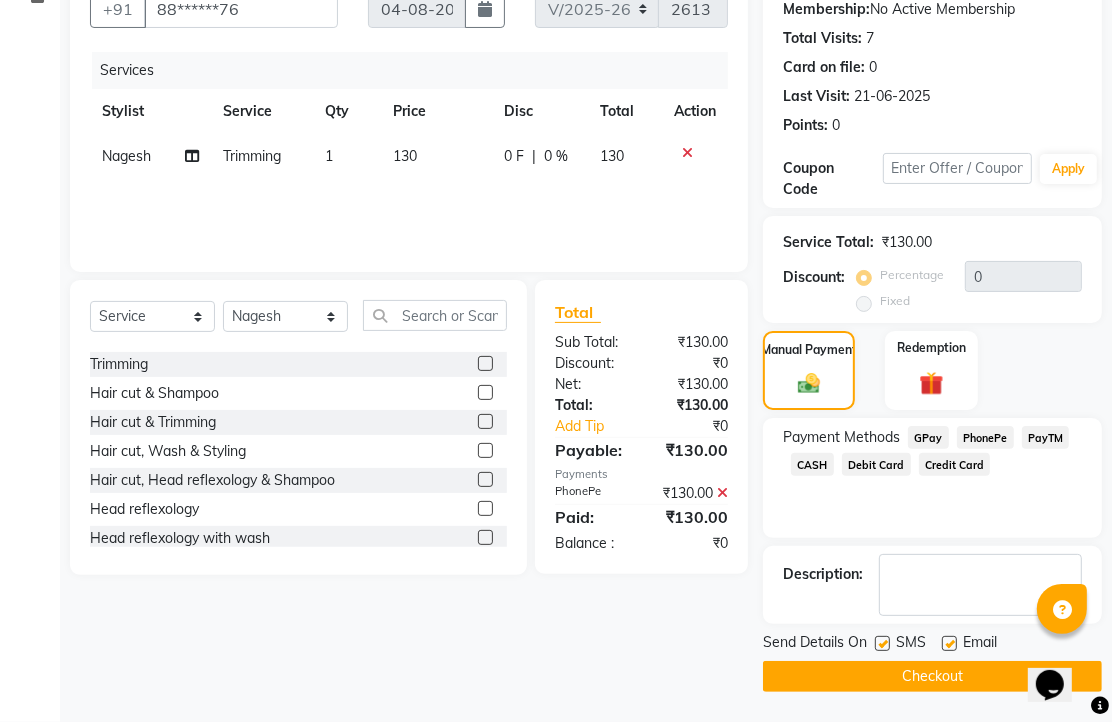 click 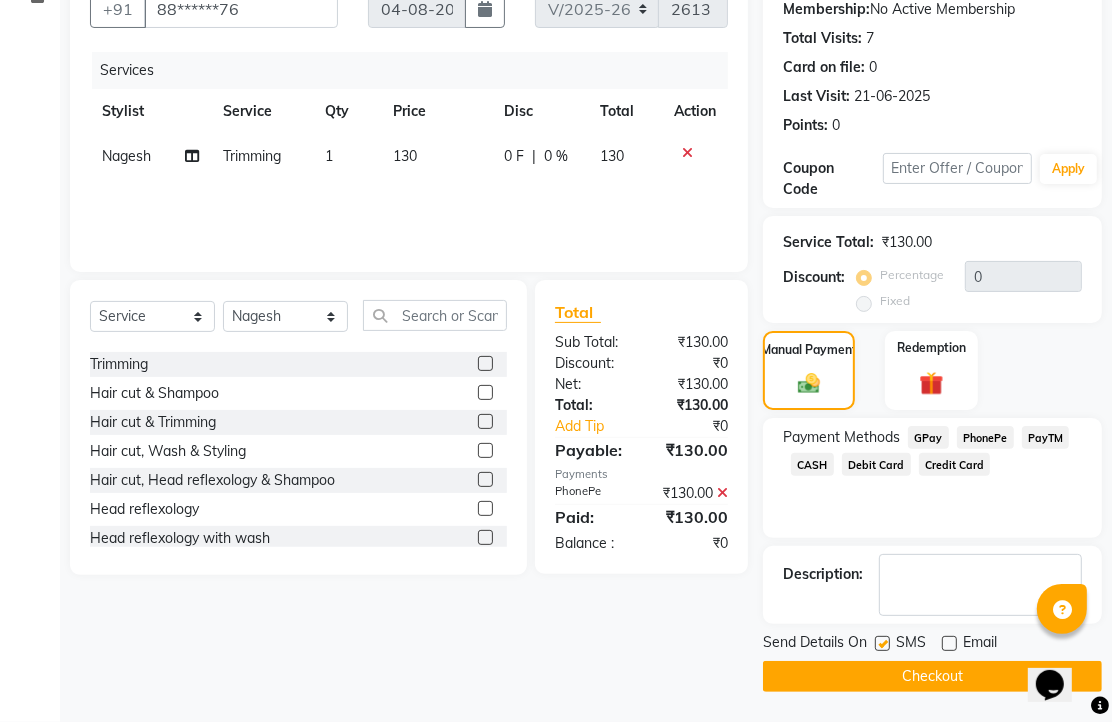 scroll, scrollTop: 304, scrollLeft: 0, axis: vertical 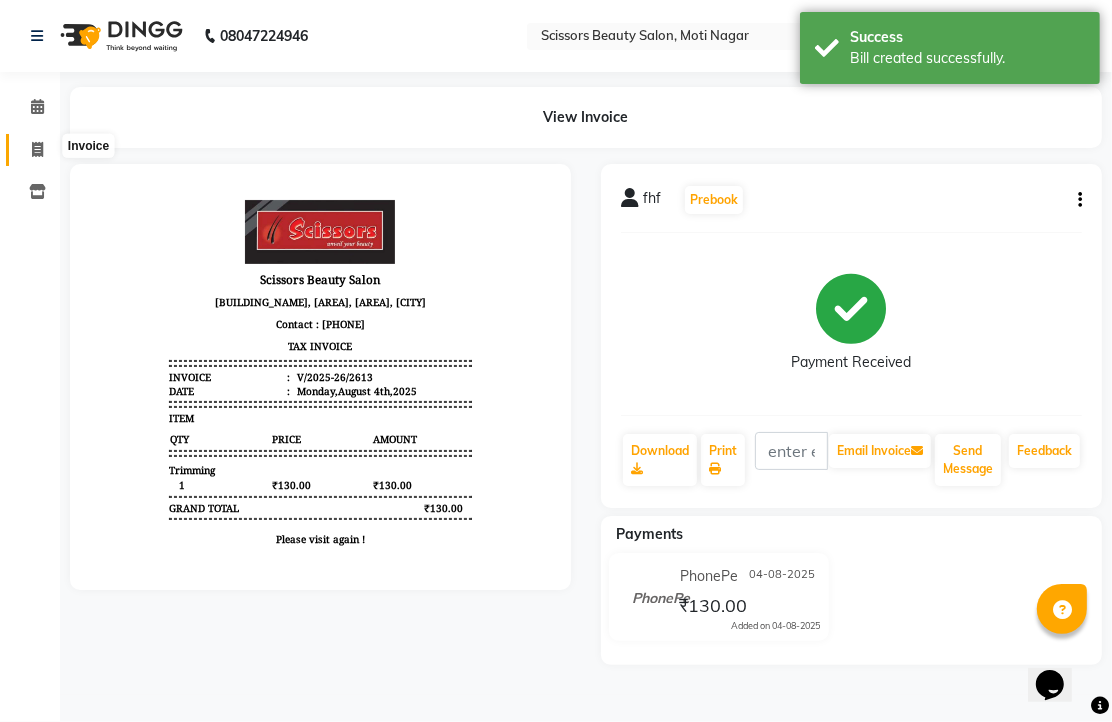 click 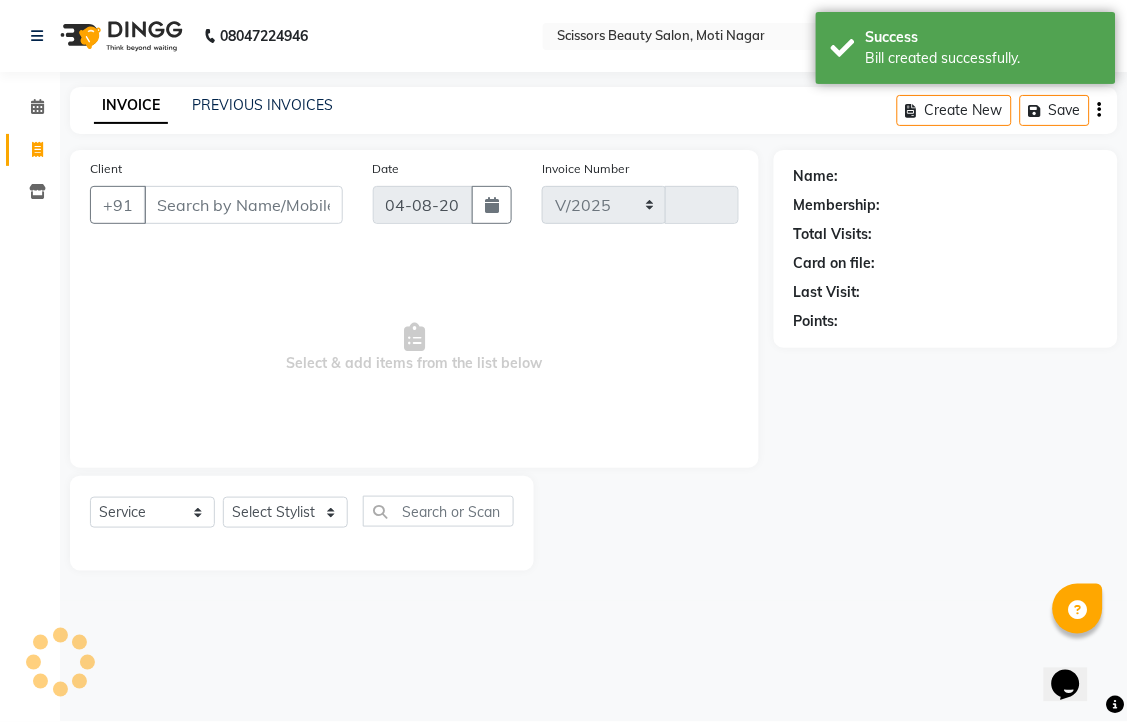 select on "7057" 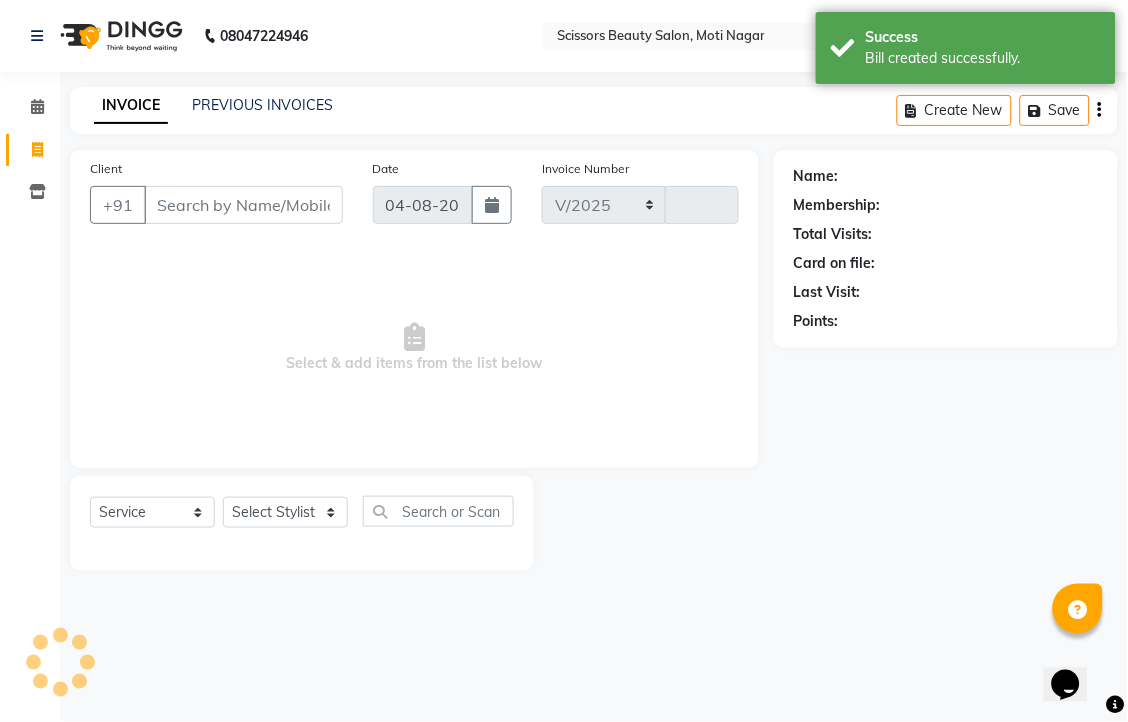 type on "2614" 